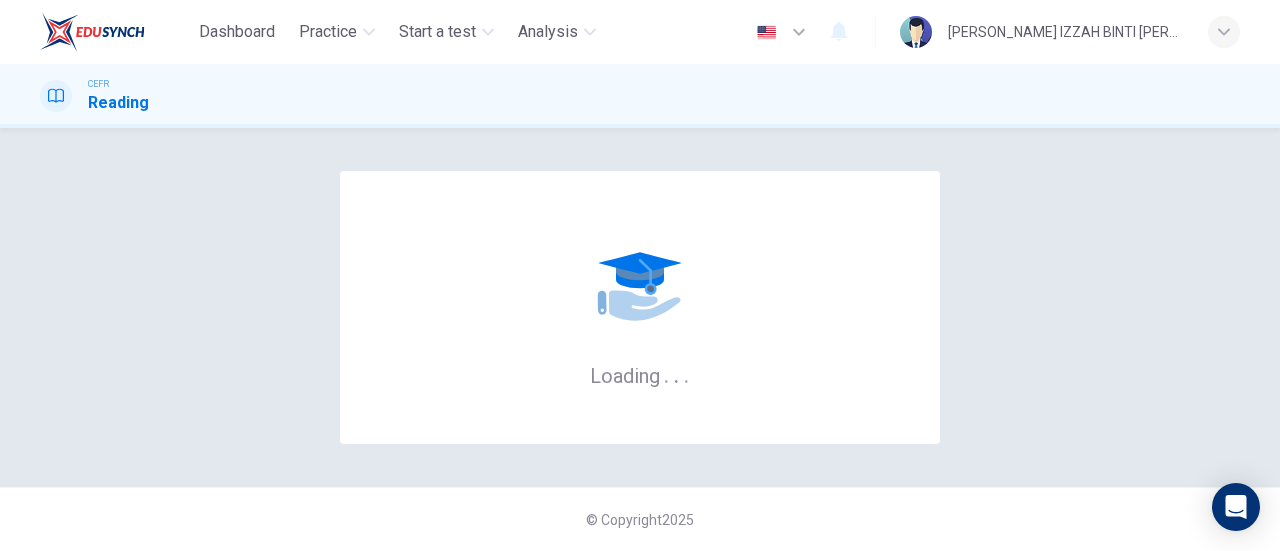 scroll, scrollTop: 0, scrollLeft: 0, axis: both 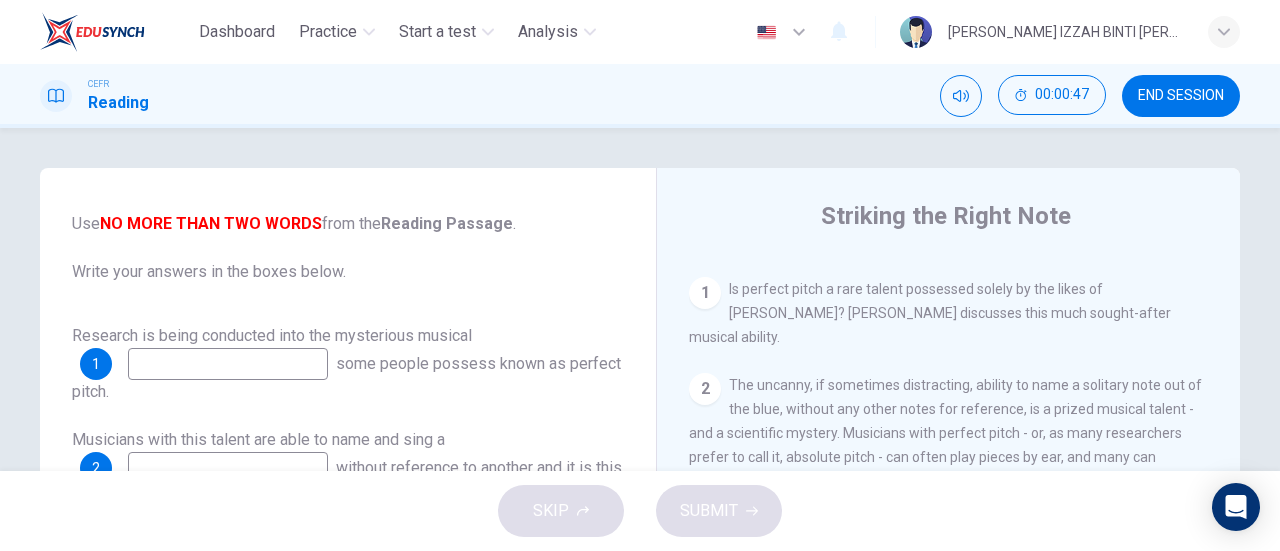 click at bounding box center (228, 364) 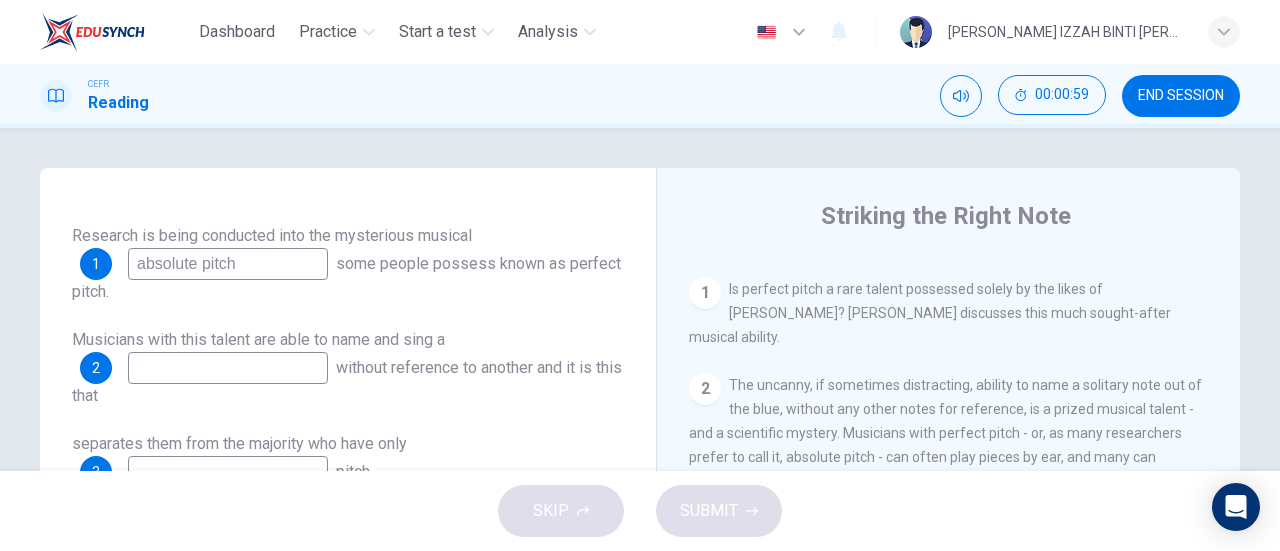 scroll, scrollTop: 300, scrollLeft: 0, axis: vertical 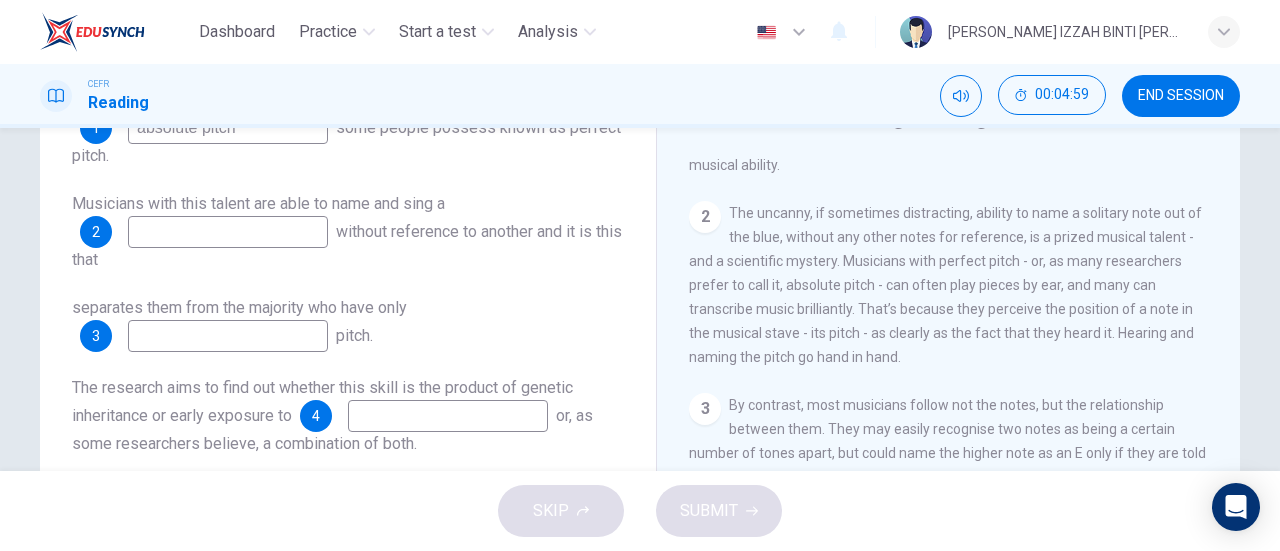 type on "absolute pitch" 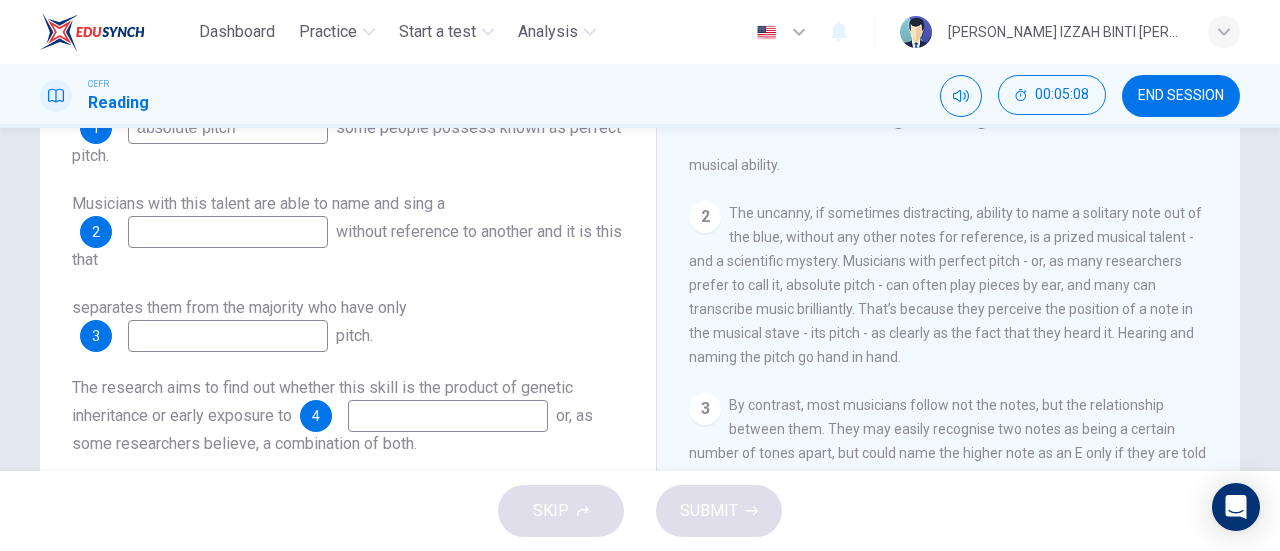 scroll, scrollTop: 572, scrollLeft: 0, axis: vertical 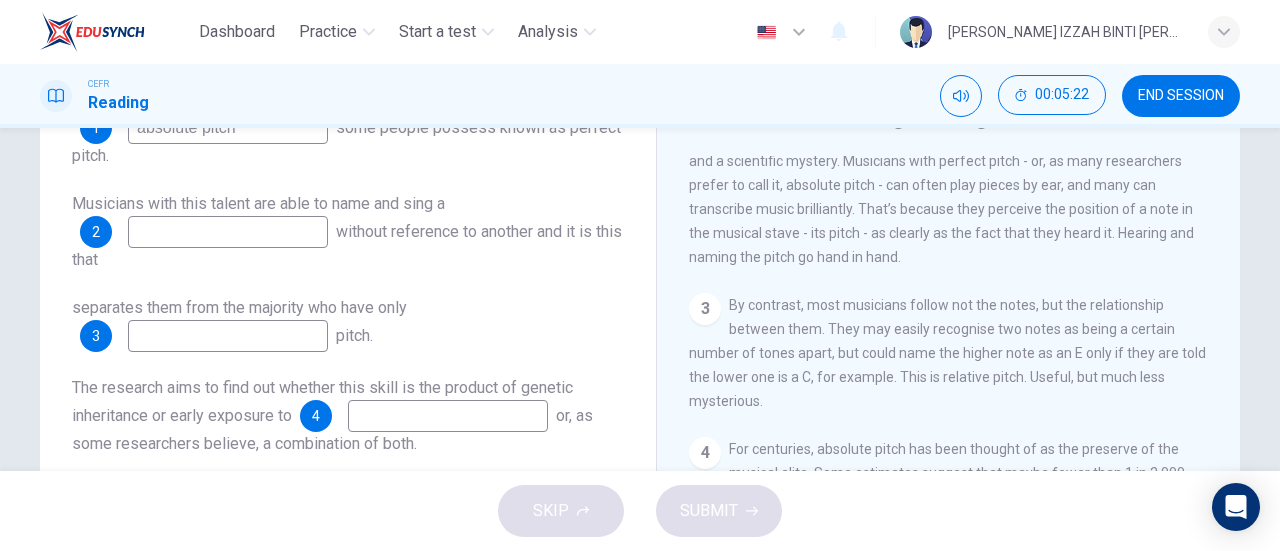 click at bounding box center (228, 232) 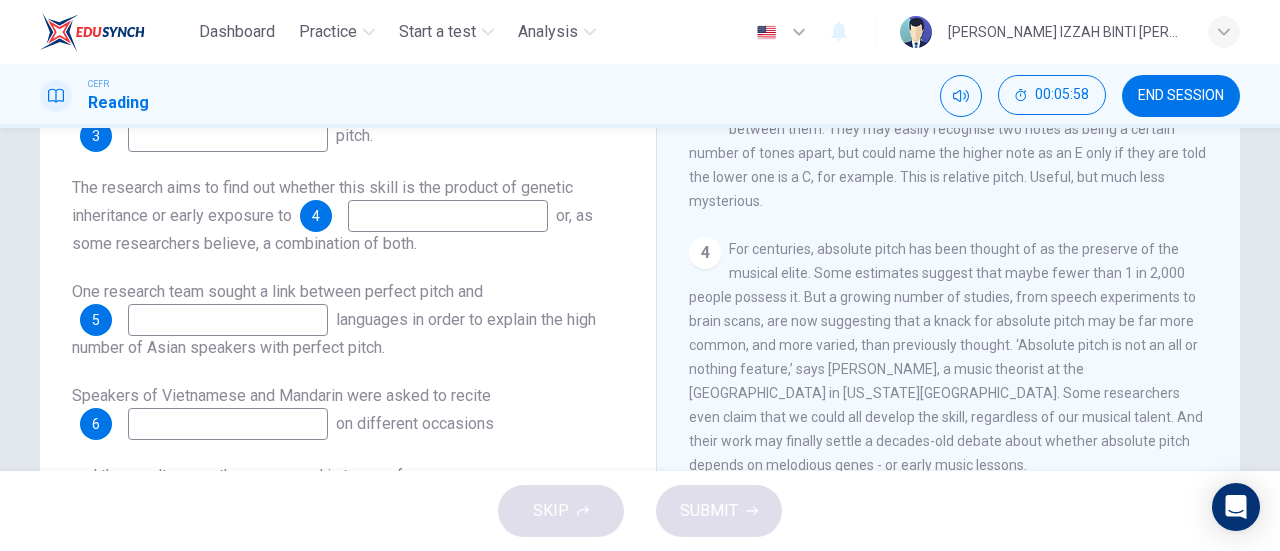 scroll, scrollTop: 200, scrollLeft: 0, axis: vertical 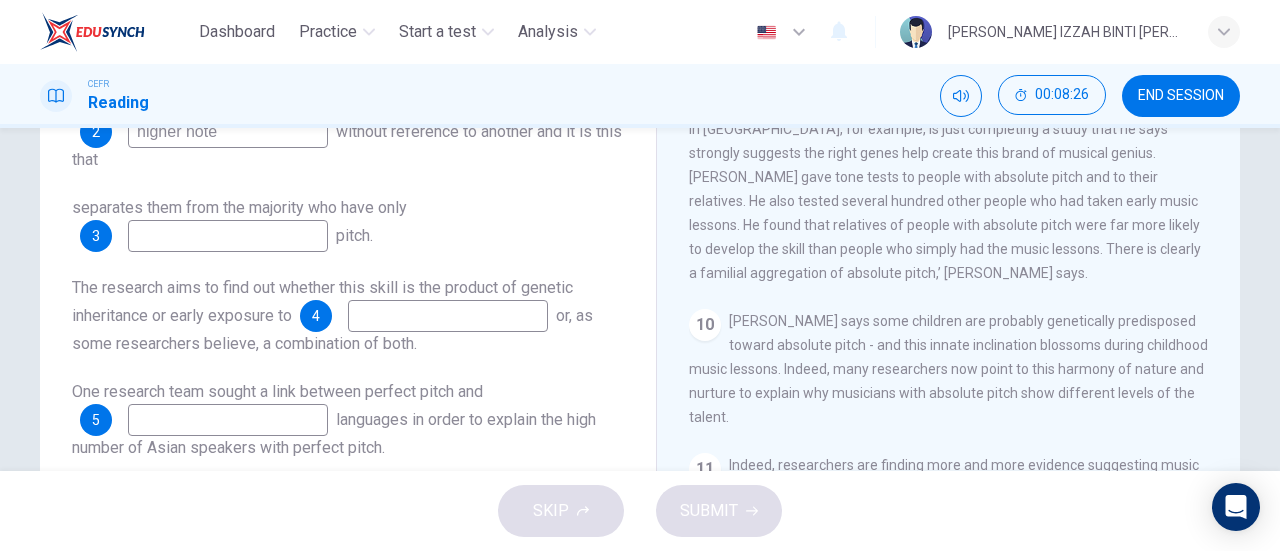 type on "higher note" 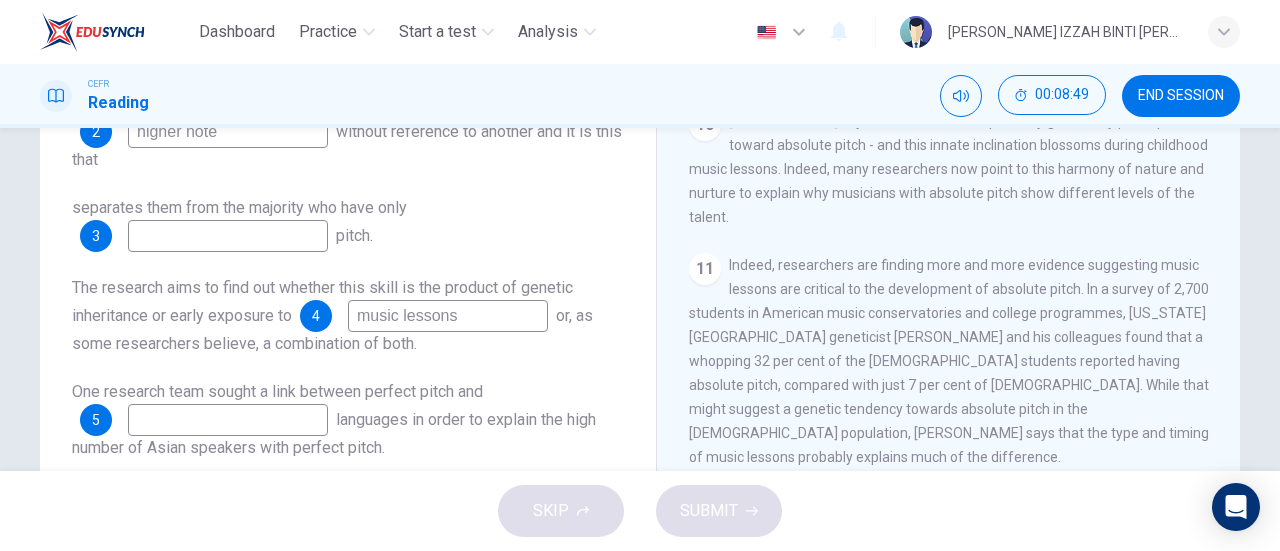 scroll, scrollTop: 1972, scrollLeft: 0, axis: vertical 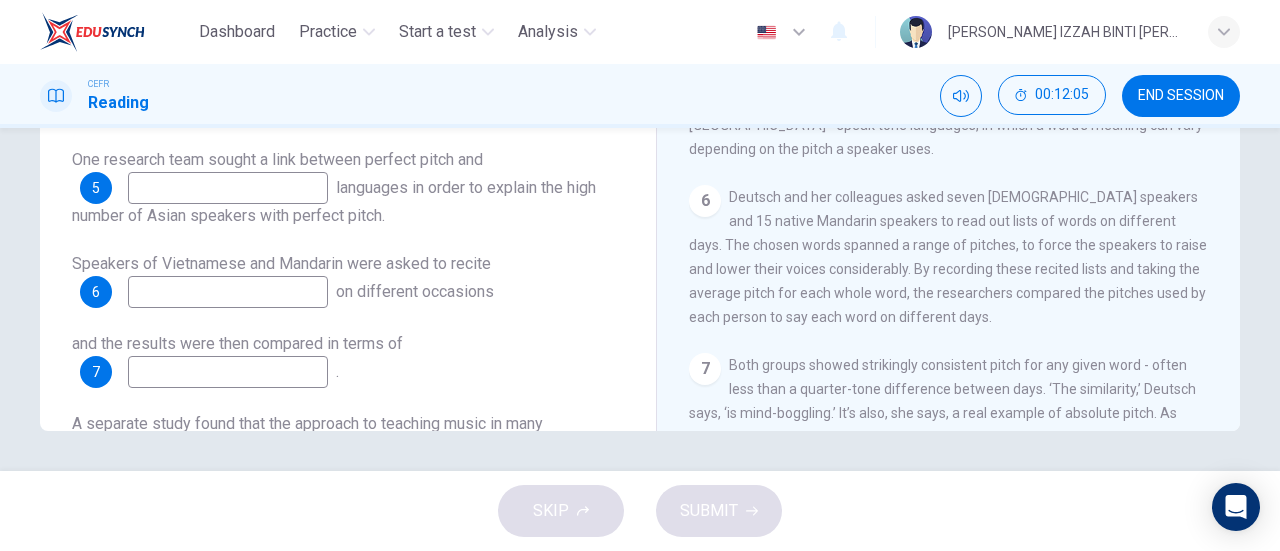 type on "music lessons" 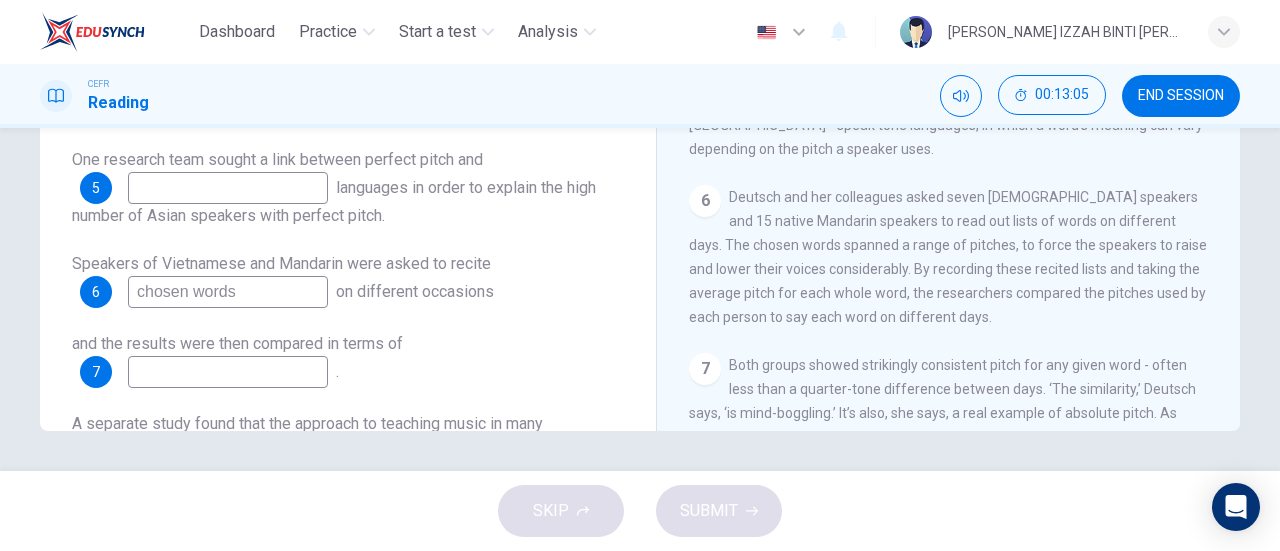 type on "chosen words" 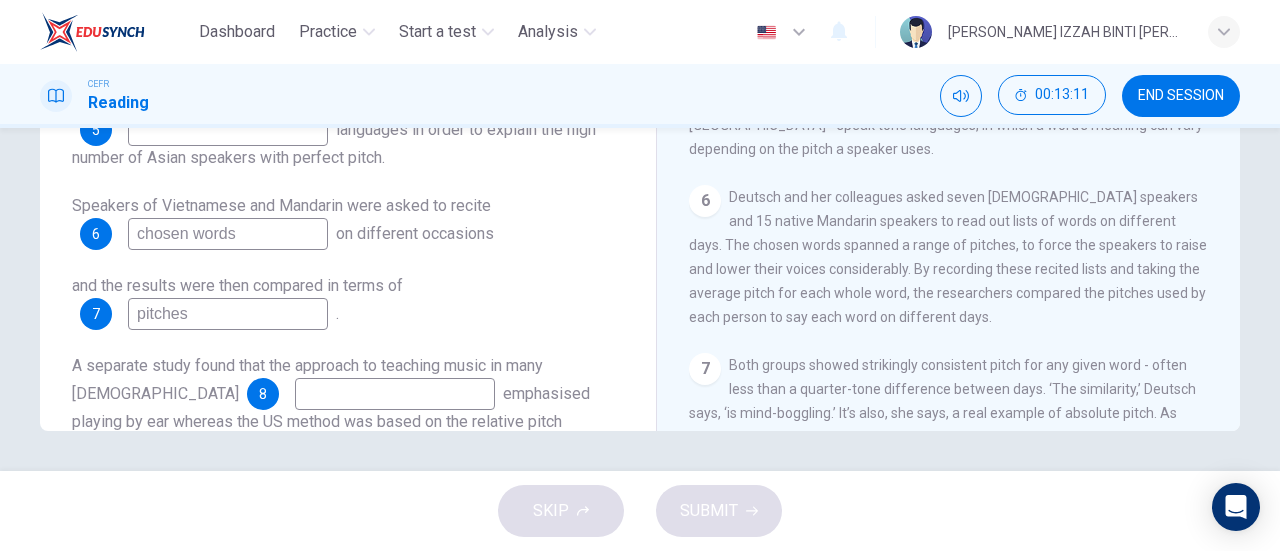 scroll, scrollTop: 336, scrollLeft: 0, axis: vertical 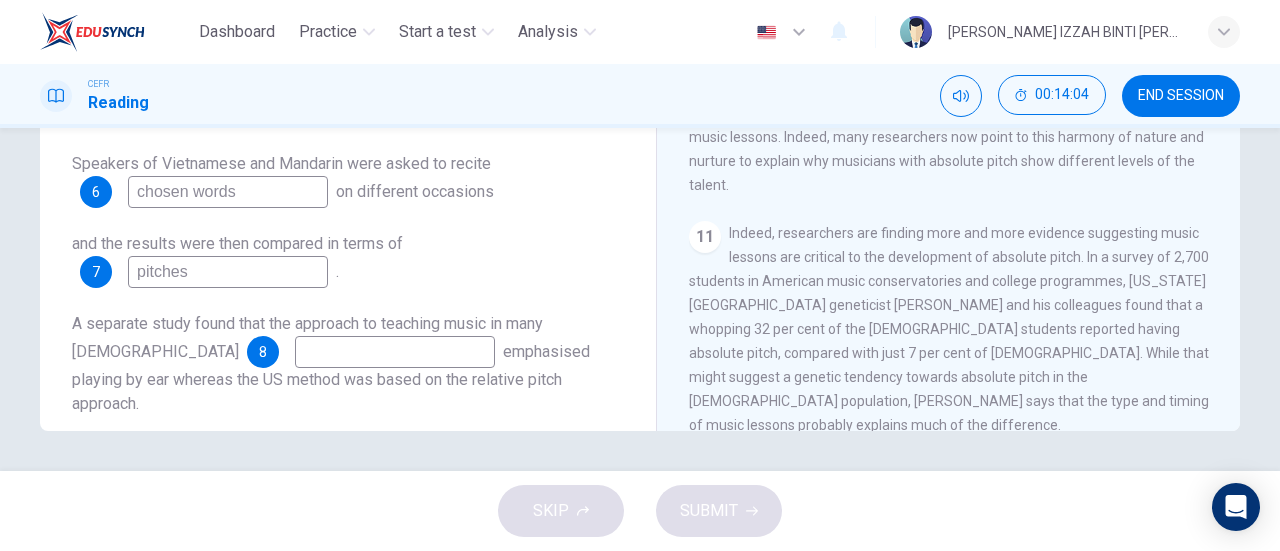 type on "pitches" 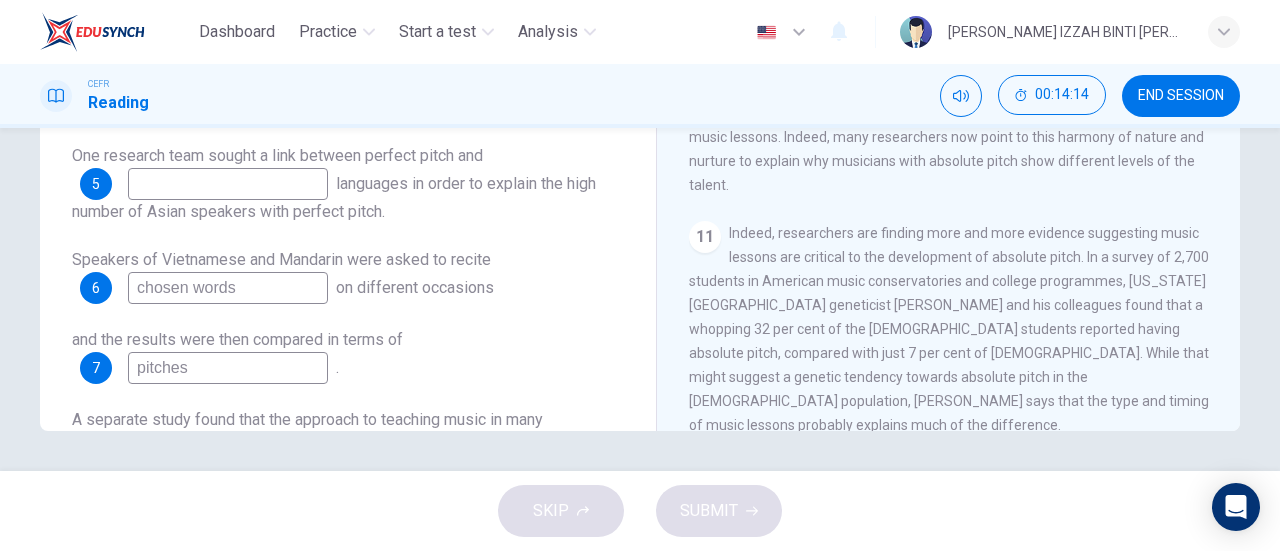 scroll, scrollTop: 136, scrollLeft: 0, axis: vertical 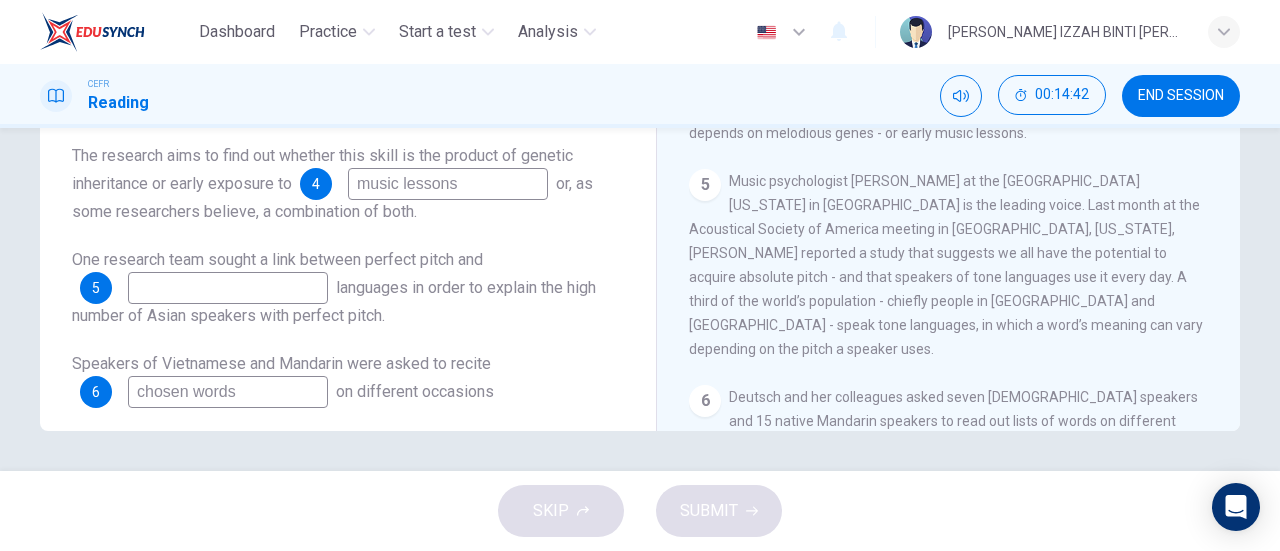 type on "students" 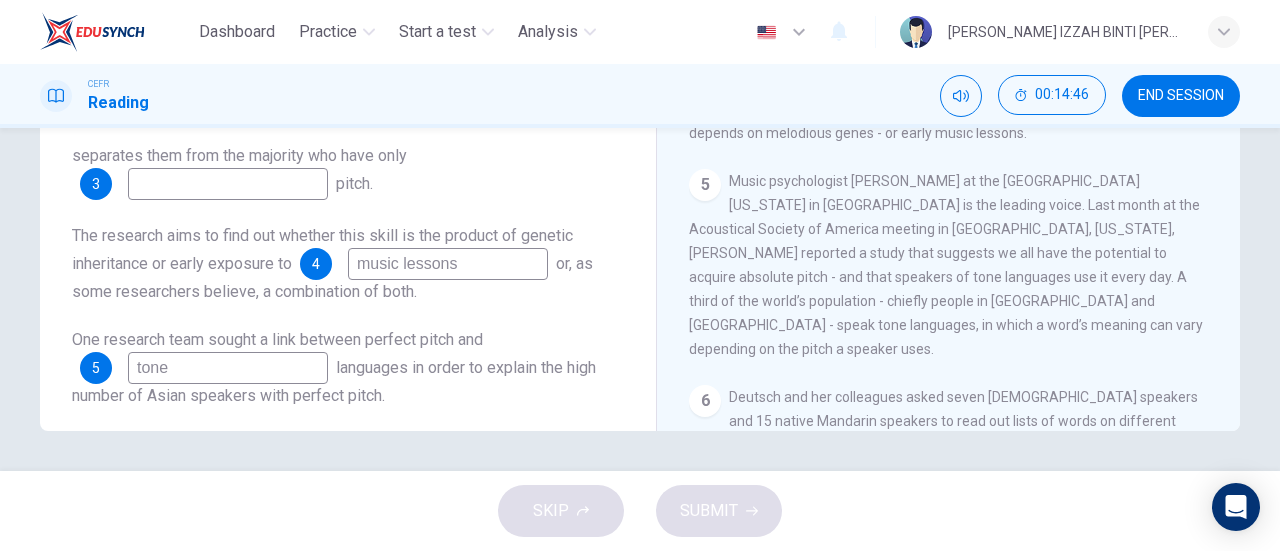 scroll, scrollTop: 0, scrollLeft: 0, axis: both 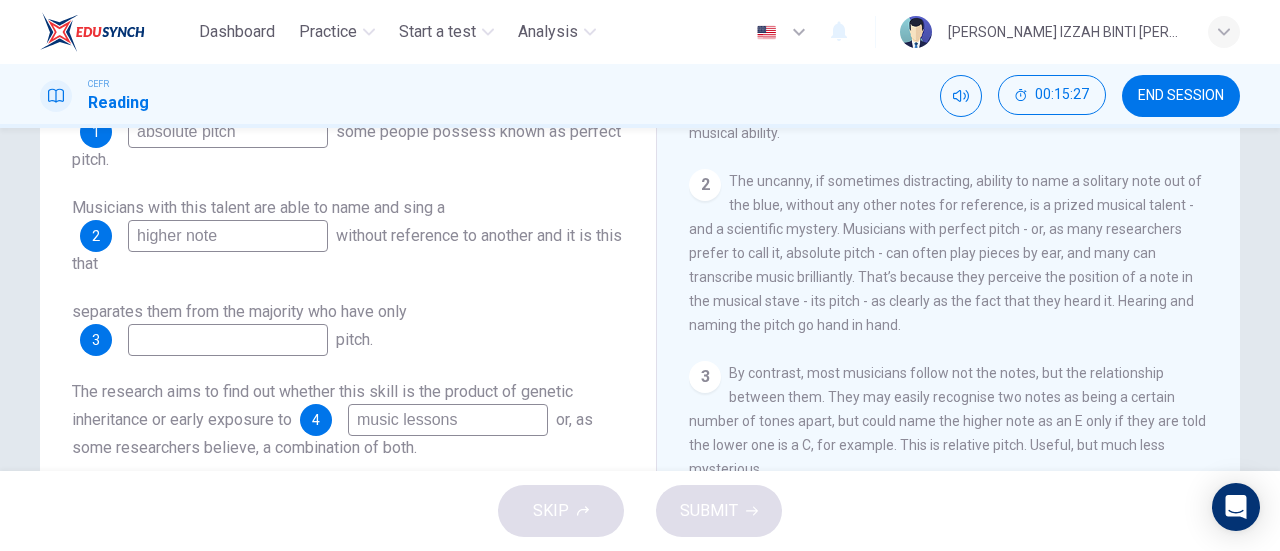 type on "tone" 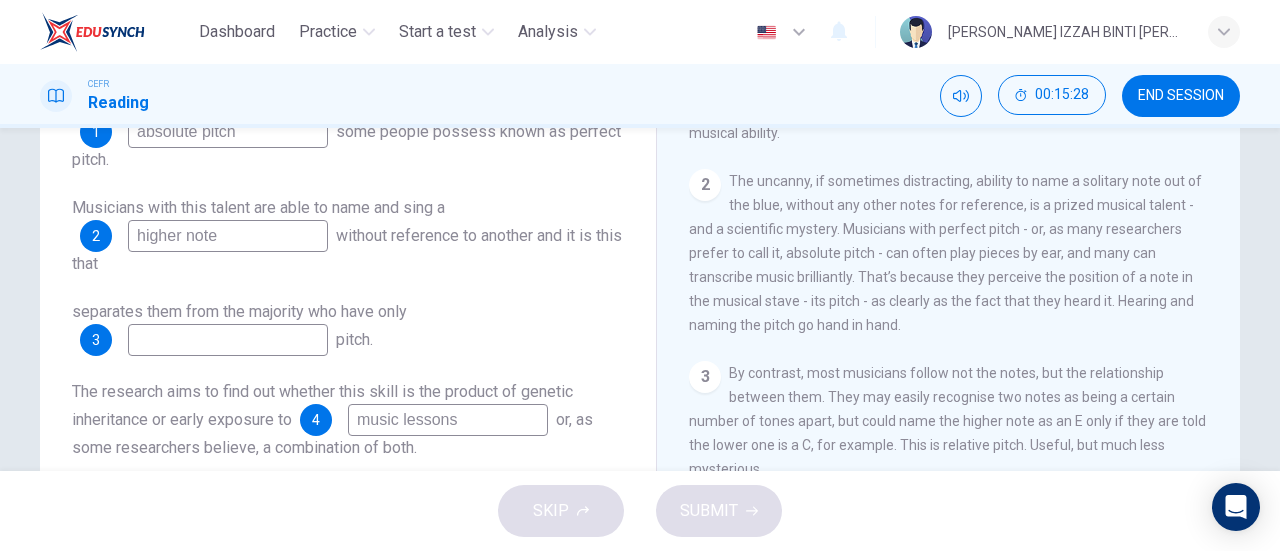 click at bounding box center (228, 340) 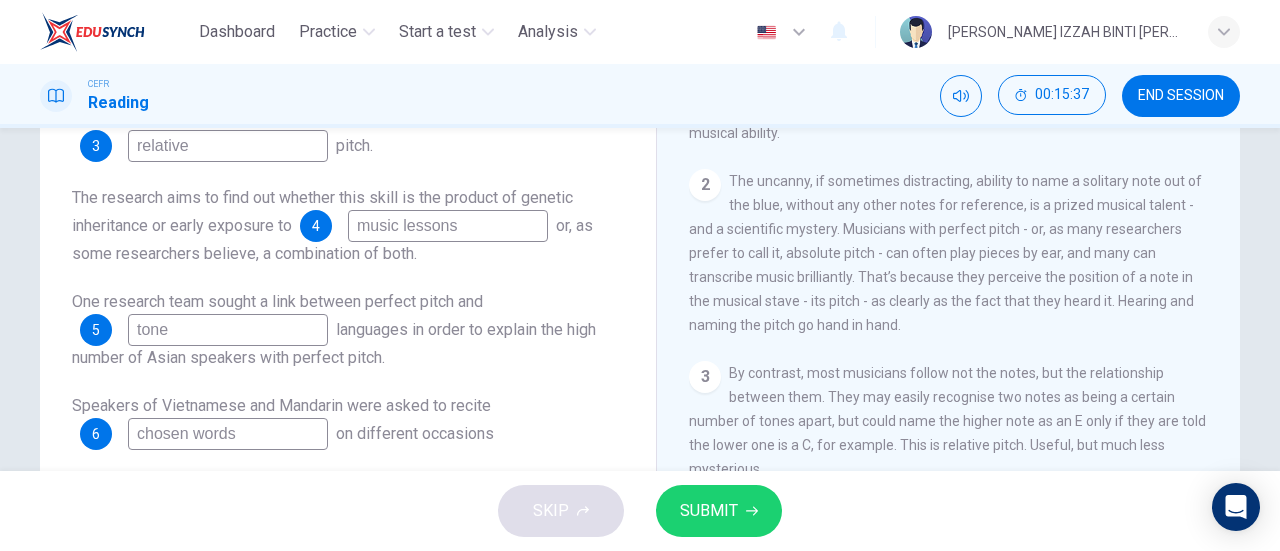 scroll, scrollTop: 336, scrollLeft: 0, axis: vertical 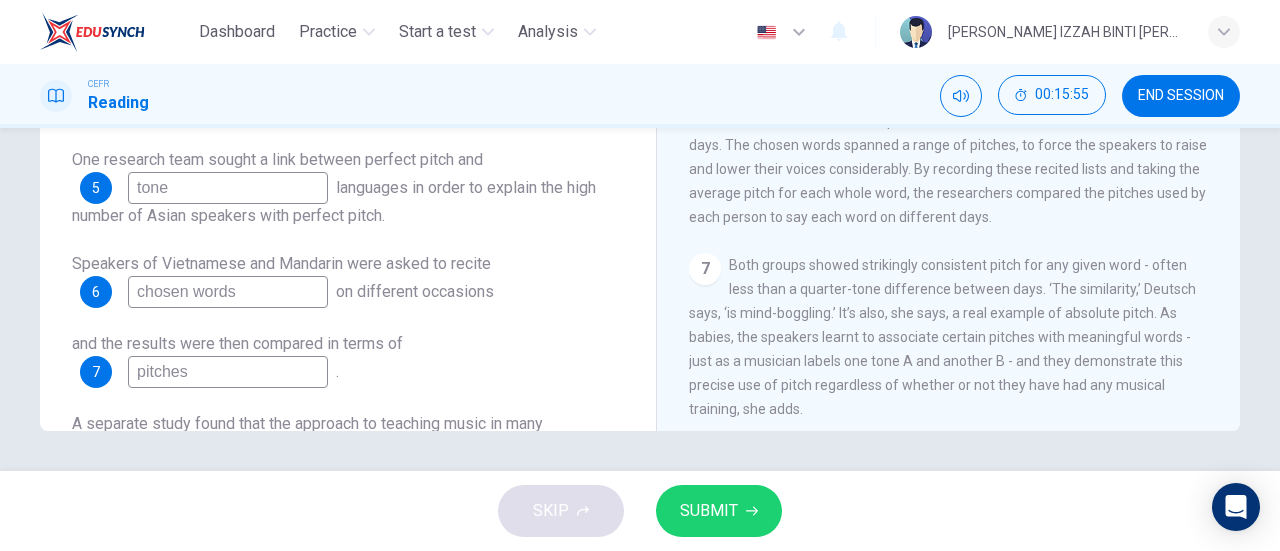 type on "relative" 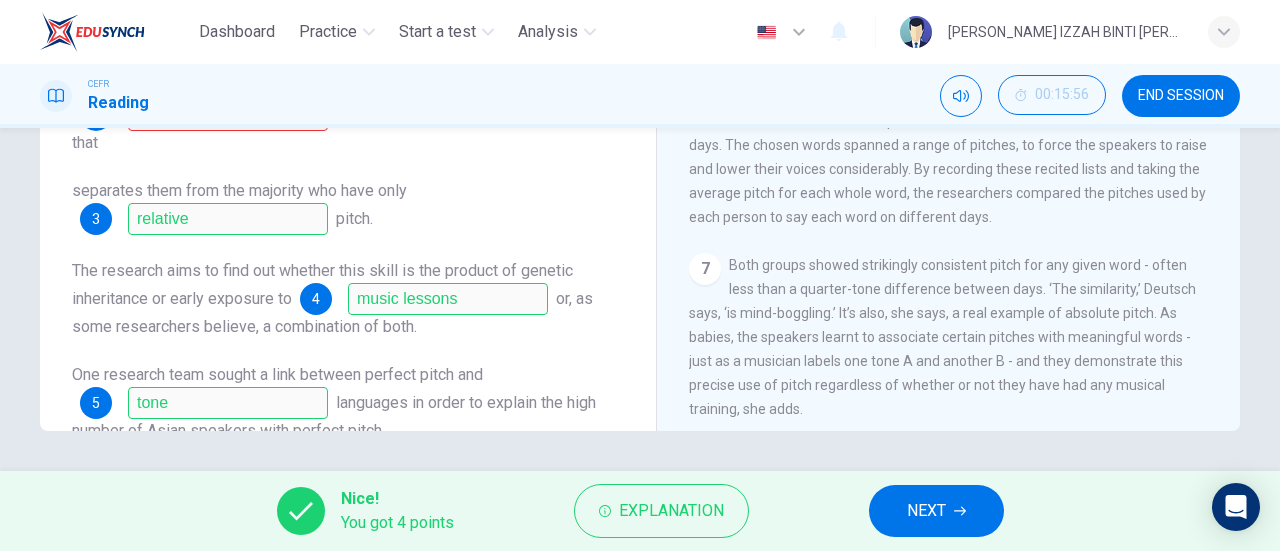 scroll, scrollTop: 0, scrollLeft: 0, axis: both 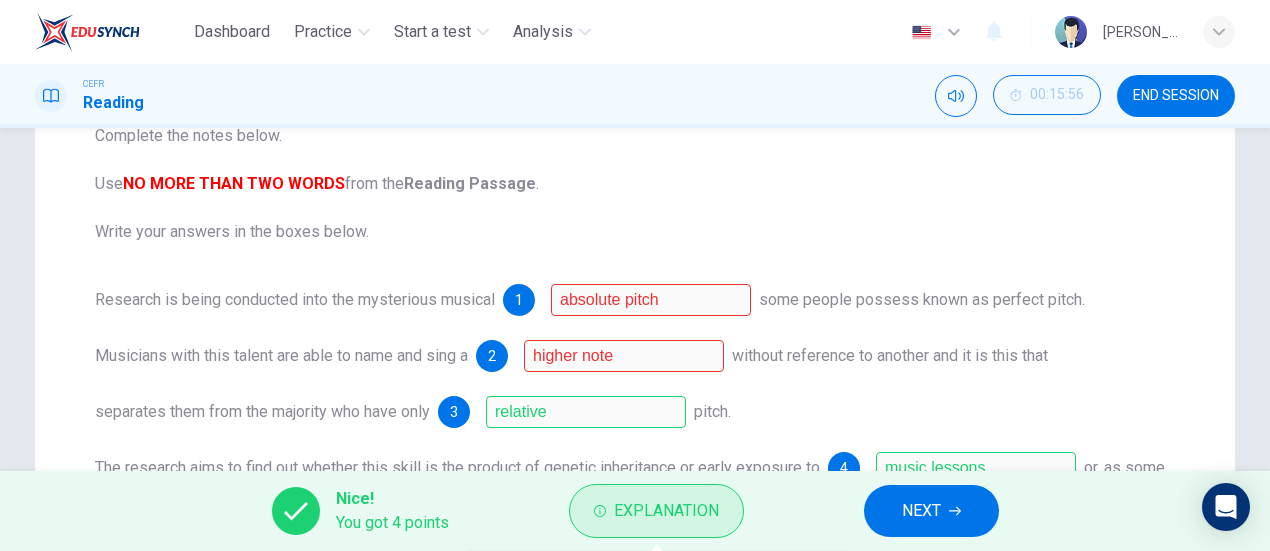 click on "Explanation" at bounding box center [666, 511] 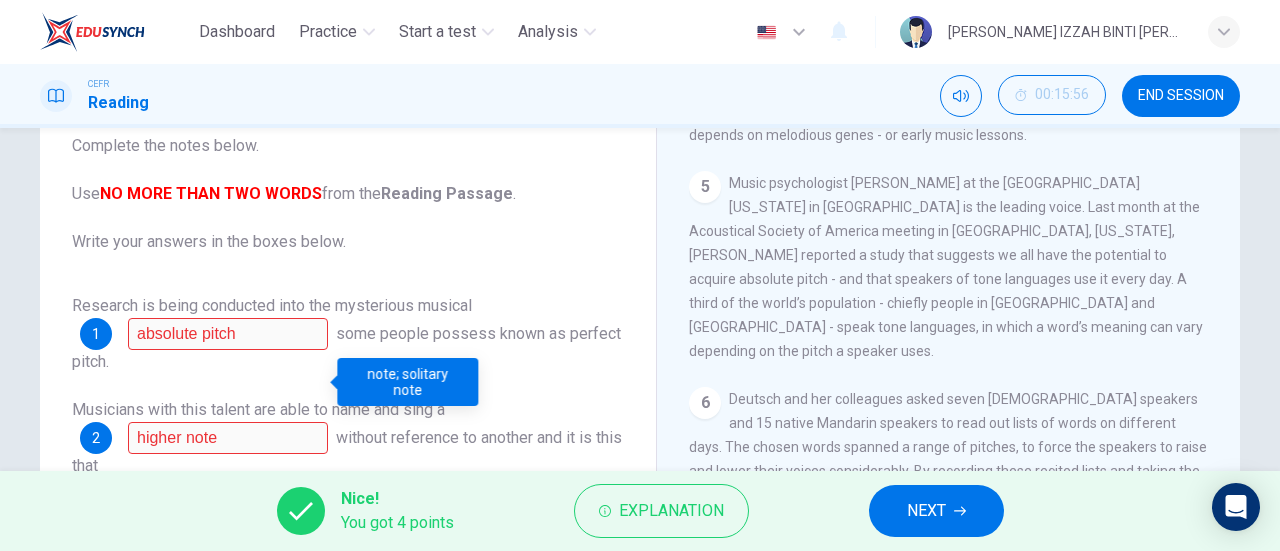 scroll, scrollTop: 0, scrollLeft: 0, axis: both 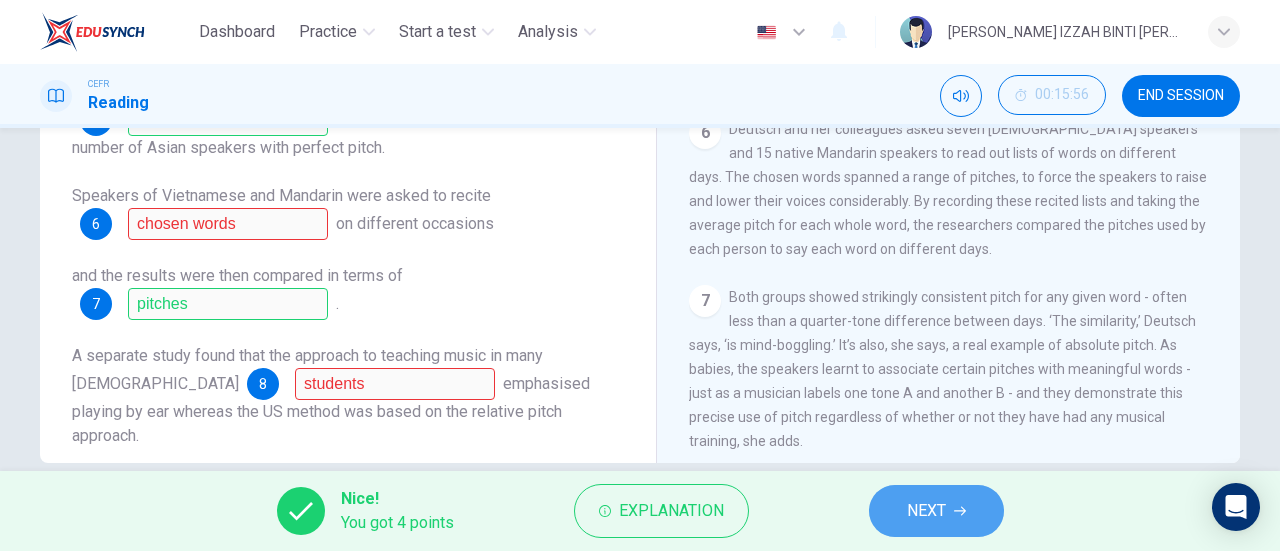 click on "NEXT" at bounding box center [936, 511] 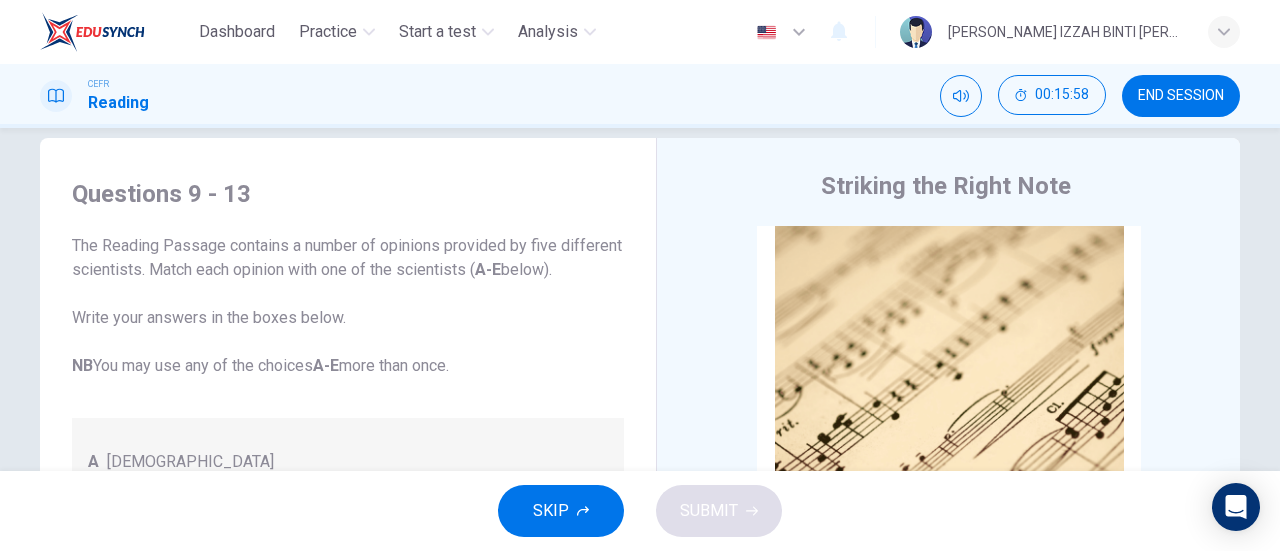 scroll, scrollTop: 0, scrollLeft: 0, axis: both 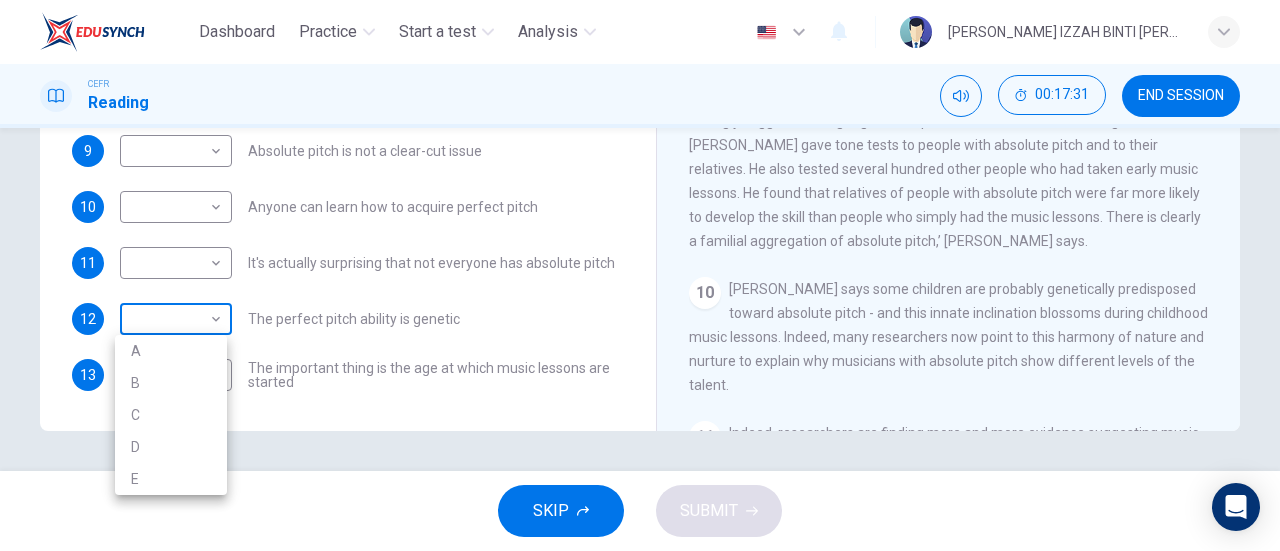 click on "Dashboard Practice Start a test Analysis English en ​ [PERSON_NAME] IZZAH BINTI [PERSON_NAME] CEFR Reading 00:17:31 END SESSION Questions 9 - 13 The Reading Passage contains a number of opinions provided by five different scientists. Match each opinion with one of the scientists ( A-E  below).
Write your answers in the boxes below.
NB  You may use any of the choices  A-E  more than once. A Levitin B Deutsch C [PERSON_NAME] D [PERSON_NAME] 9 ​ ​ Absolute pitch is not a clear-cut issue 10 ​ ​ Anyone can learn how to acquire perfect pitch 11 ​ ​ It's actually surprising that not everyone has absolute pitch 12 ​ ​ The perfect pitch ability is genetic 13 ​ ​ The important thing is the age at which music lessons are started Striking the Right Note CLICK TO ZOOM Click to Zoom 1 Is perfect pitch a rare talent possessed solely by the likes of
[PERSON_NAME]? [PERSON_NAME] discusses this much sought-after musical ability. 2 3 4 5 6 7 8 9 10 11 12 13 SKIP SUBMIT EduSynch - Online Language Proficiency Testing" at bounding box center [640, 275] 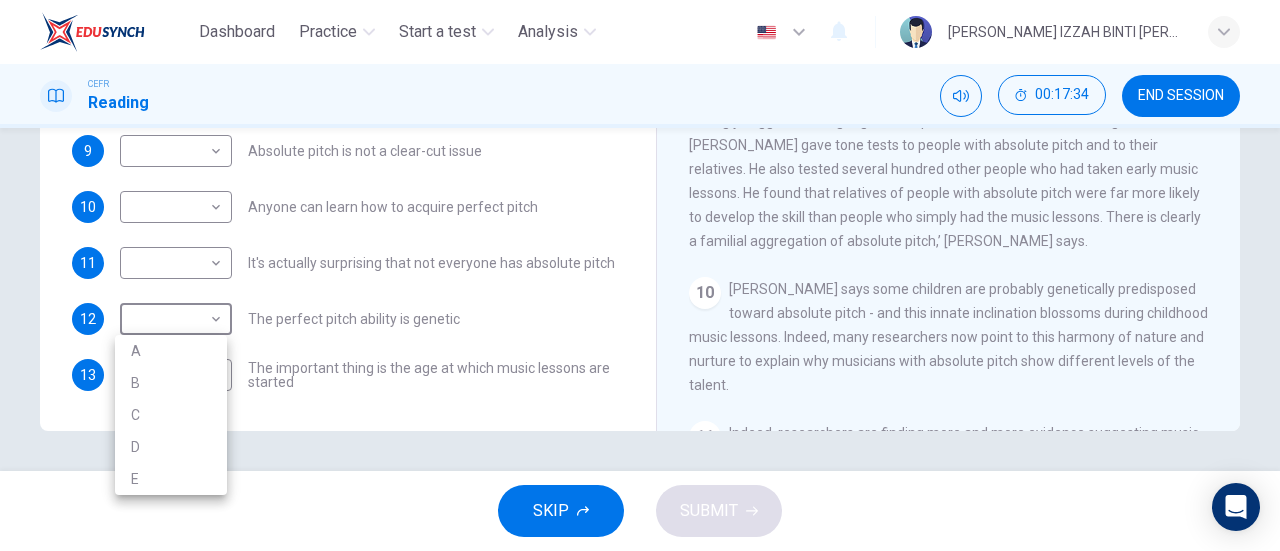 click at bounding box center [640, 275] 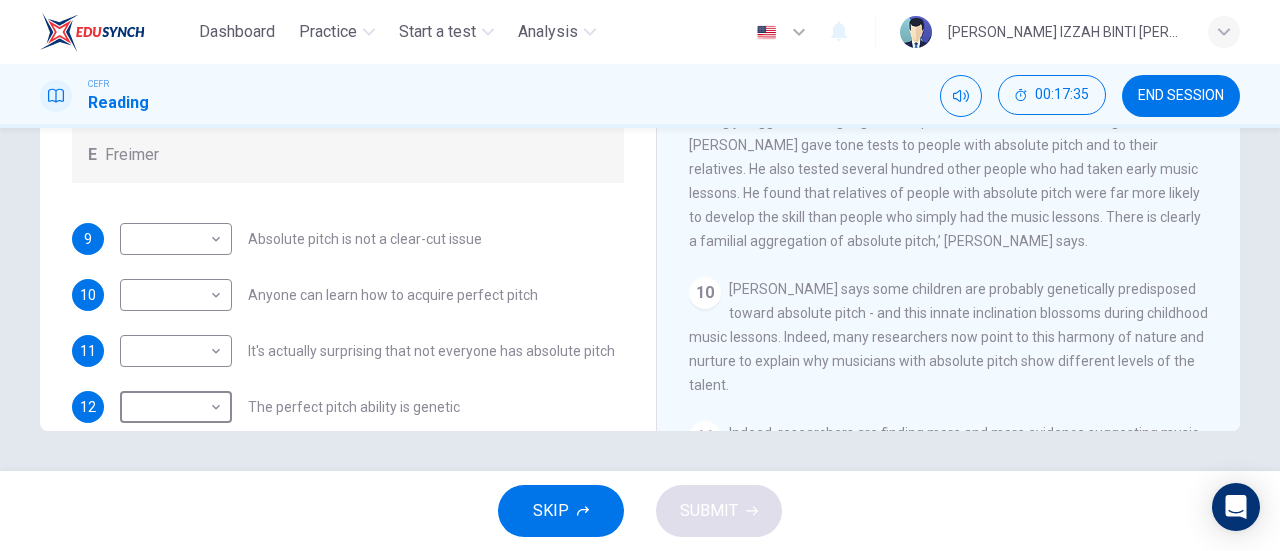 scroll, scrollTop: 176, scrollLeft: 0, axis: vertical 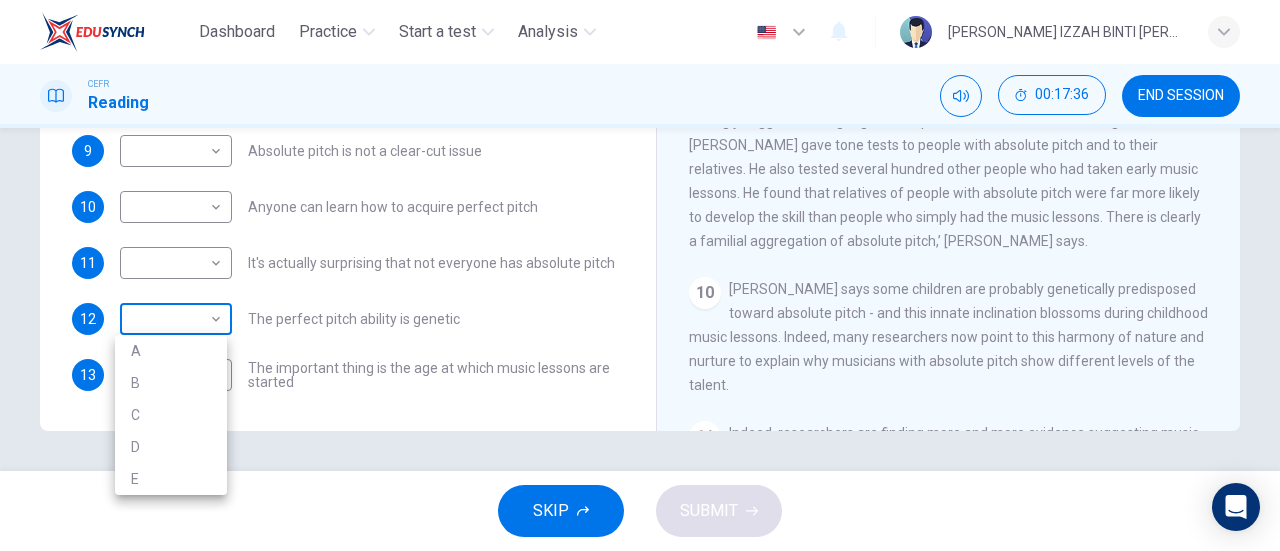 click on "Dashboard Practice Start a test Analysis English en ​ [PERSON_NAME] IZZAH BINTI [PERSON_NAME] CEFR Reading 00:17:36 END SESSION Questions 9 - 13 The Reading Passage contains a number of opinions provided by five different scientists. Match each opinion with one of the scientists ( A-E  below).
Write your answers in the boxes below.
NB  You may use any of the choices  A-E  more than once. A Levitin B Deutsch C [PERSON_NAME] D [PERSON_NAME] 9 ​ ​ Absolute pitch is not a clear-cut issue 10 ​ ​ Anyone can learn how to acquire perfect pitch 11 ​ ​ It's actually surprising that not everyone has absolute pitch 12 ​ ​ The perfect pitch ability is genetic 13 ​ ​ The important thing is the age at which music lessons are started Striking the Right Note CLICK TO ZOOM Click to Zoom 1 Is perfect pitch a rare talent possessed solely by the likes of
[PERSON_NAME]? [PERSON_NAME] discusses this much sought-after musical ability. 2 3 4 5 6 7 8 9 10 11 12 13 SKIP SUBMIT EduSynch - Online Language Proficiency Testing" at bounding box center (640, 275) 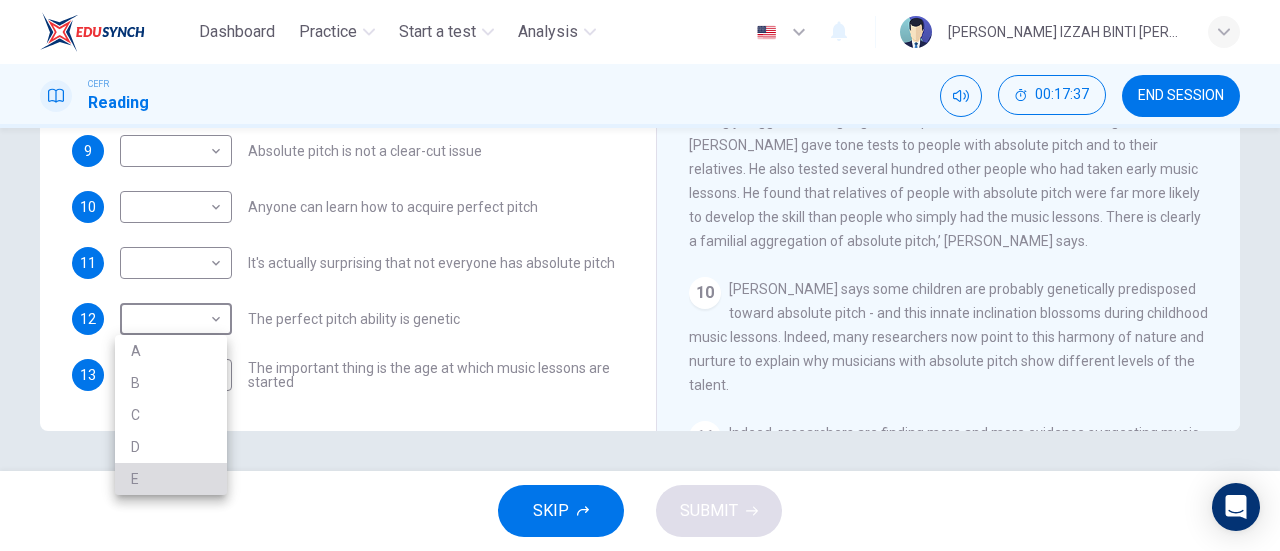 click on "E" at bounding box center (171, 479) 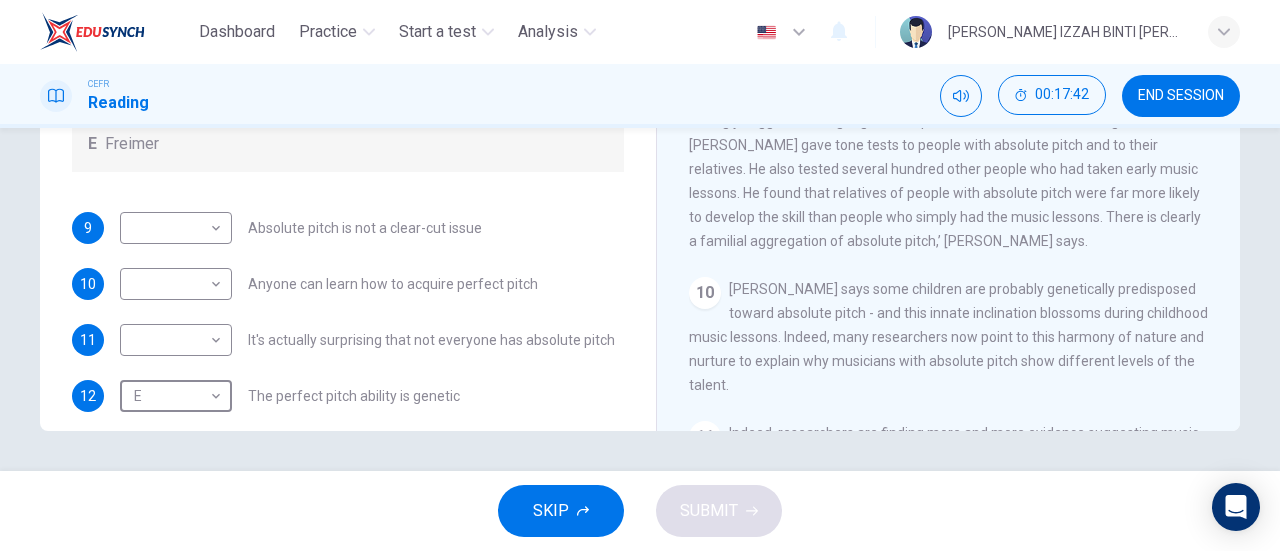 scroll, scrollTop: 176, scrollLeft: 0, axis: vertical 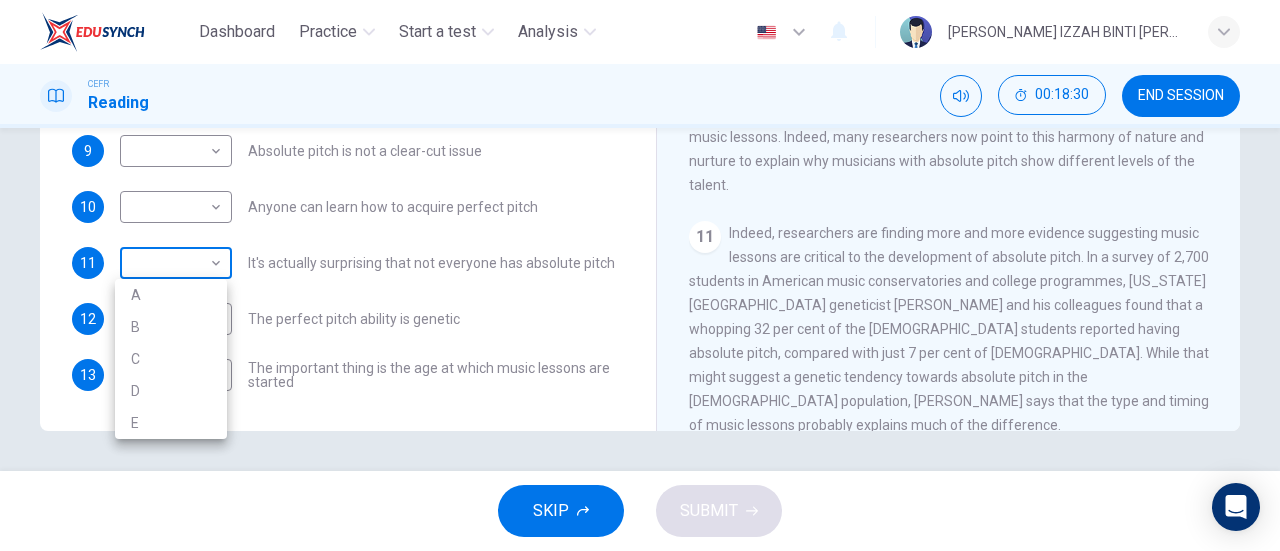 click on "Dashboard Practice Start a test Analysis English en ​ [PERSON_NAME] IZZAH BINTI [PERSON_NAME] CEFR Reading 00:18:30 END SESSION Questions 9 - 13 The Reading Passage contains a number of opinions provided by five different scientists. Match each opinion with one of the scientists ( A-E  below).
Write your answers in the boxes below.
NB  You may use any of the choices  A-E  more than once. A Levitin B Deutsch C [PERSON_NAME] D [PERSON_NAME] 9 ​ ​ Absolute pitch is not a clear-cut issue 10 ​ ​ Anyone can learn how to acquire perfect pitch 11 ​ ​ It's actually surprising that not everyone has absolute pitch 12 E E ​ The perfect pitch ability is genetic 13 ​ ​ The important thing is the age at which music lessons are started Striking the Right Note CLICK TO ZOOM Click to Zoom 1 Is perfect pitch a rare talent possessed solely by the likes of
[PERSON_NAME]? [PERSON_NAME] discusses this much sought-after musical ability. 2 3 4 5 6 7 8 9 10 11 12 13 SKIP SUBMIT EduSynch - Online Language Proficiency Testing" at bounding box center (640, 275) 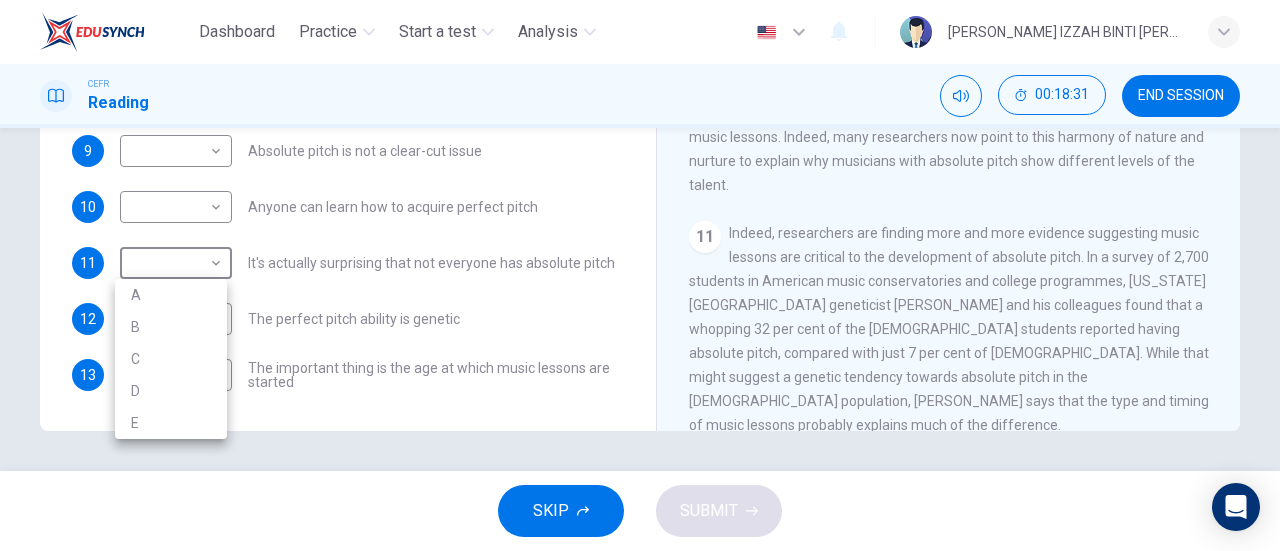 click on "C" at bounding box center (171, 359) 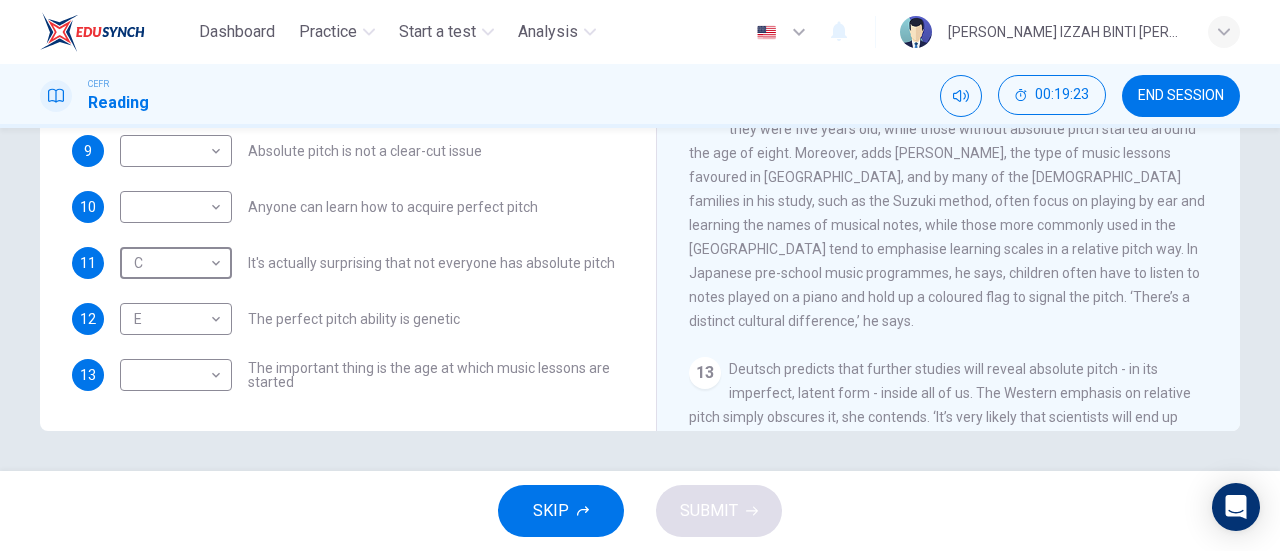 scroll, scrollTop: 2272, scrollLeft: 0, axis: vertical 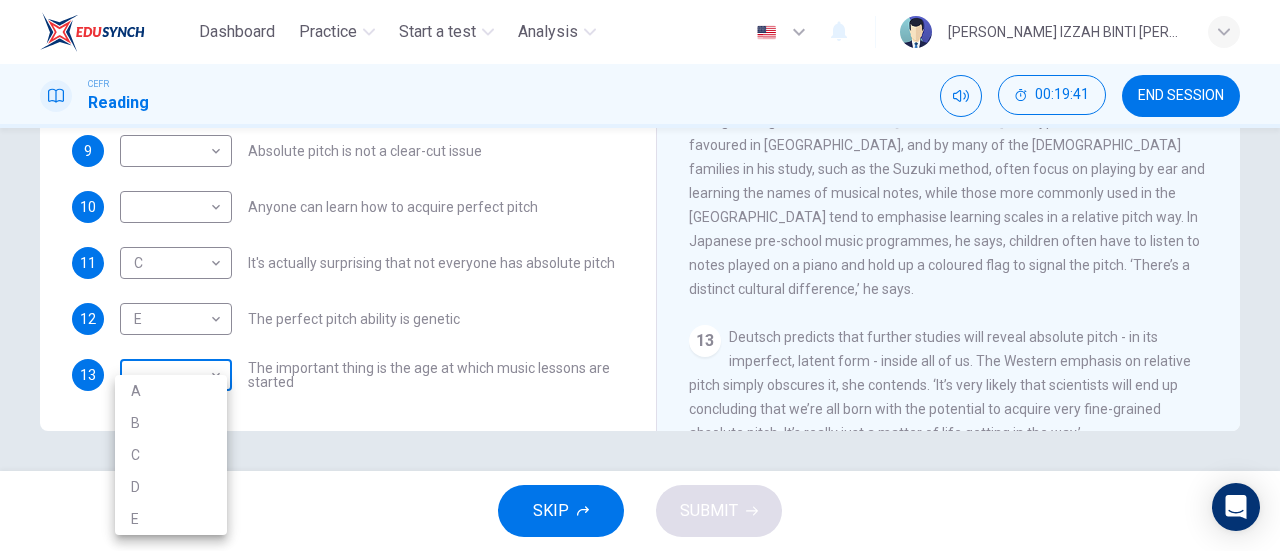 click on "Dashboard Practice Start a test Analysis English en ​ [PERSON_NAME] IZZAH BINTI [PERSON_NAME] CEFR Reading 00:19:41 END SESSION Questions 9 - 13 The Reading Passage contains a number of opinions provided by five different scientists. Match each opinion with one of the scientists ( A-E  below).
Write your answers in the boxes below.
NB  You may use any of the choices  A-E  more than once. A Levitin B Deutsch C [PERSON_NAME] D [PERSON_NAME] 9 ​ ​ Absolute pitch is not a clear-cut issue 10 ​ ​ Anyone can learn how to acquire perfect pitch 11 C C ​ It's actually surprising that not everyone has absolute pitch 12 E E ​ The perfect pitch ability is genetic 13 ​ ​ The important thing is the age at which music lessons are started Striking the Right Note CLICK TO ZOOM Click to Zoom 1 Is perfect pitch a rare talent possessed solely by the likes of
[PERSON_NAME]? [PERSON_NAME] discusses this much sought-after musical ability. 2 3 4 5 6 7 8 9 10 11 12 13 SKIP SUBMIT EduSynch - Online Language Proficiency Testing" at bounding box center [640, 275] 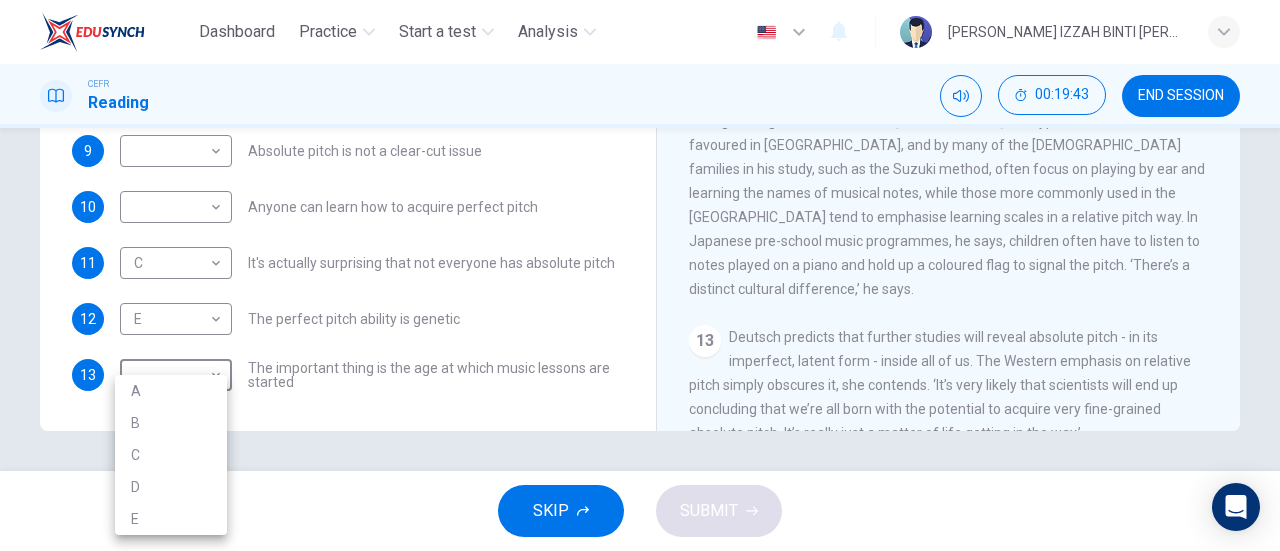click on "C" at bounding box center (171, 455) 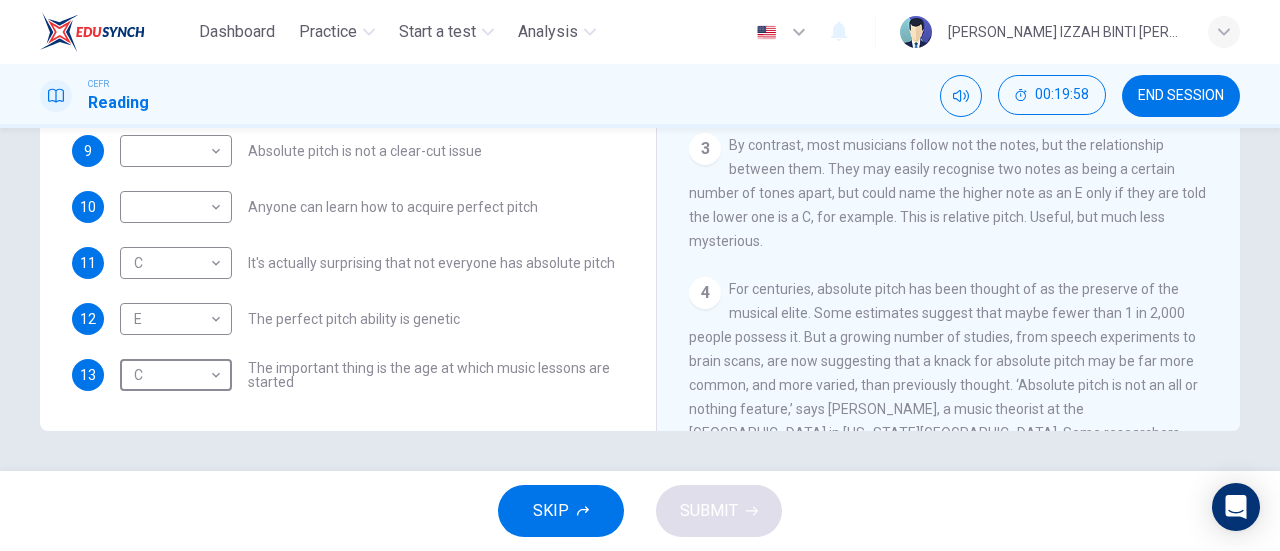 scroll, scrollTop: 500, scrollLeft: 0, axis: vertical 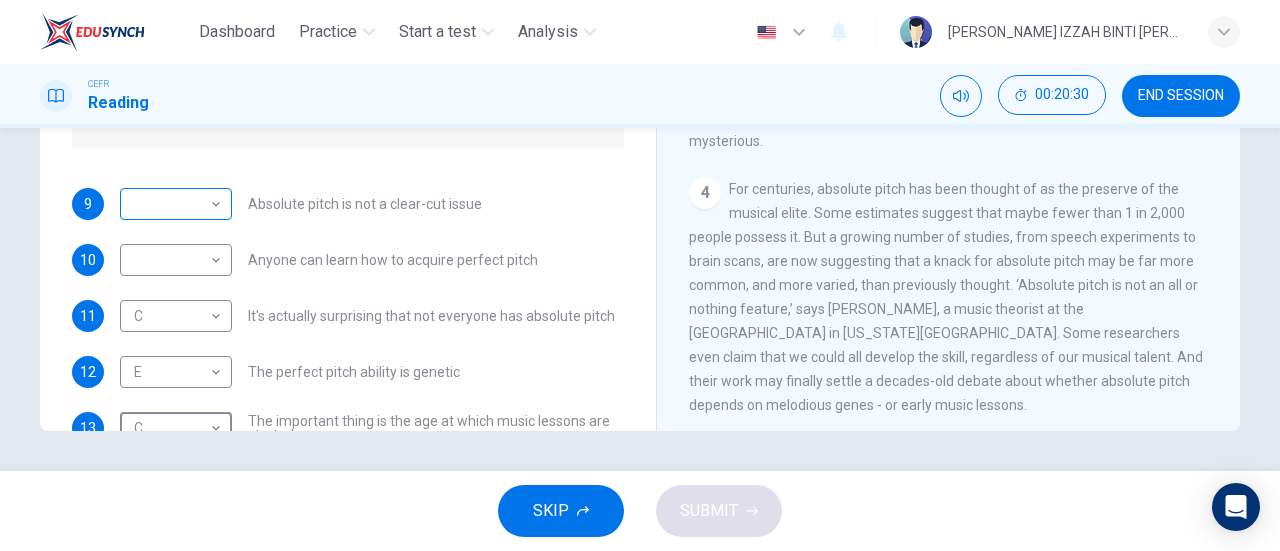 click on "Dashboard Practice Start a test Analysis English en ​ [PERSON_NAME] IZZAH BINTI [PERSON_NAME] CEFR Reading 00:20:30 END SESSION Questions 9 - 13 The Reading Passage contains a number of opinions provided by five different scientists. Match each opinion with one of the scientists ( A-E  below).
Write your answers in the boxes below.
NB  You may use any of the choices  A-E  more than once. A Levitin B Deutsch C [PERSON_NAME] D [PERSON_NAME] 9 ​ ​ Absolute pitch is not a clear-cut issue 10 ​ ​ Anyone can learn how to acquire perfect pitch 11 C C ​ It's actually surprising that not everyone has absolute pitch 12 E E ​ The perfect pitch ability is genetic 13 C C ​ The important thing is the age at which music lessons are started Striking the Right Note CLICK TO ZOOM Click to Zoom 1 Is perfect pitch a rare talent possessed solely by the likes of
[PERSON_NAME]? [PERSON_NAME] discusses this much sought-after musical ability. 2 3 4 5 6 7 8 9 10 11 12 13 SKIP SUBMIT EduSynch - Online Language Proficiency Testing" at bounding box center [640, 275] 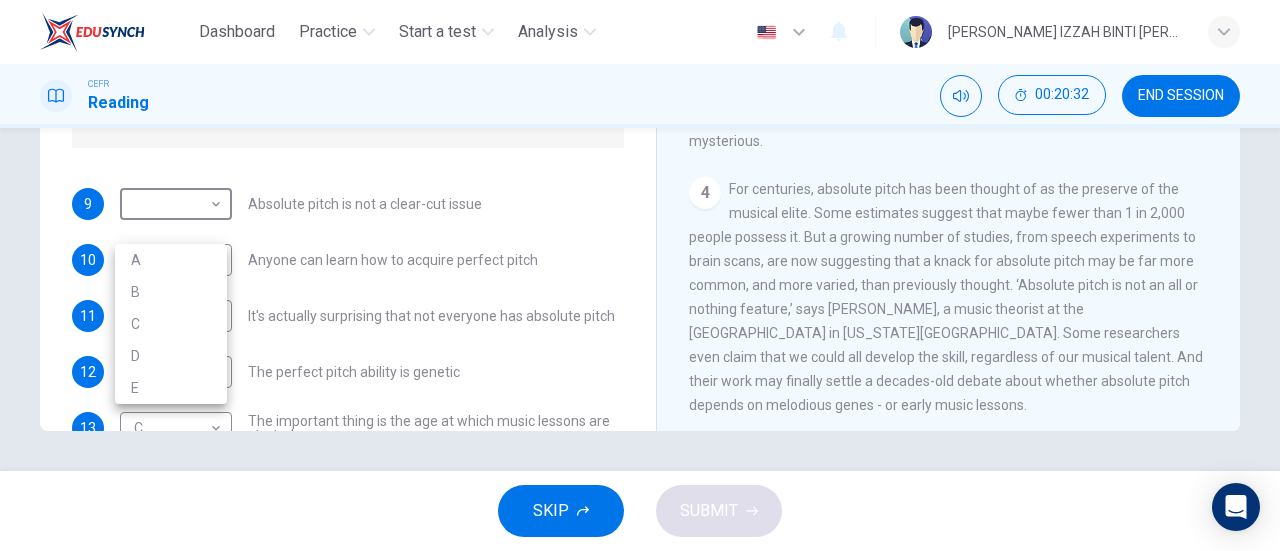 click at bounding box center [640, 275] 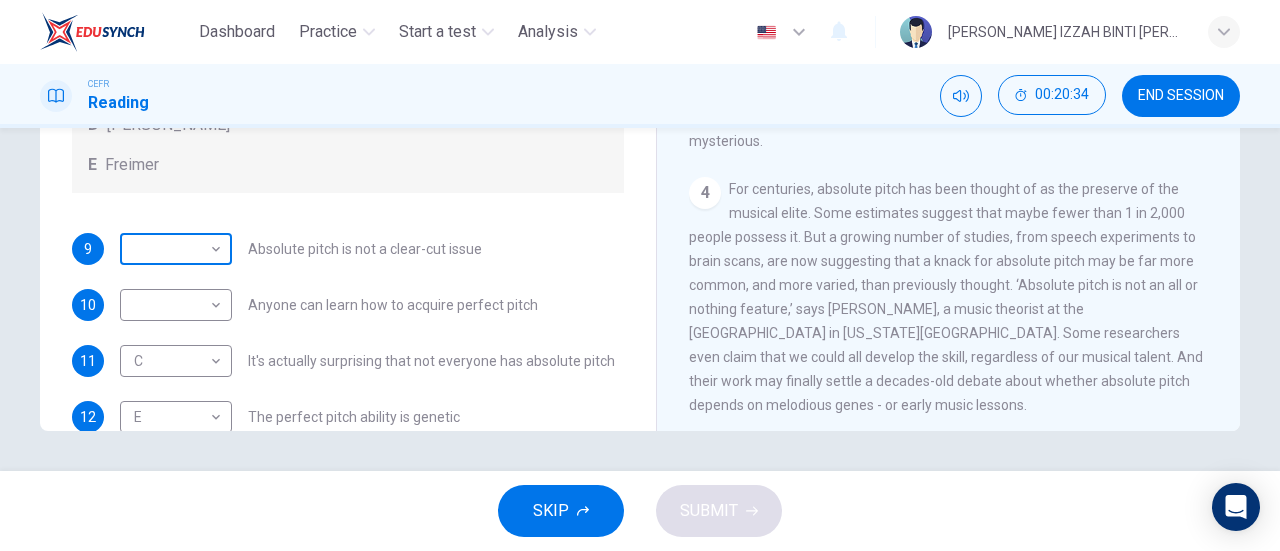 scroll, scrollTop: 100, scrollLeft: 0, axis: vertical 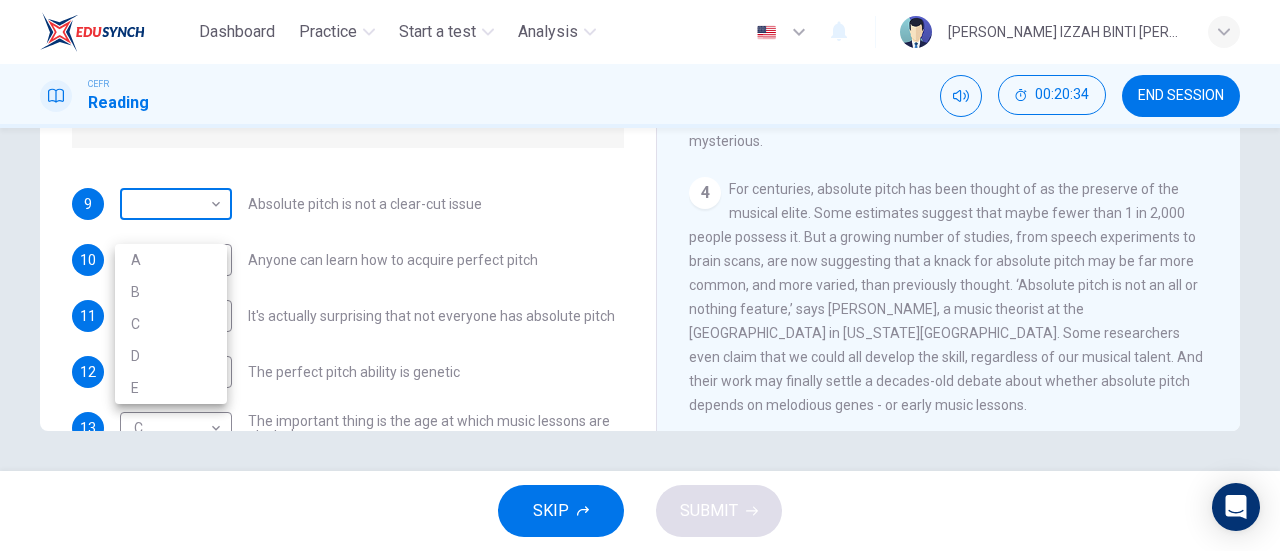 click on "Dashboard Practice Start a test Analysis English en ​ [PERSON_NAME] IZZAH BINTI [PERSON_NAME] CEFR Reading 00:20:34 END SESSION Questions 9 - 13 The Reading Passage contains a number of opinions provided by five different scientists. Match each opinion with one of the scientists ( A-E  below).
Write your answers in the boxes below.
NB  You may use any of the choices  A-E  more than once. A Levitin B Deutsch C [PERSON_NAME] D [PERSON_NAME] 9 ​ ​ Absolute pitch is not a clear-cut issue 10 ​ ​ Anyone can learn how to acquire perfect pitch 11 C C ​ It's actually surprising that not everyone has absolute pitch 12 E E ​ The perfect pitch ability is genetic 13 C C ​ The important thing is the age at which music lessons are started Striking the Right Note CLICK TO ZOOM Click to Zoom 1 Is perfect pitch a rare talent possessed solely by the likes of
[PERSON_NAME]? [PERSON_NAME] discusses this much sought-after musical ability. 2 3 4 5 6 7 8 9 10 11 12 13 SKIP SUBMIT EduSynch - Online Language Proficiency Testing" at bounding box center [640, 275] 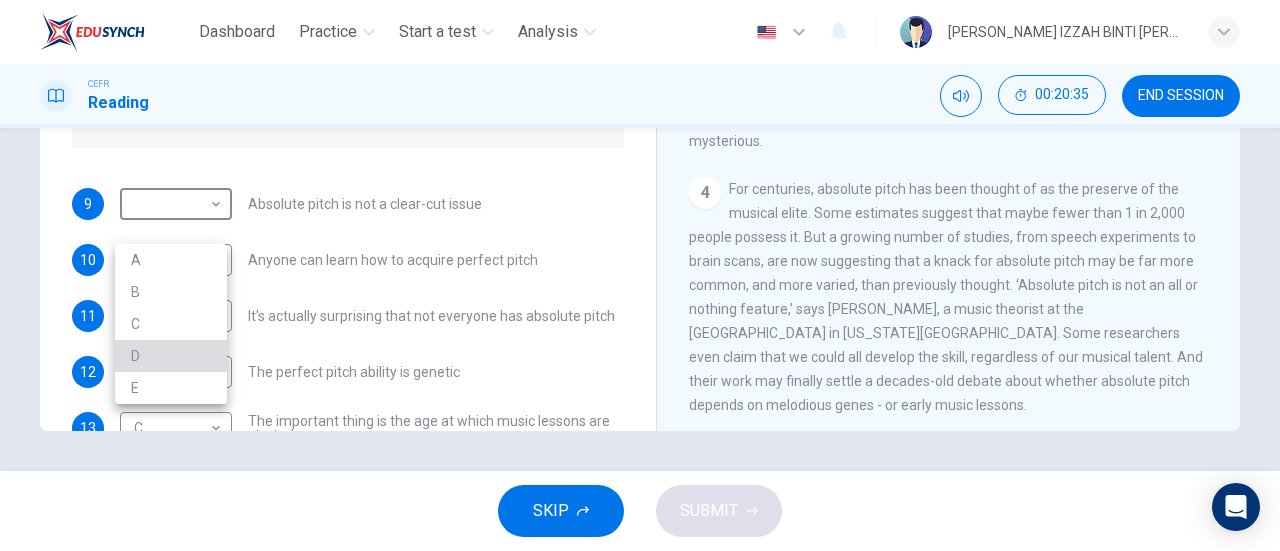 click on "D" at bounding box center [171, 356] 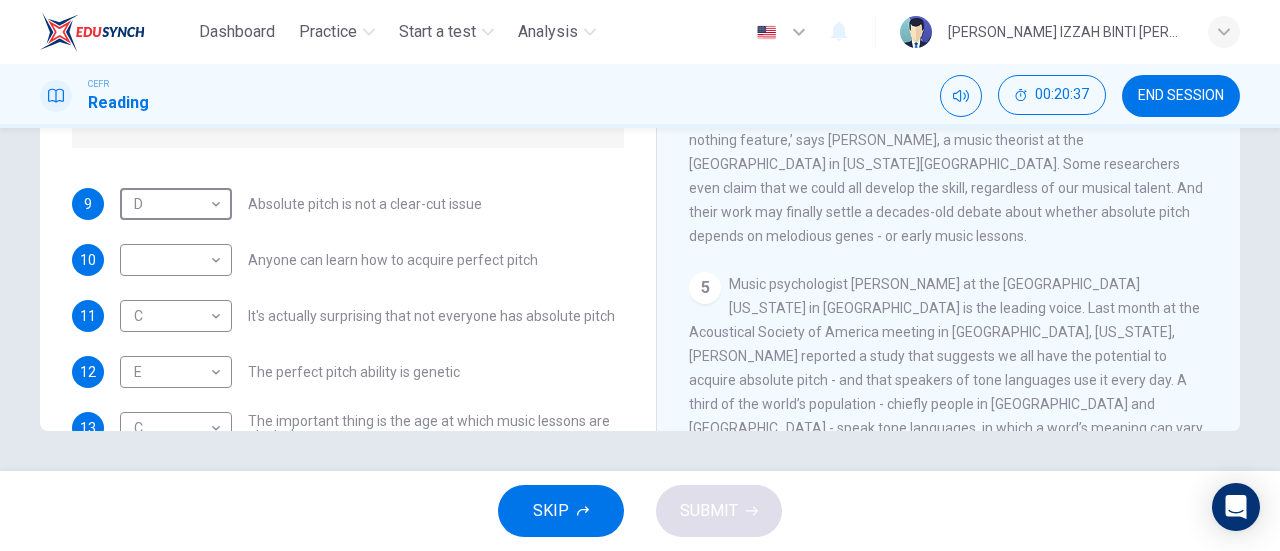 scroll, scrollTop: 700, scrollLeft: 0, axis: vertical 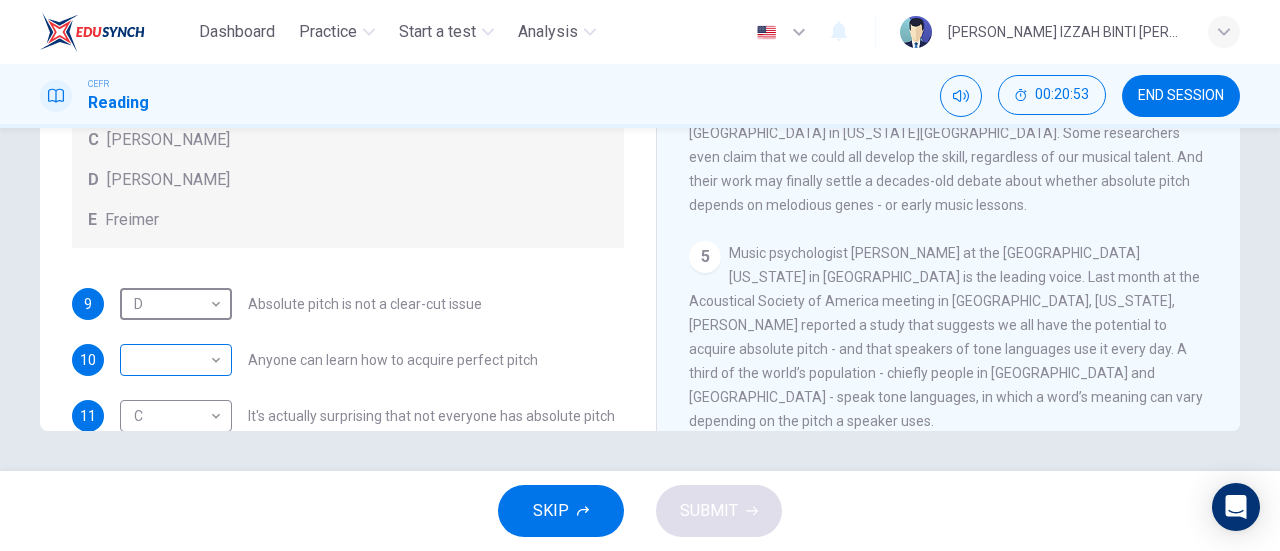 click on "Dashboard Practice Start a test Analysis English en ​ [PERSON_NAME] IZZAH BINTI [PERSON_NAME] CEFR Reading 00:20:53 END SESSION Questions 9 - 13 The Reading Passage contains a number of opinions provided by five different scientists. Match each opinion with one of the scientists ( A-E  below).
Write your answers in the boxes below.
NB  You may use any of the choices  A-E  more than once. A Levitin B Deutsch C [PERSON_NAME] D [PERSON_NAME] 9 D D ​ Absolute pitch is not a clear-cut issue 10 ​ ​ Anyone can learn how to acquire perfect pitch 11 C C ​ It's actually surprising that not everyone has absolute pitch 12 E E ​ The perfect pitch ability is genetic 13 C C ​ The important thing is the age at which music lessons are started Striking the Right Note CLICK TO ZOOM Click to Zoom 1 Is perfect pitch a rare talent possessed solely by the likes of
[PERSON_NAME]? [PERSON_NAME] discusses this much sought-after musical ability. 2 3 4 5 6 7 8 9 10 11 12 13 SKIP SUBMIT EduSynch - Online Language Proficiency Testing" at bounding box center (640, 275) 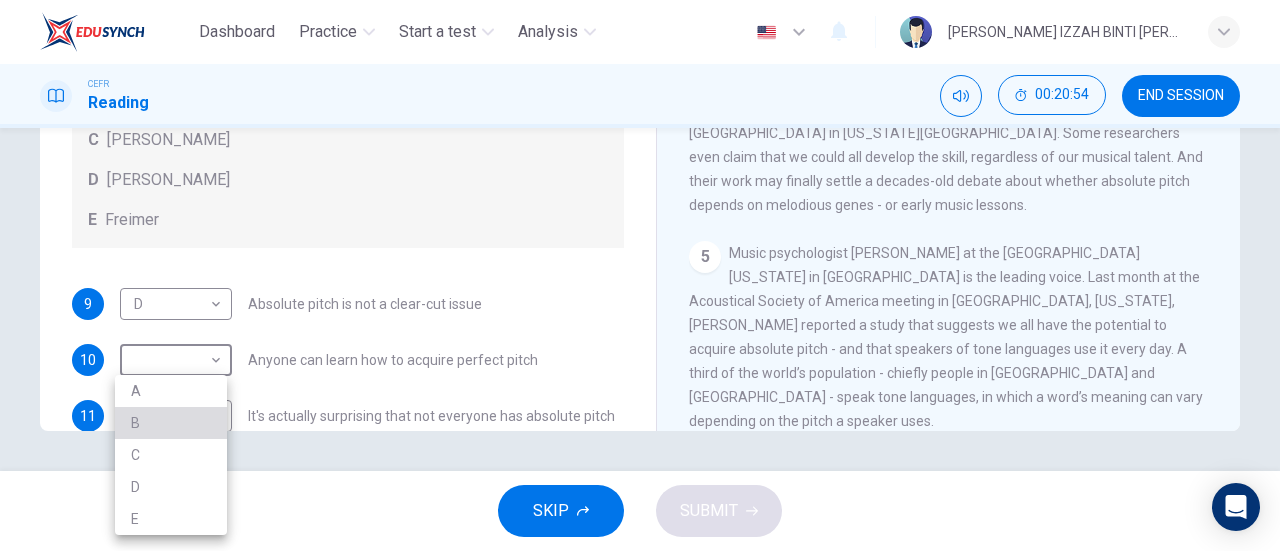 click on "B" at bounding box center (171, 423) 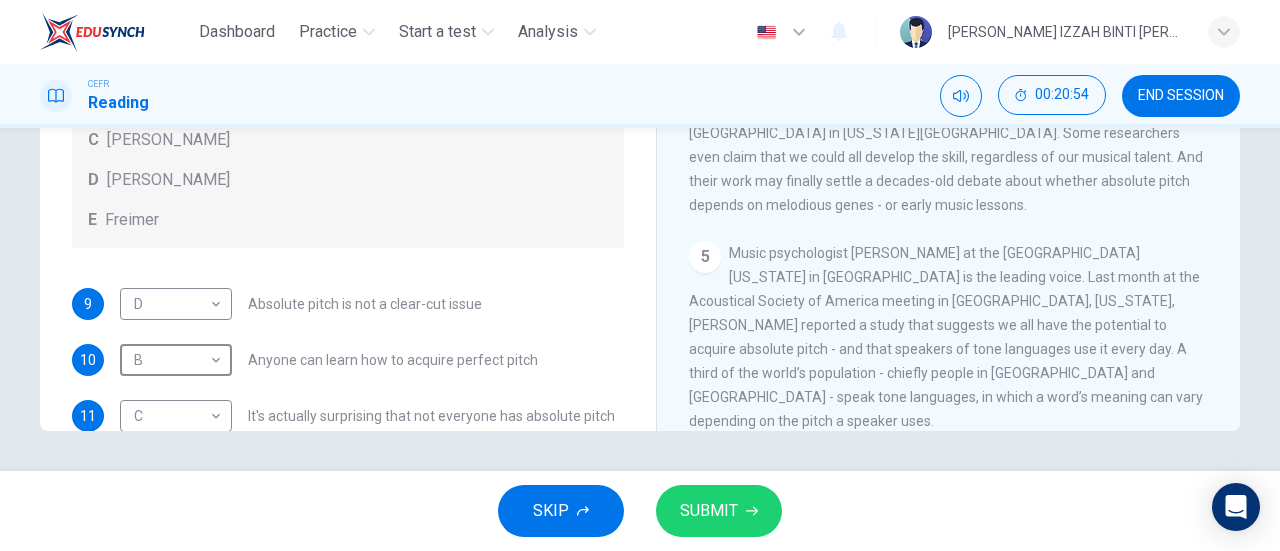 scroll, scrollTop: 332, scrollLeft: 0, axis: vertical 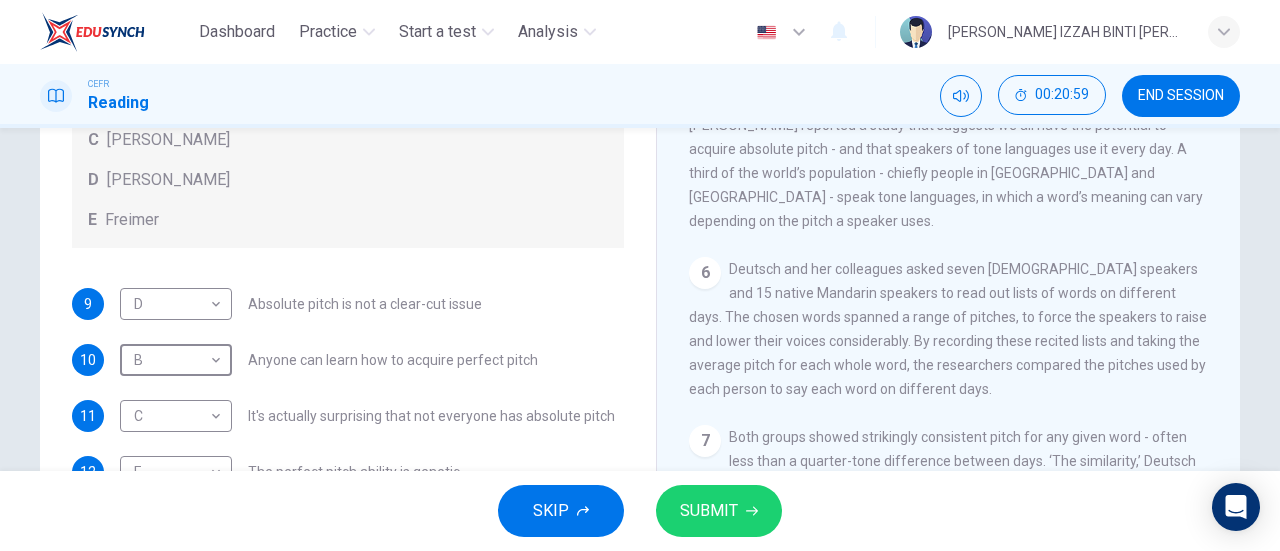 click on "SUBMIT" at bounding box center [719, 511] 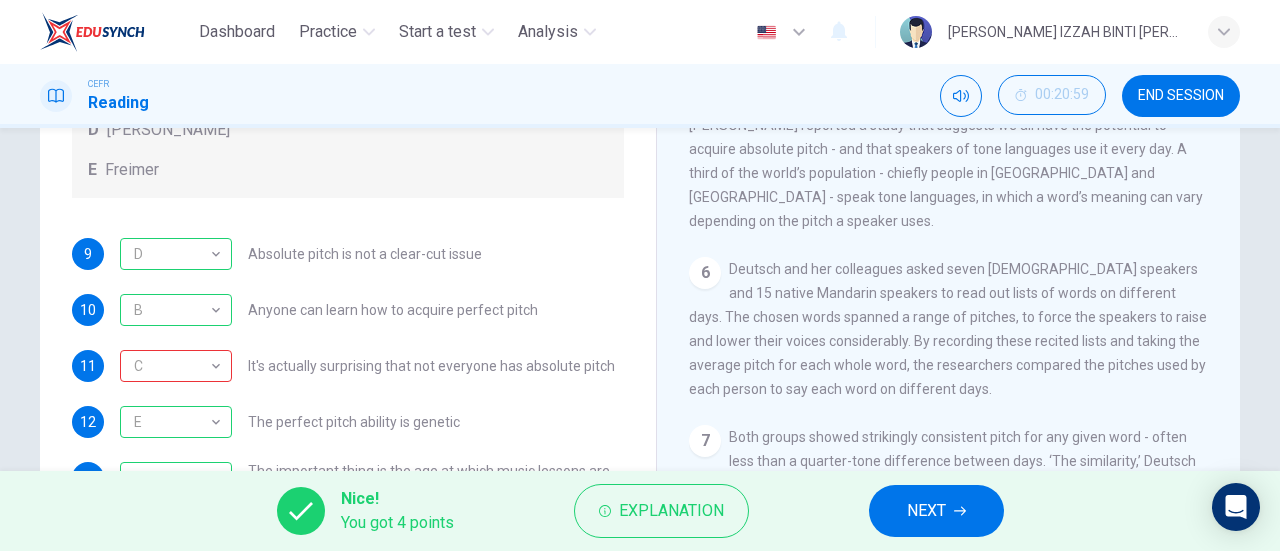scroll, scrollTop: 176, scrollLeft: 0, axis: vertical 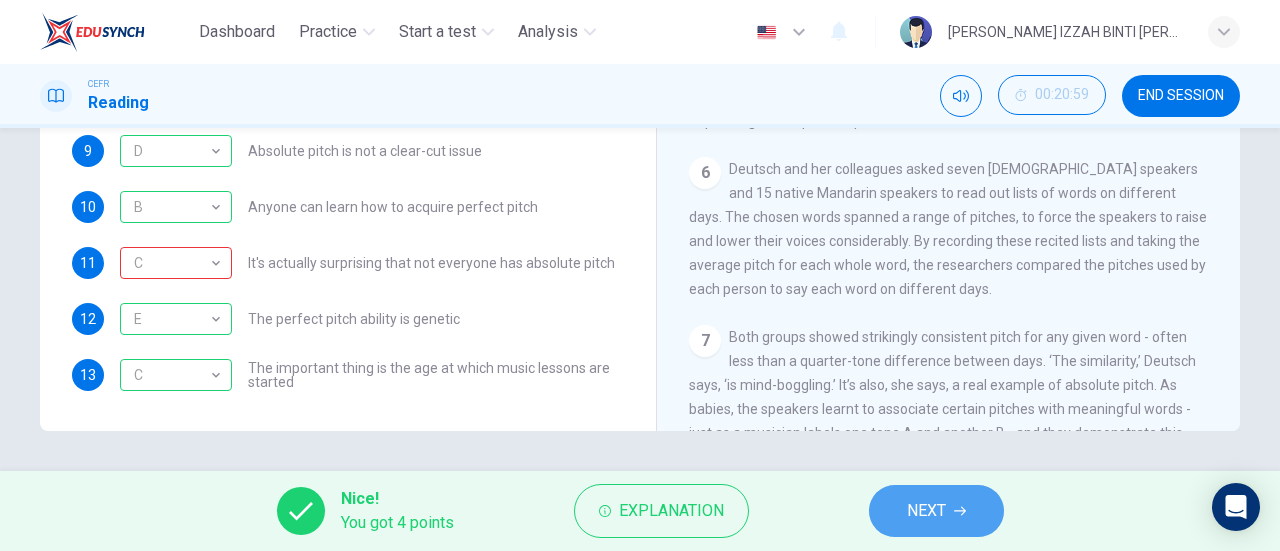 click on "NEXT" at bounding box center [936, 511] 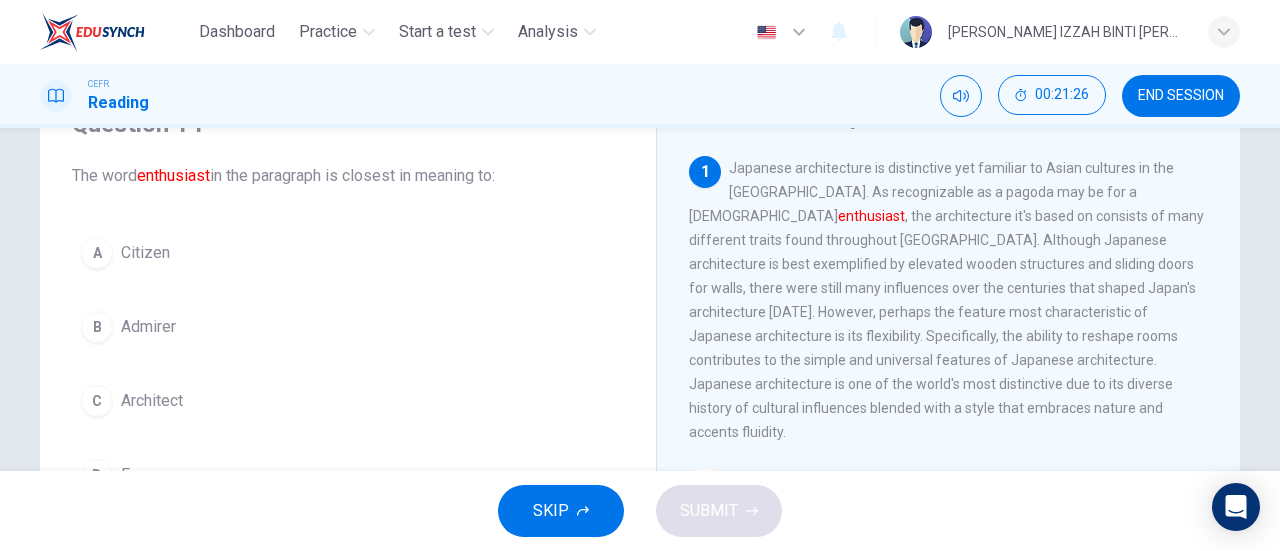 scroll, scrollTop: 200, scrollLeft: 0, axis: vertical 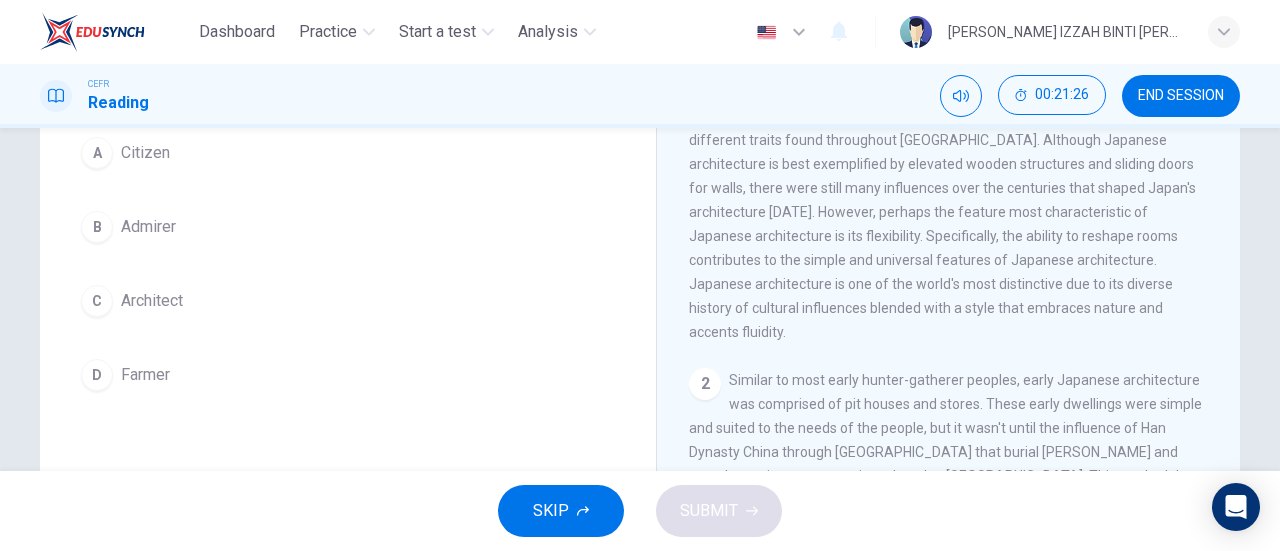 click on "Admirer" at bounding box center [148, 227] 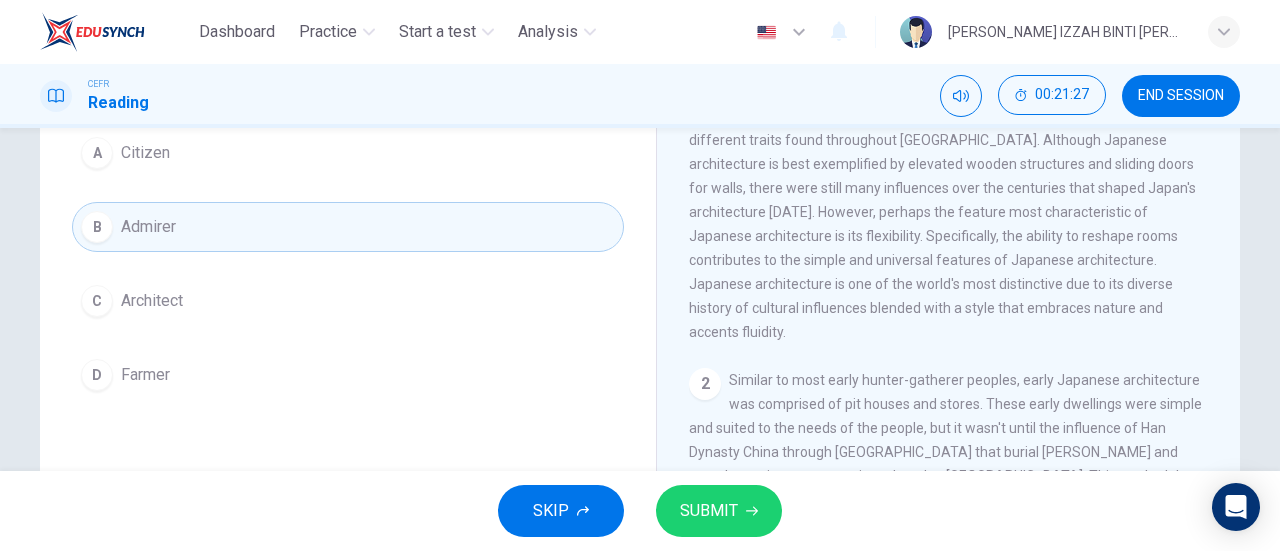 click on "SUBMIT" at bounding box center [709, 511] 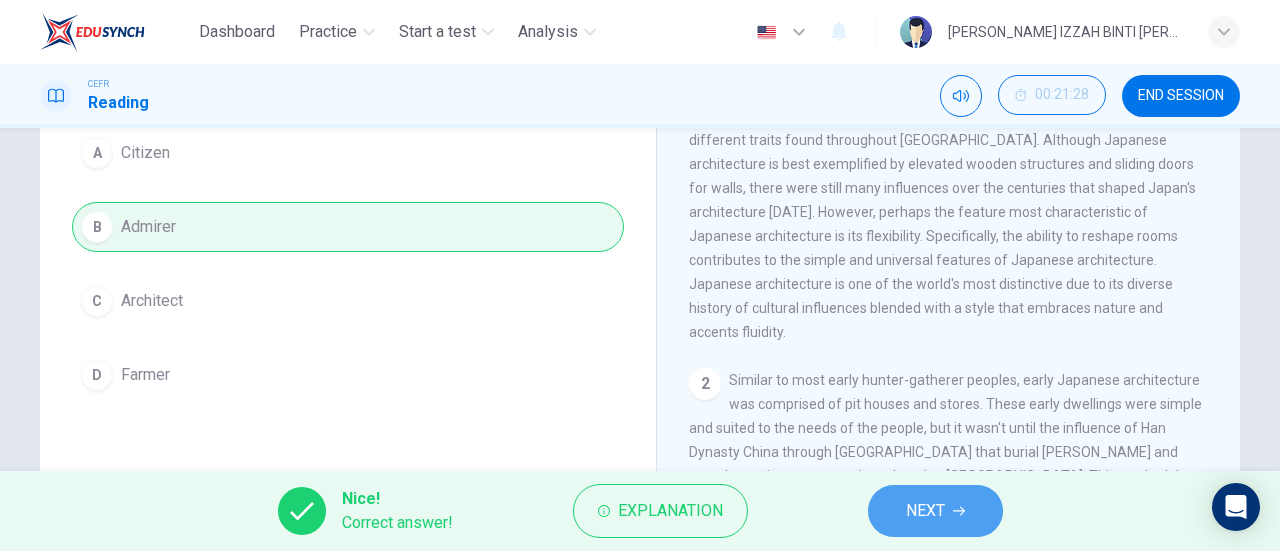 click on "NEXT" at bounding box center (925, 511) 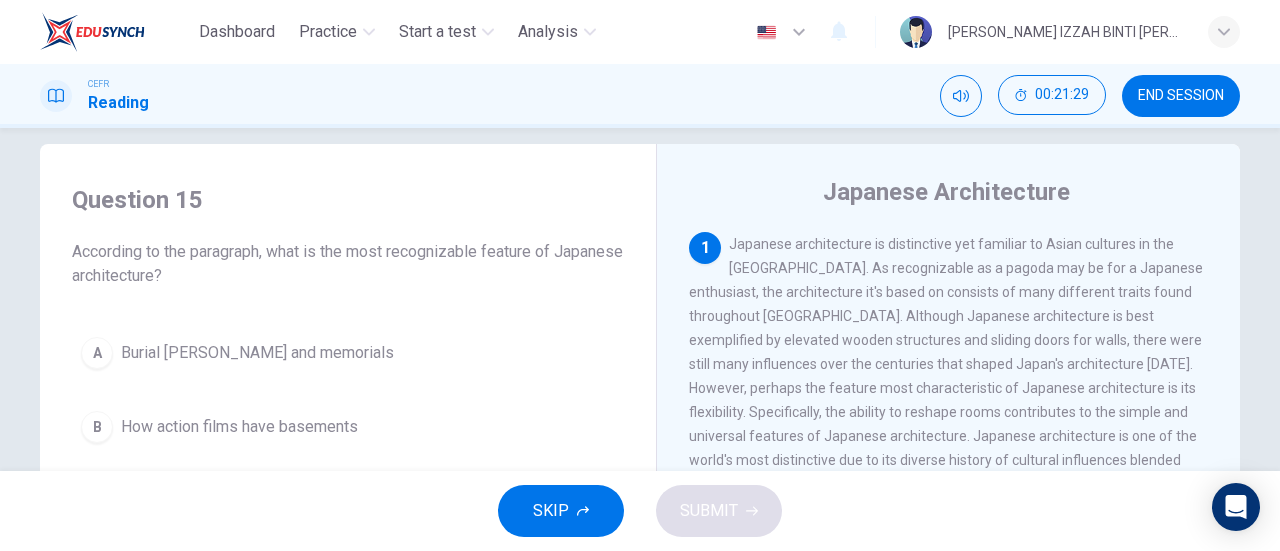 scroll, scrollTop: 24, scrollLeft: 0, axis: vertical 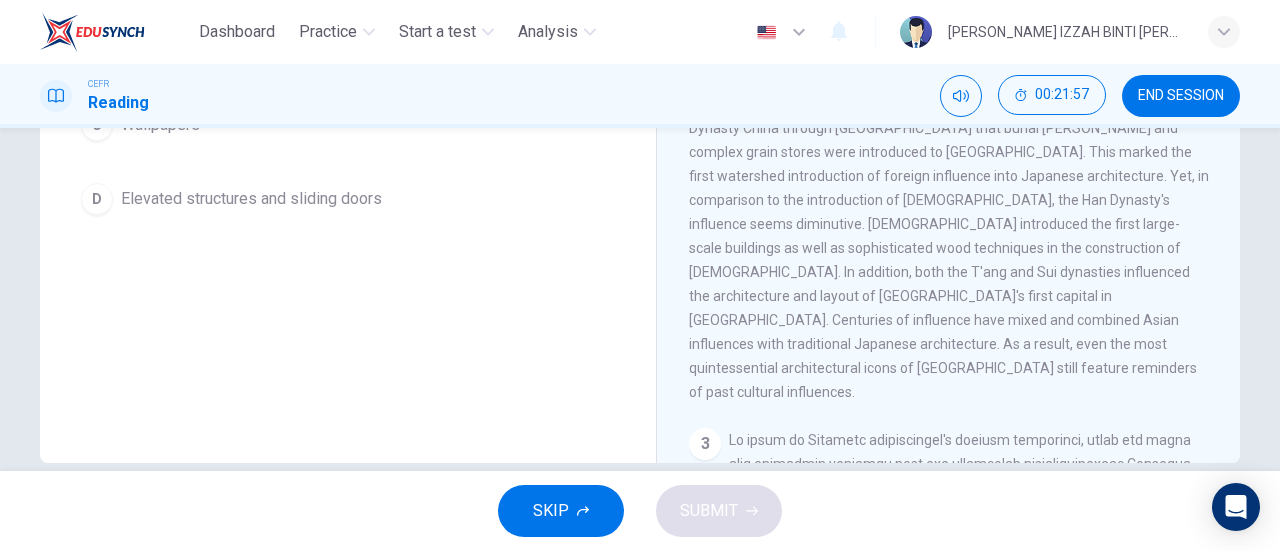 click on "Elevated structures and sliding doors" at bounding box center [251, 199] 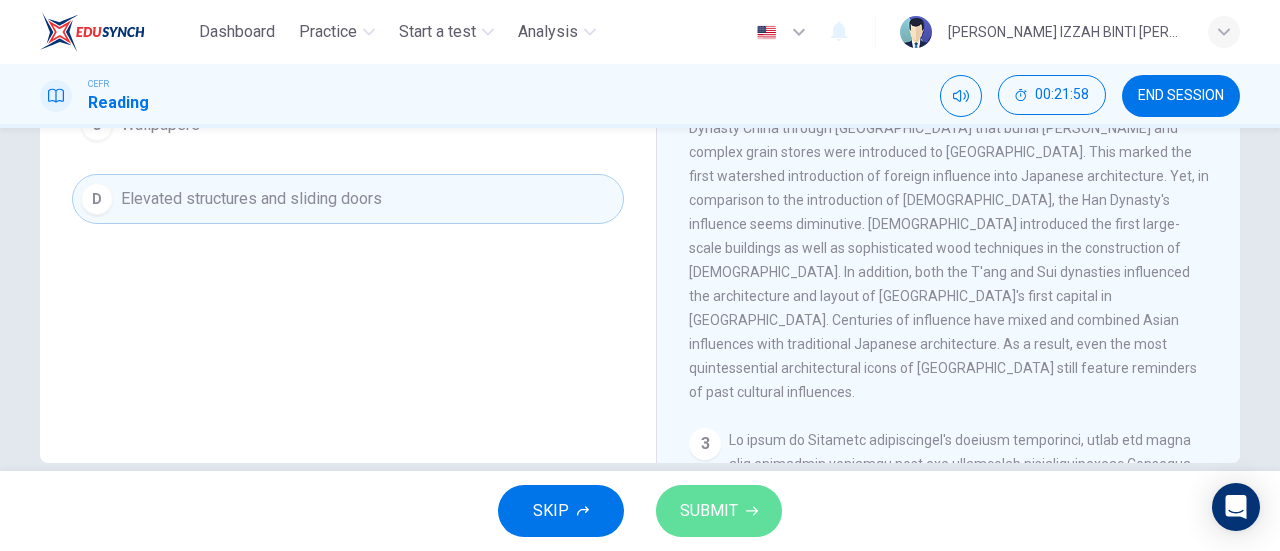 click on "SUBMIT" at bounding box center [719, 511] 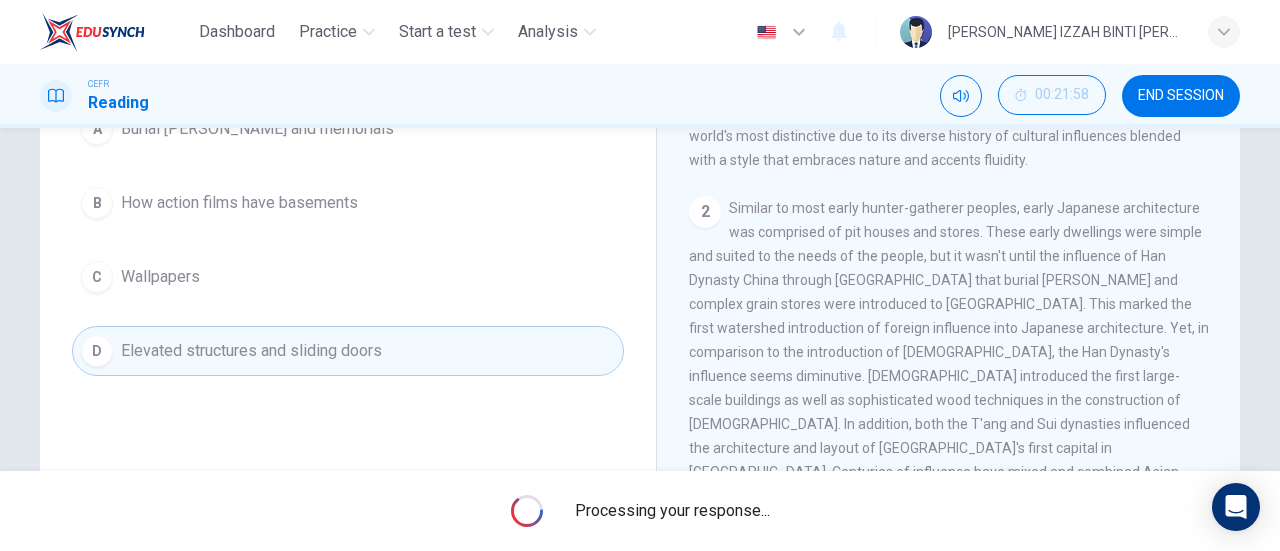 scroll, scrollTop: 200, scrollLeft: 0, axis: vertical 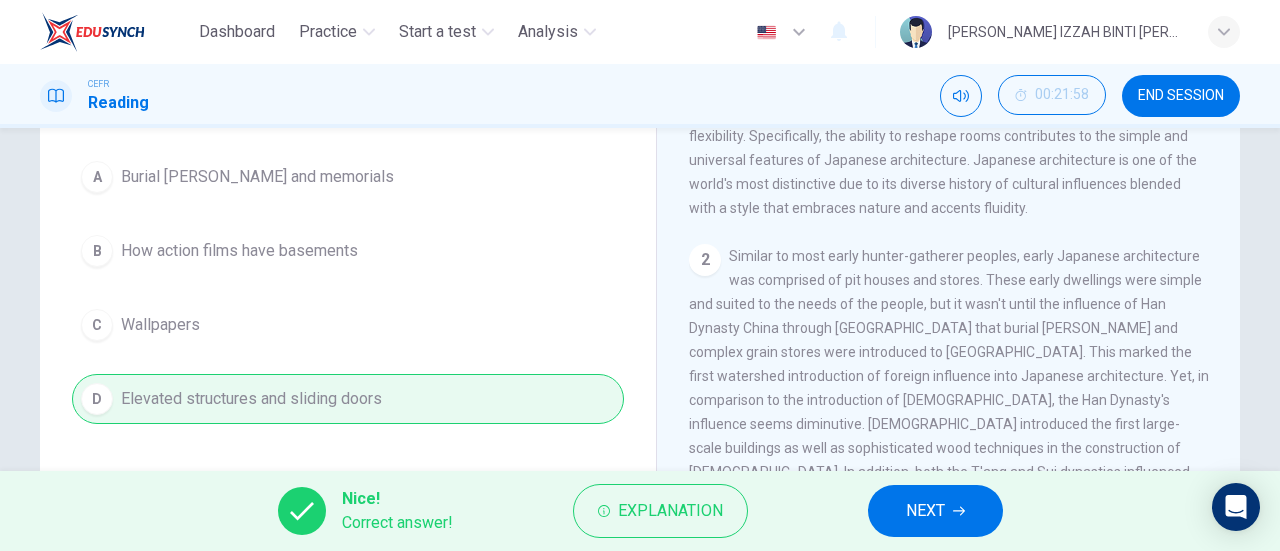 click on "NEXT" at bounding box center (925, 511) 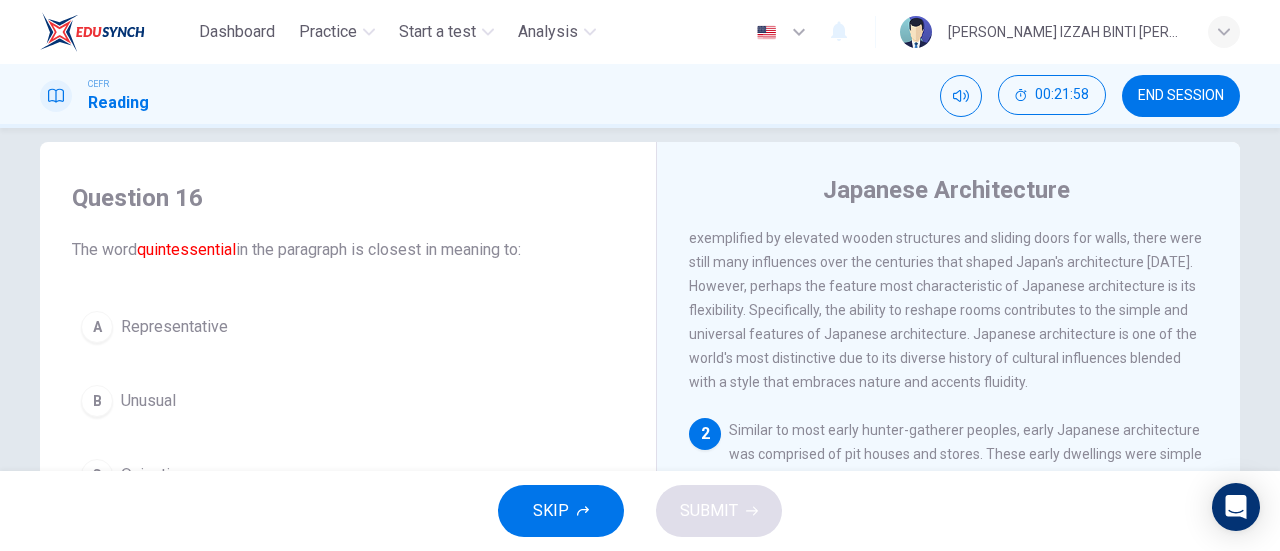 scroll, scrollTop: 0, scrollLeft: 0, axis: both 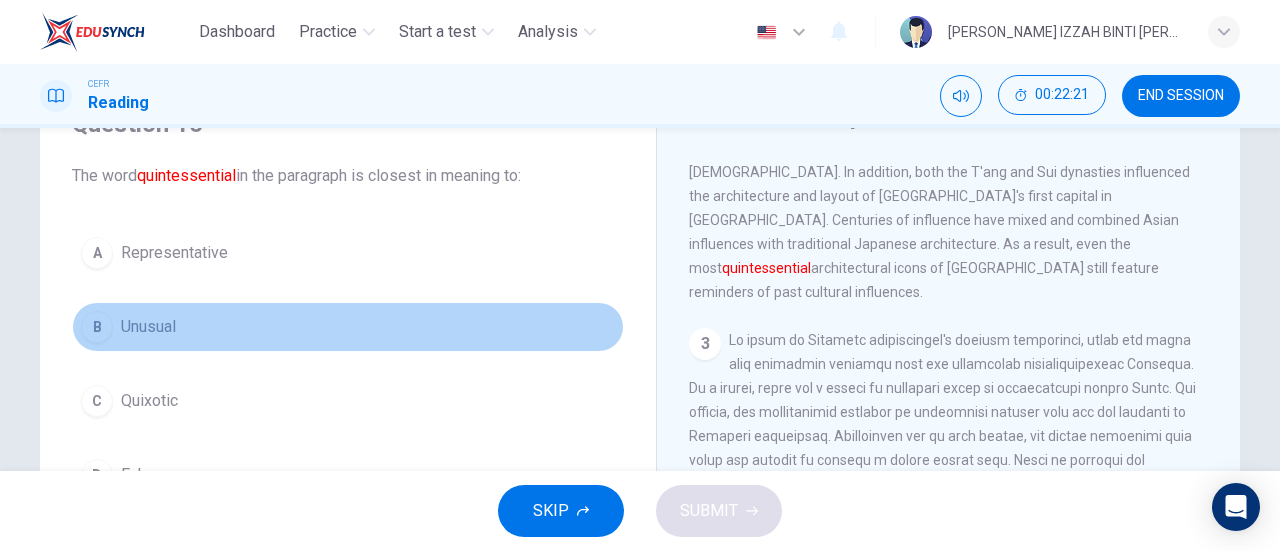 click on "B Unusual" at bounding box center (348, 327) 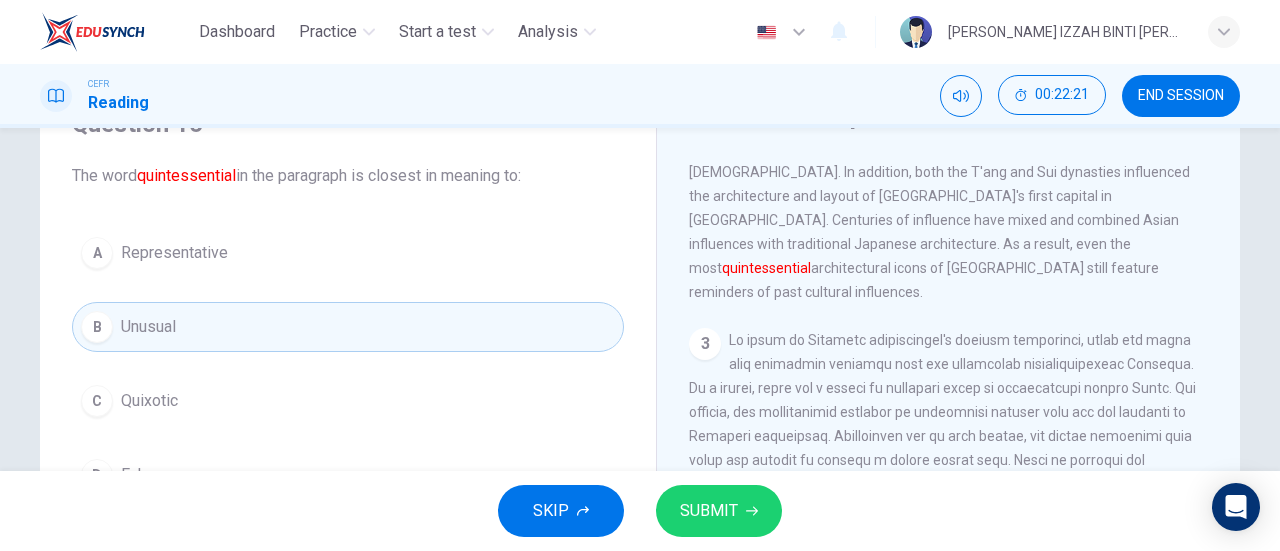 scroll, scrollTop: 200, scrollLeft: 0, axis: vertical 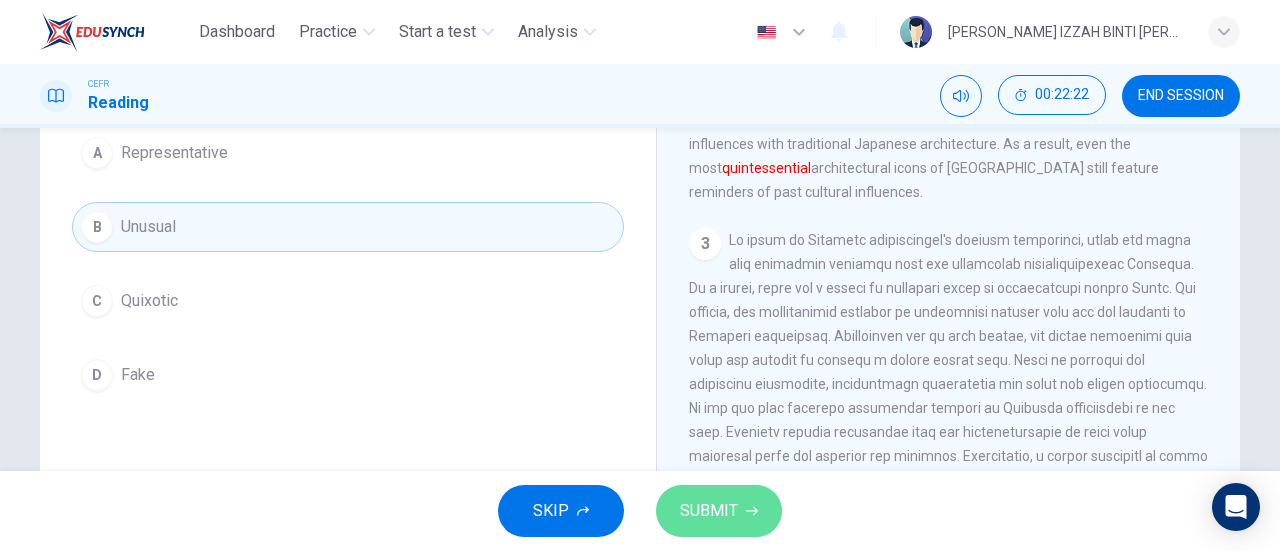click on "SUBMIT" at bounding box center [719, 511] 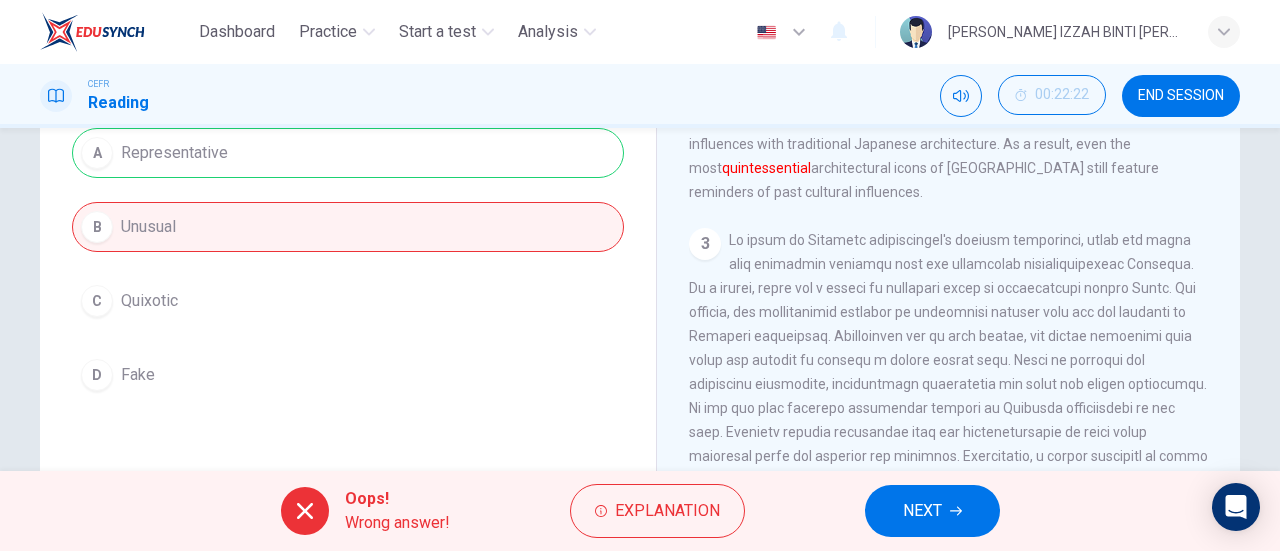 click on "NEXT" at bounding box center (932, 511) 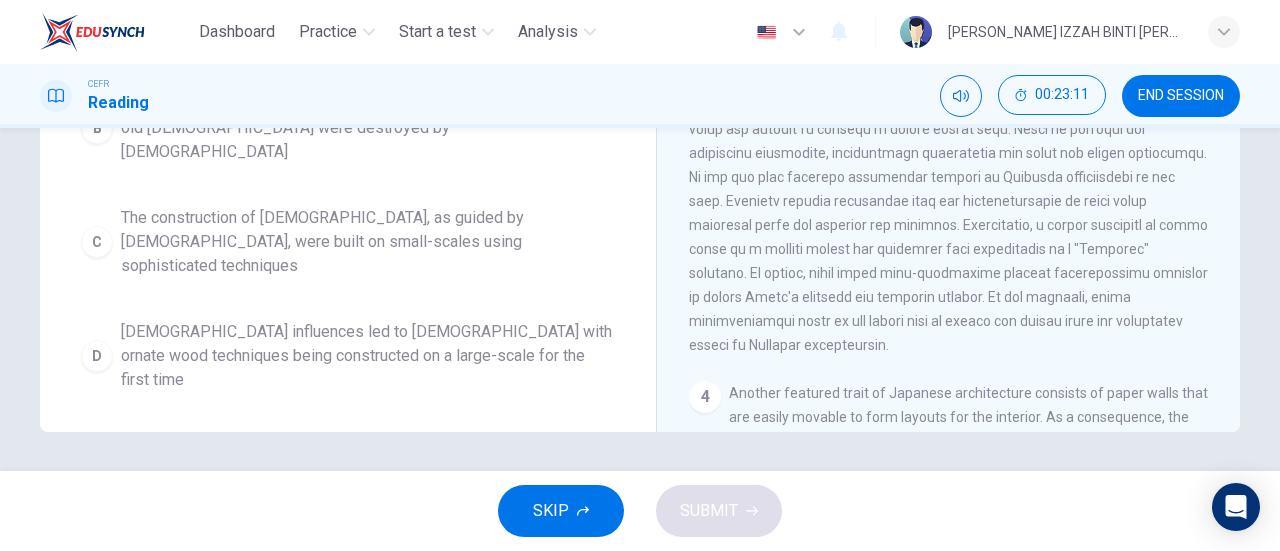 scroll, scrollTop: 432, scrollLeft: 0, axis: vertical 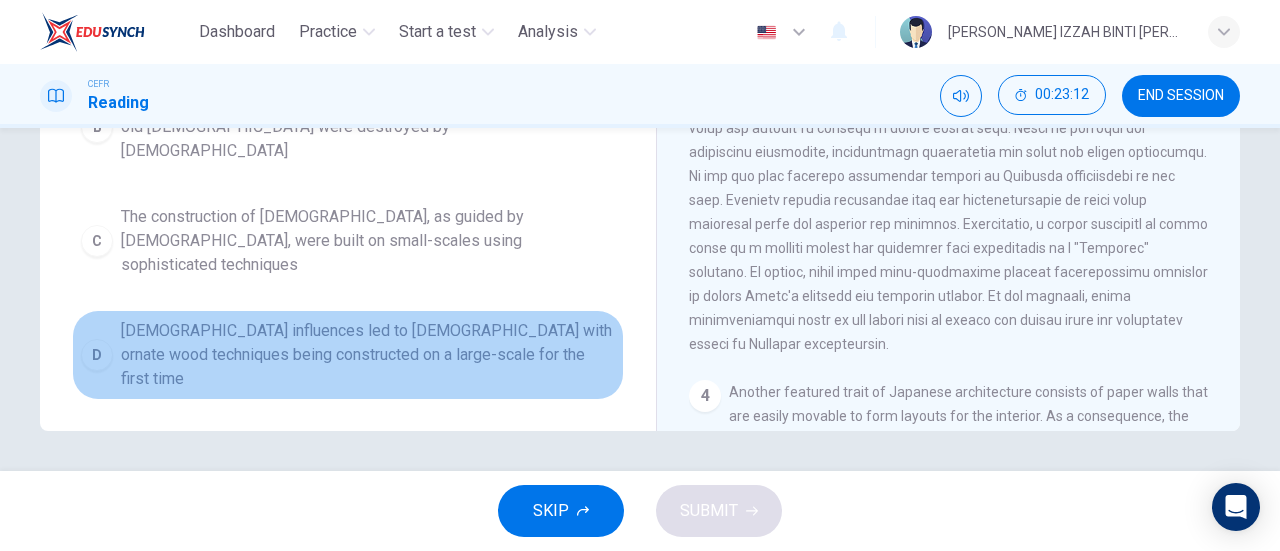 click on "[DEMOGRAPHIC_DATA] influences led to [DEMOGRAPHIC_DATA] with ornate wood techniques being constructed on a large-scale for the first time" at bounding box center [368, 355] 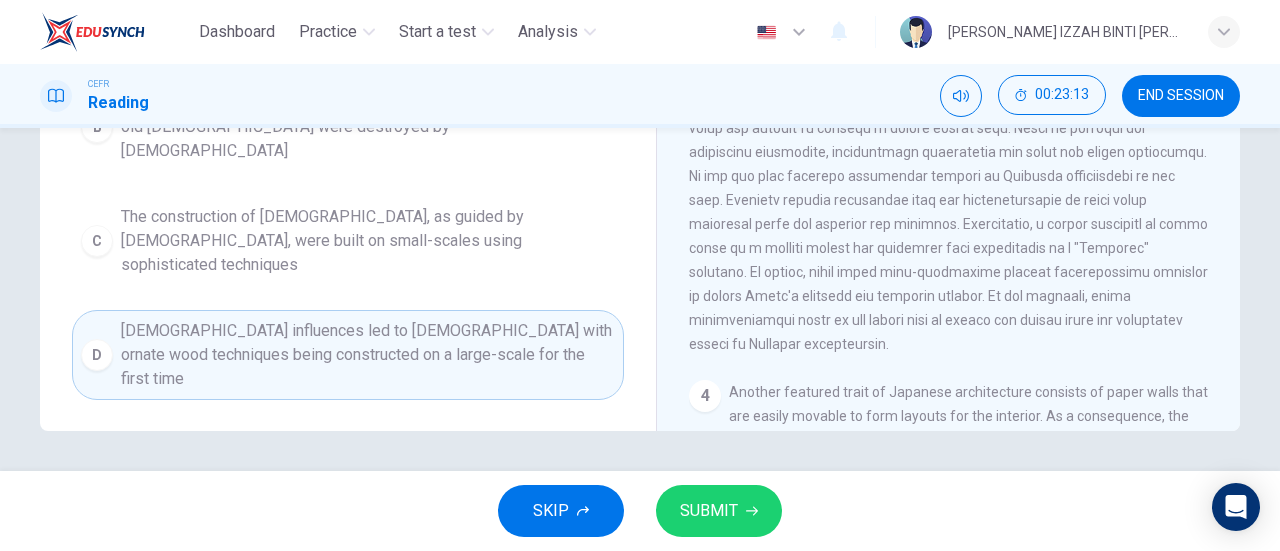 click on "SUBMIT" at bounding box center (709, 511) 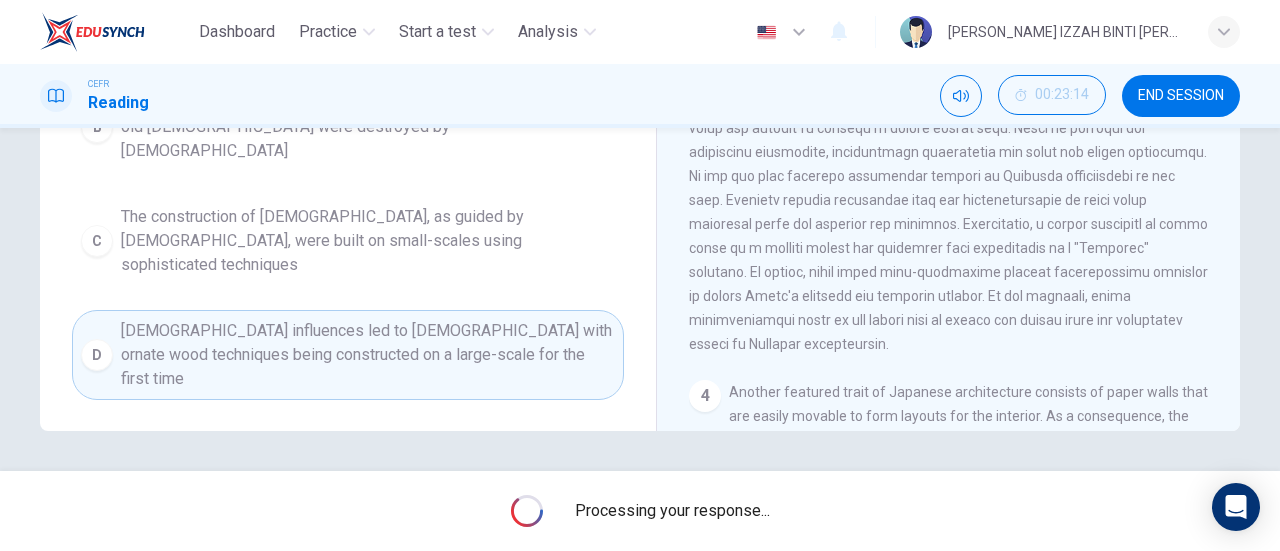 scroll, scrollTop: 332, scrollLeft: 0, axis: vertical 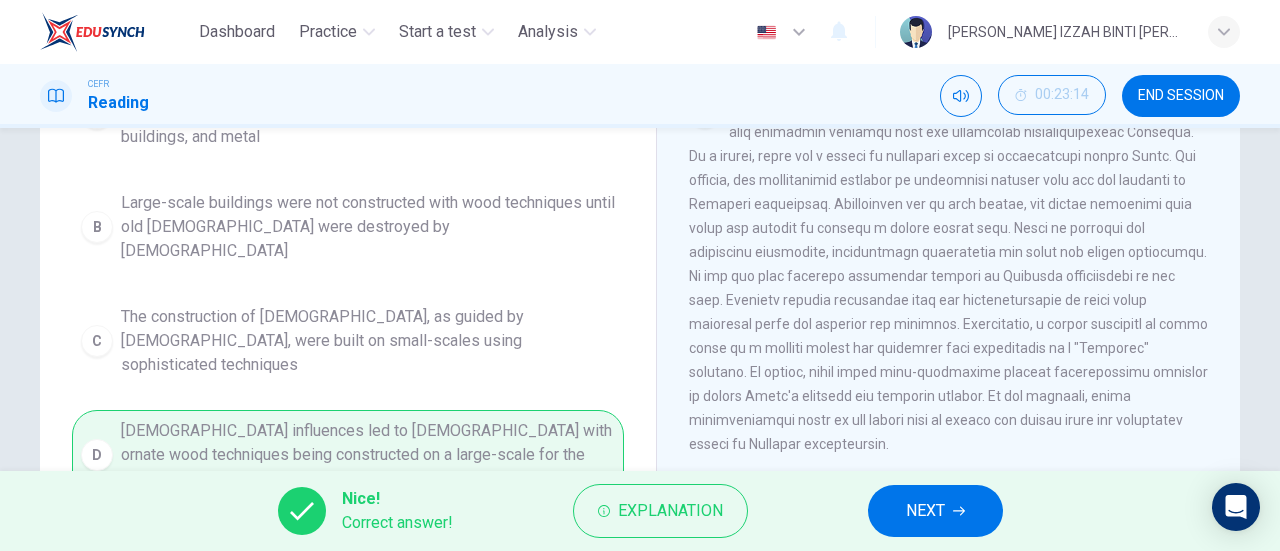 click on "NEXT" at bounding box center [935, 511] 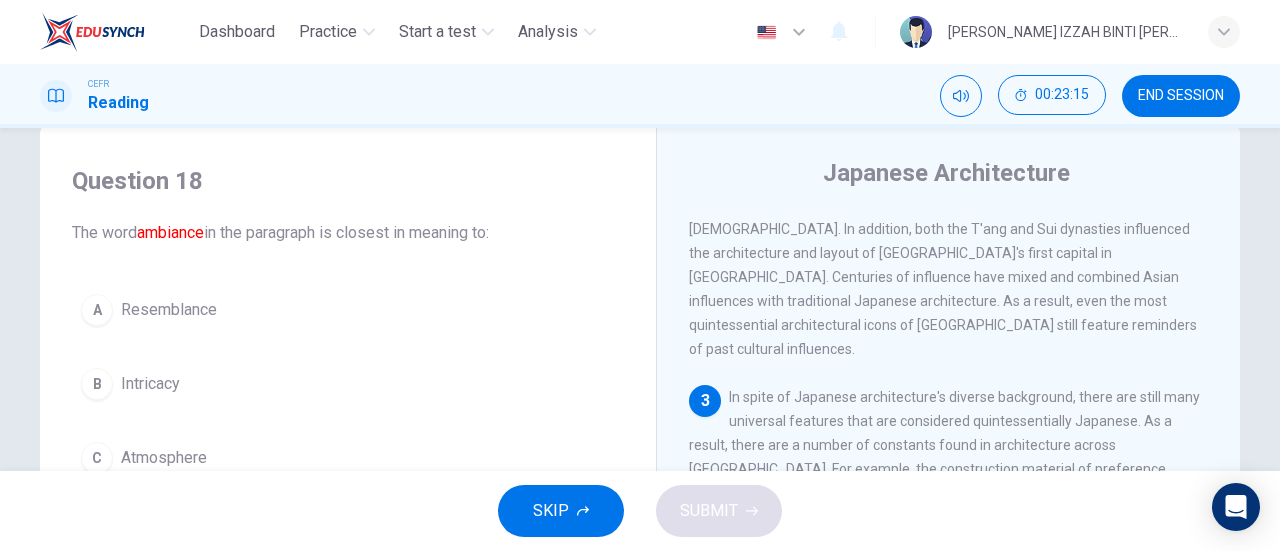 scroll, scrollTop: 36, scrollLeft: 0, axis: vertical 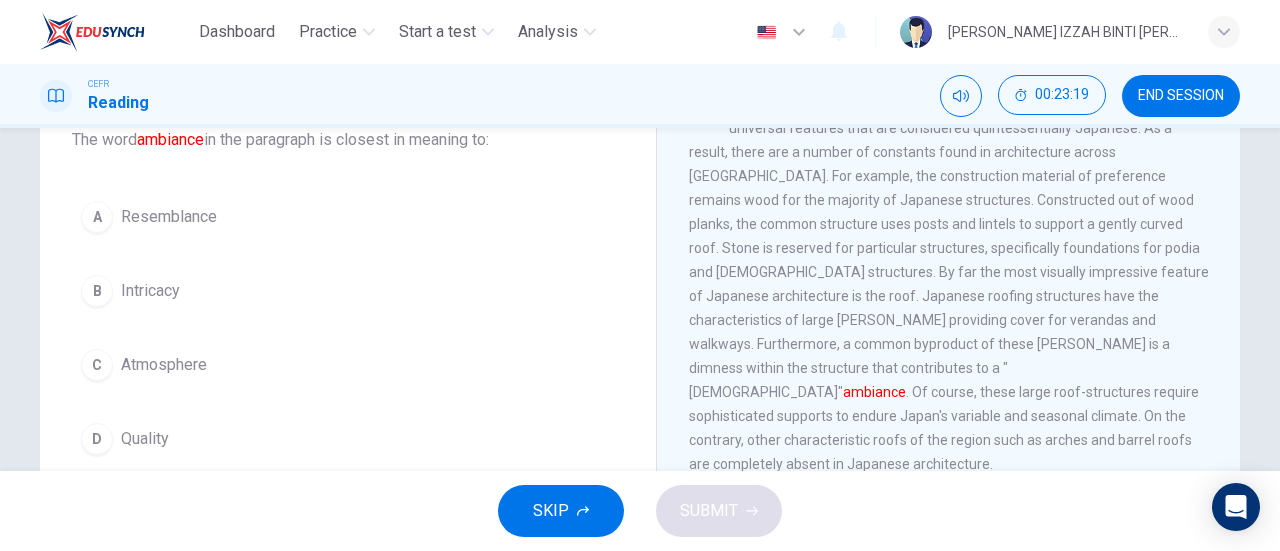 click on "Atmosphere" at bounding box center [164, 365] 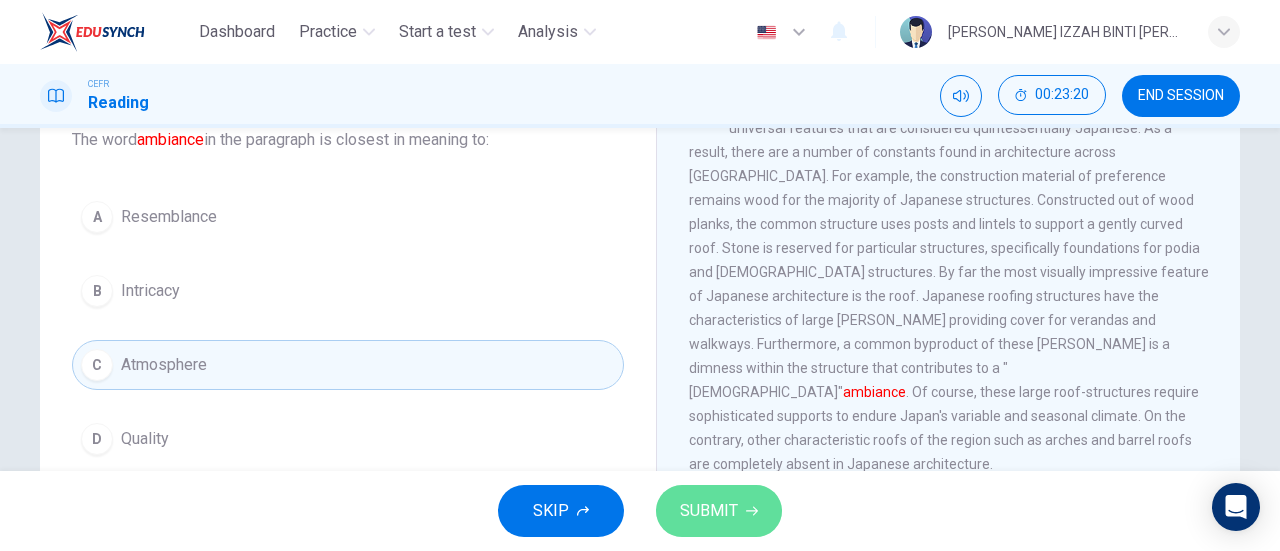 click on "SUBMIT" at bounding box center (719, 511) 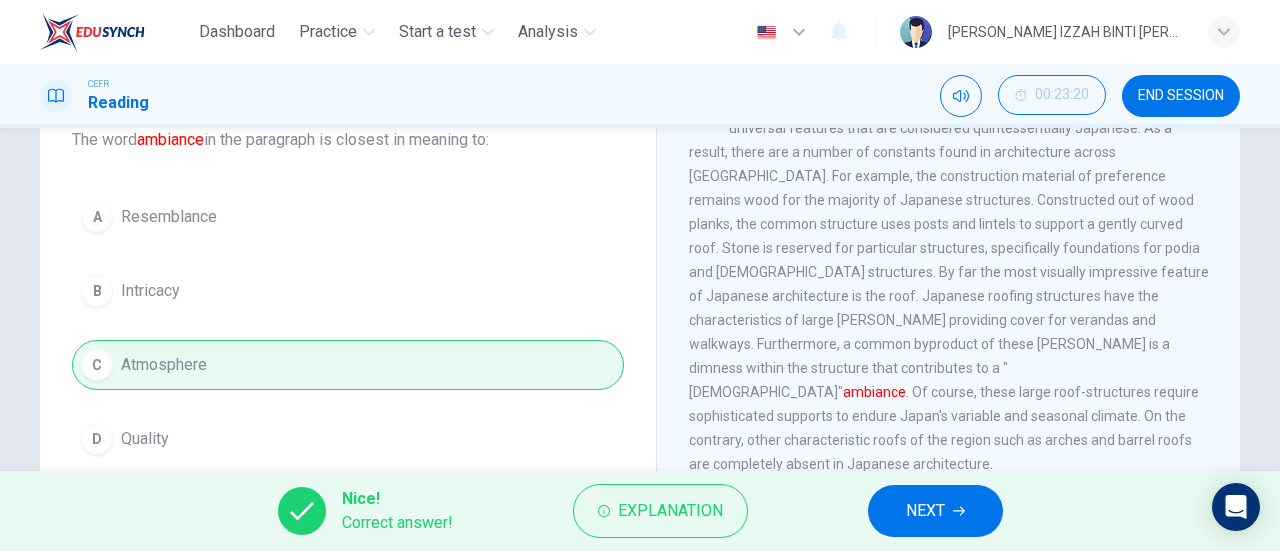 click on "NEXT" at bounding box center [925, 511] 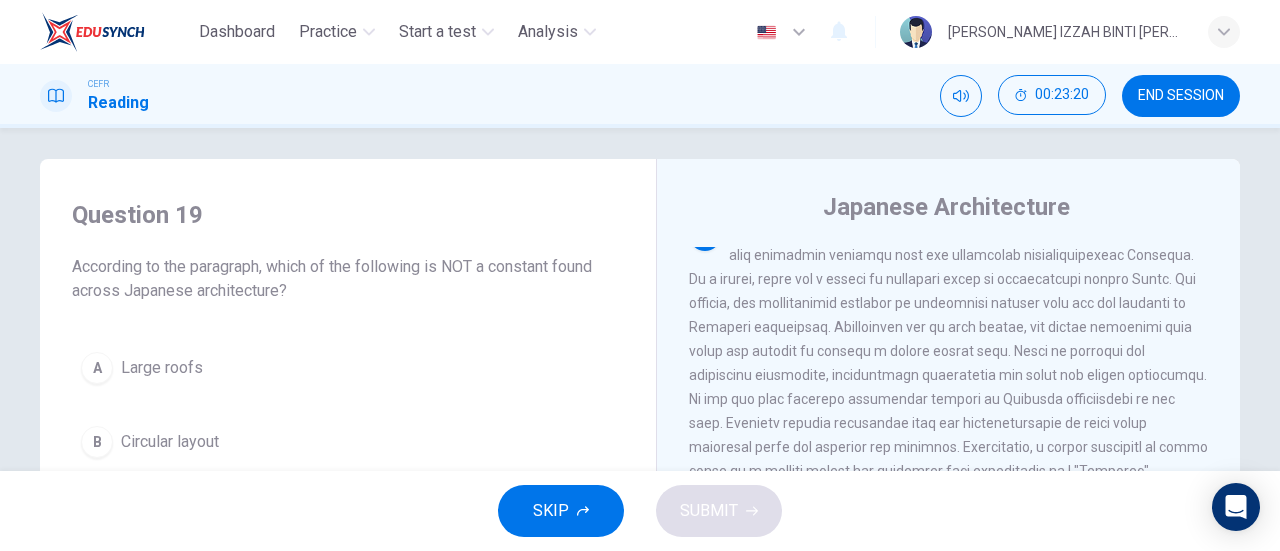 scroll, scrollTop: 0, scrollLeft: 0, axis: both 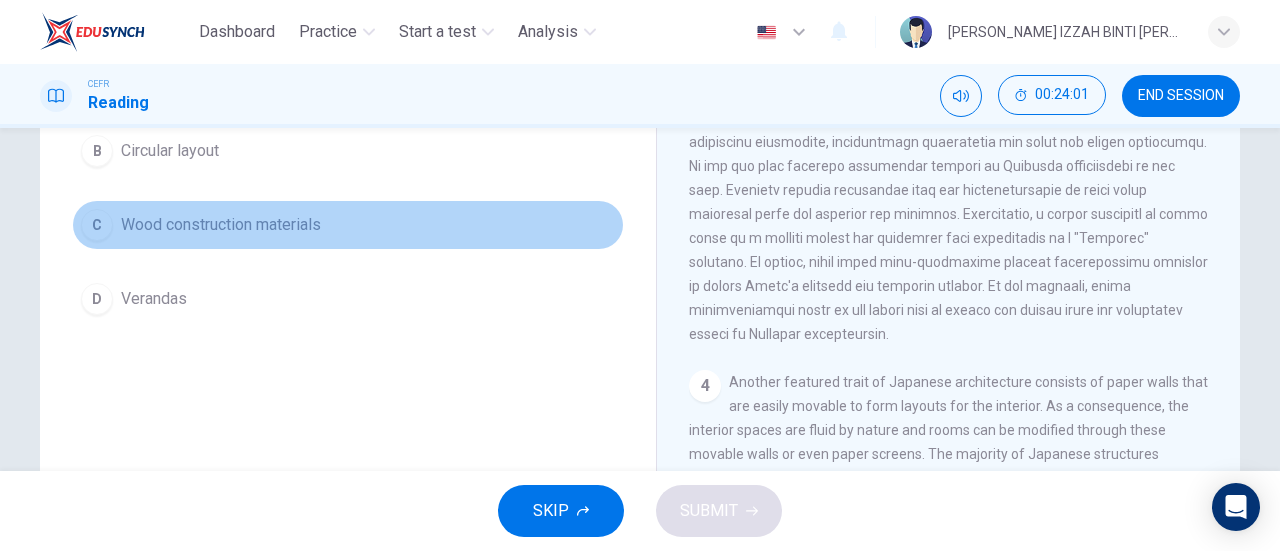 click on "C Wood construction materials" at bounding box center [348, 225] 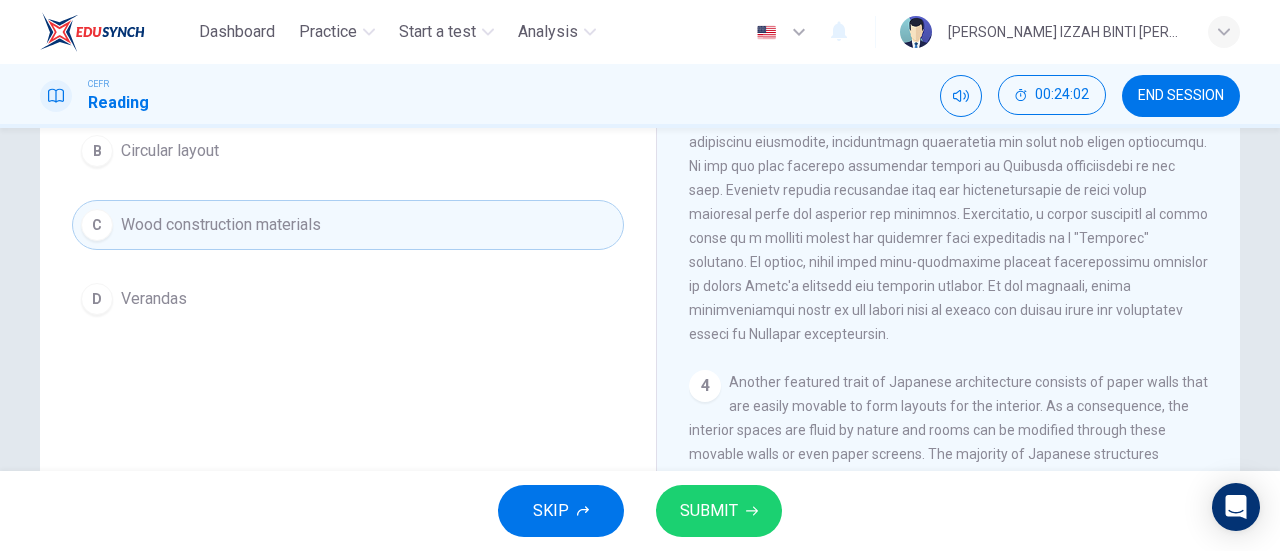 click on "SUBMIT" at bounding box center (709, 511) 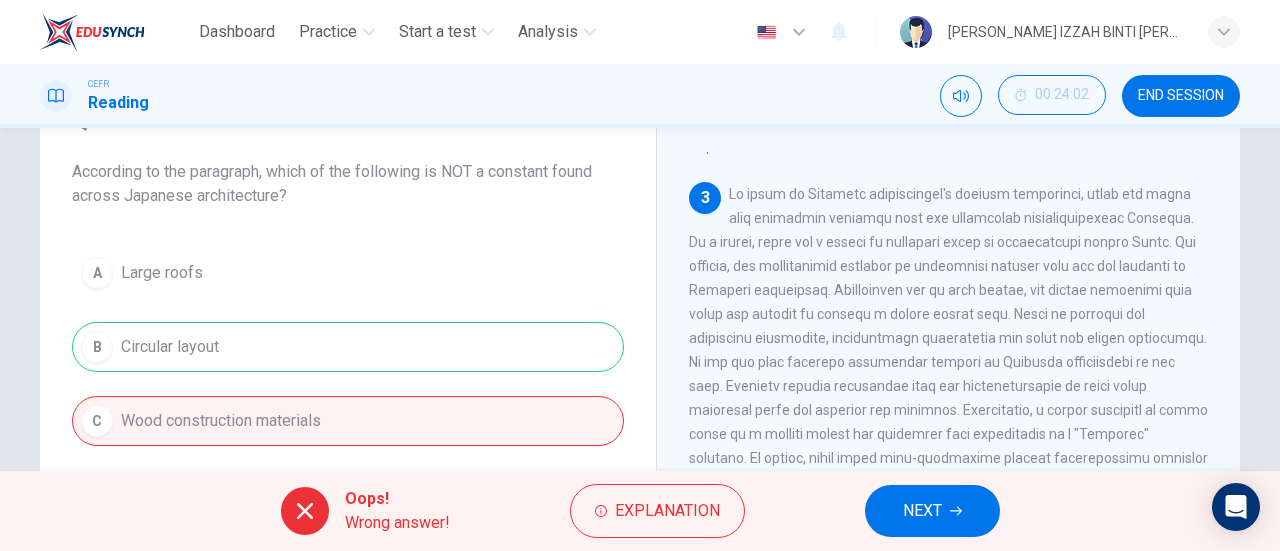 scroll, scrollTop: 100, scrollLeft: 0, axis: vertical 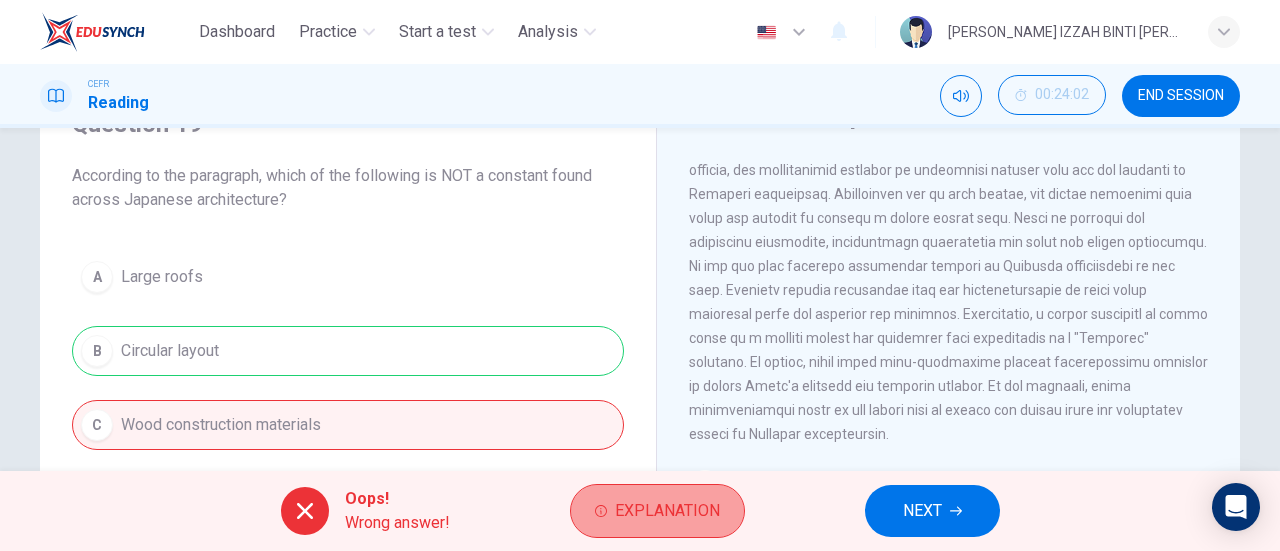 click on "Explanation" at bounding box center (657, 511) 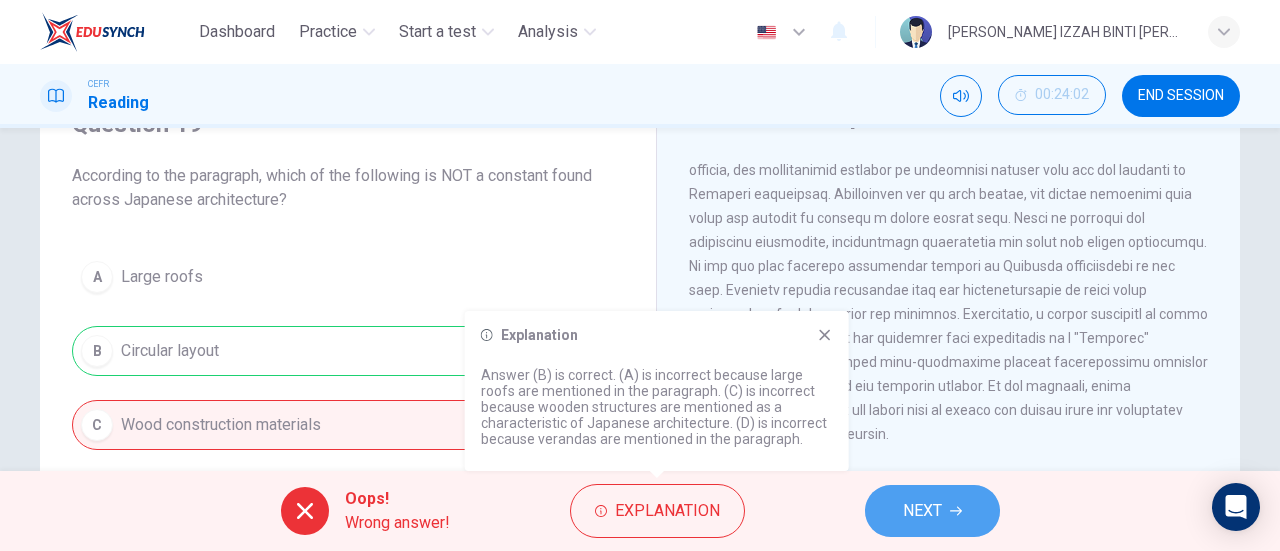 click on "NEXT" at bounding box center (932, 511) 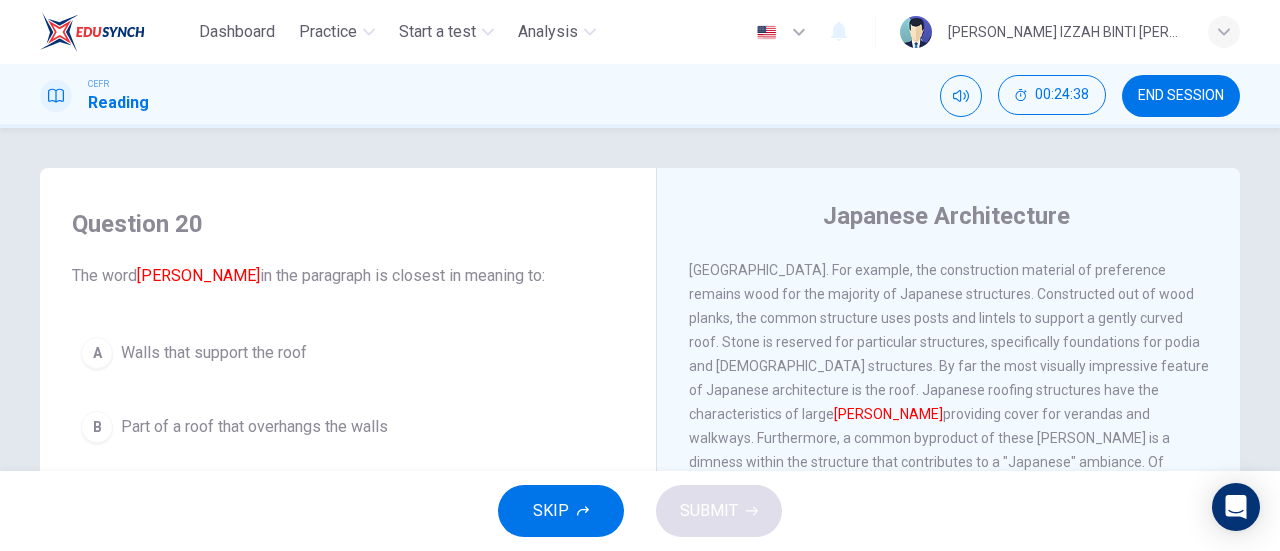 scroll, scrollTop: 100, scrollLeft: 0, axis: vertical 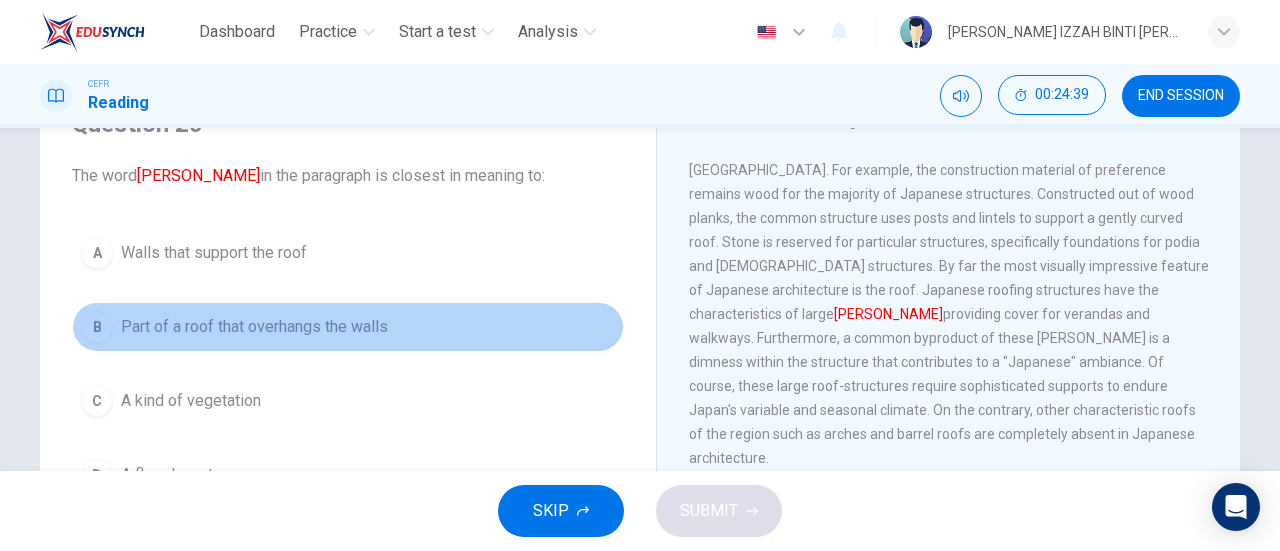 click on "Part of a roof that overhangs the walls" at bounding box center [254, 327] 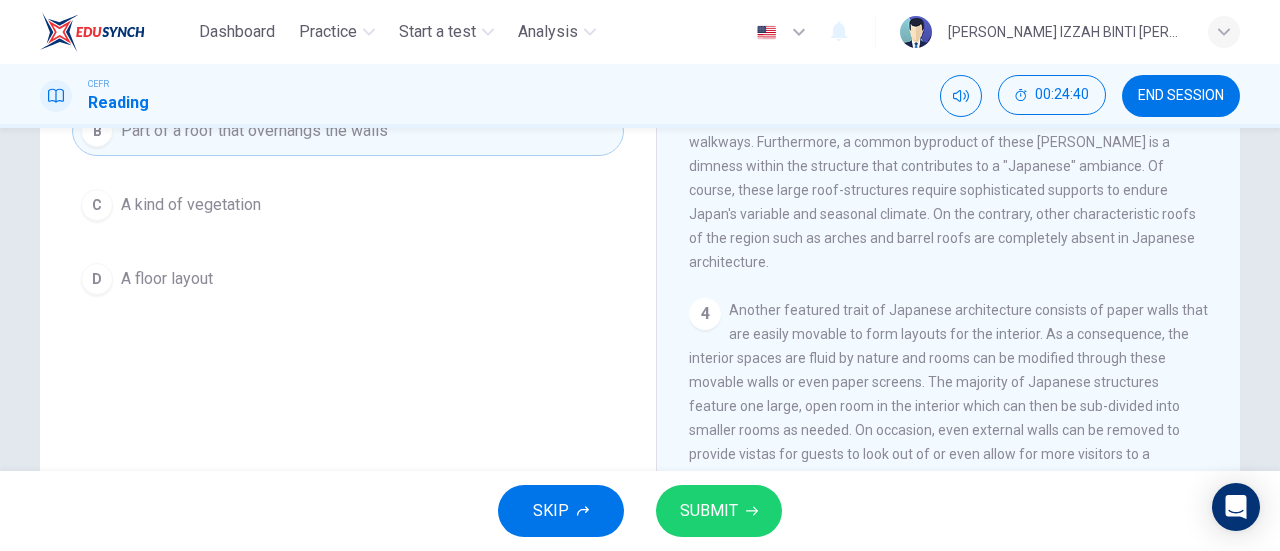 scroll, scrollTop: 300, scrollLeft: 0, axis: vertical 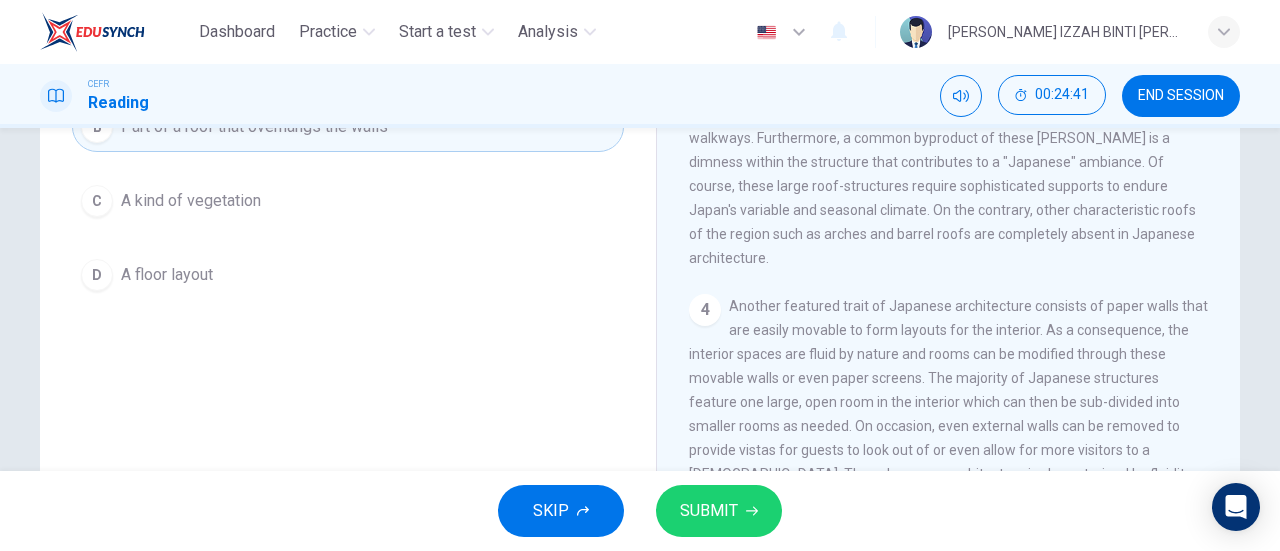 click on "SUBMIT" at bounding box center (709, 511) 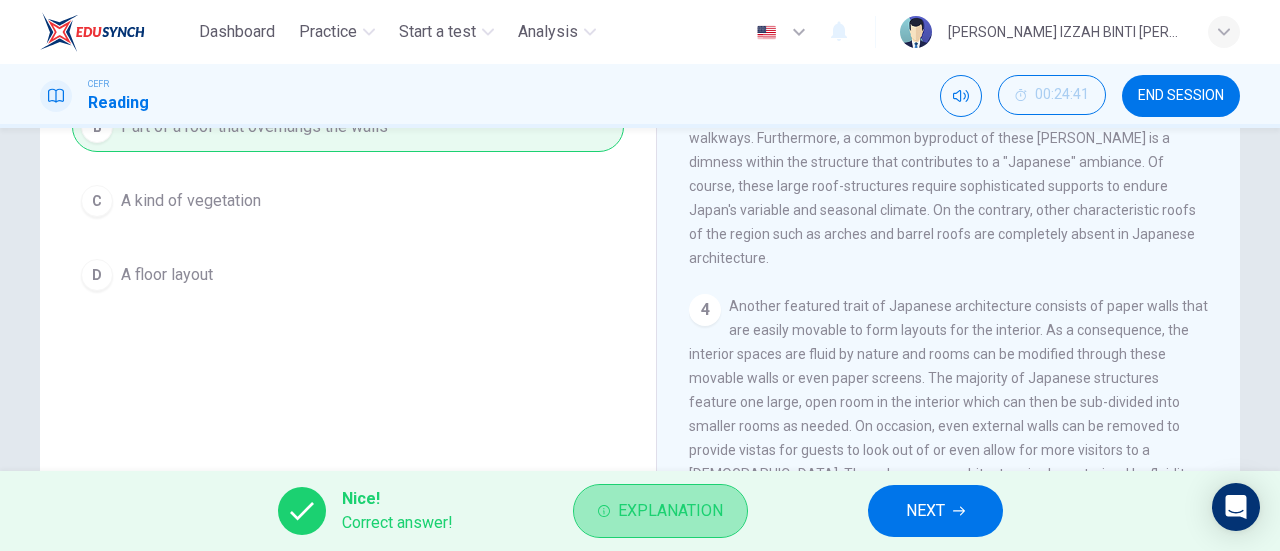 click on "Explanation" at bounding box center [670, 511] 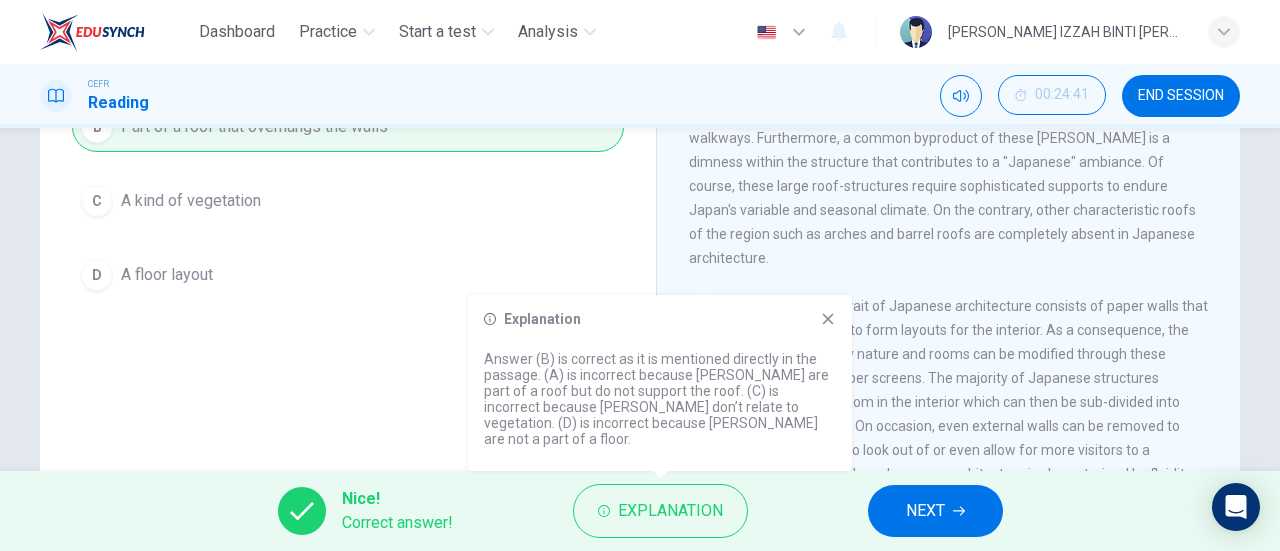 scroll, scrollTop: 0, scrollLeft: 0, axis: both 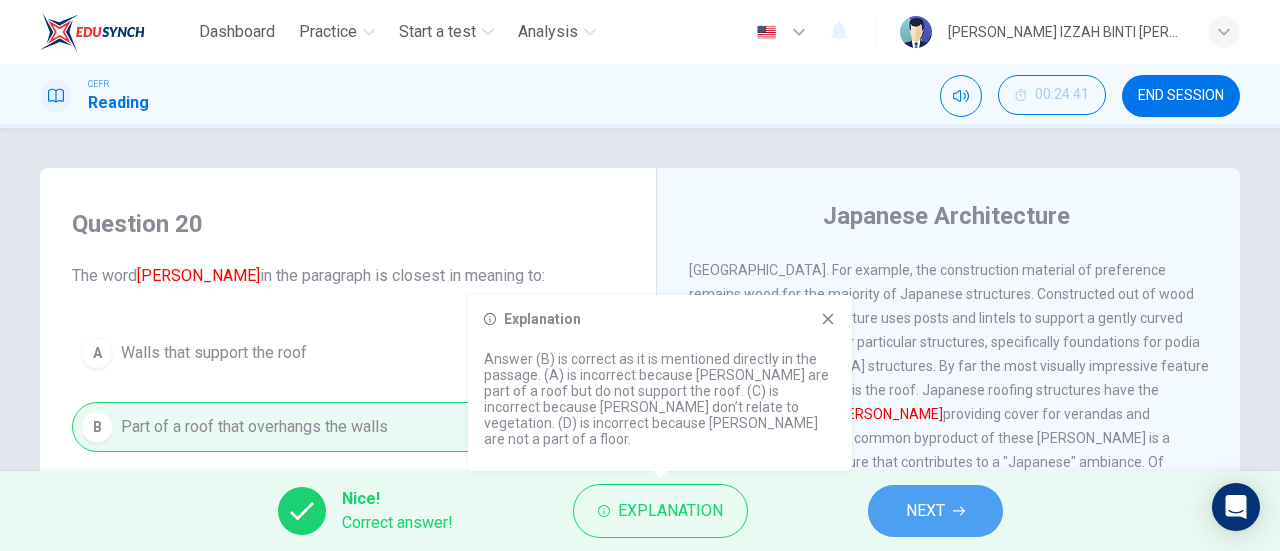 click on "NEXT" at bounding box center (925, 511) 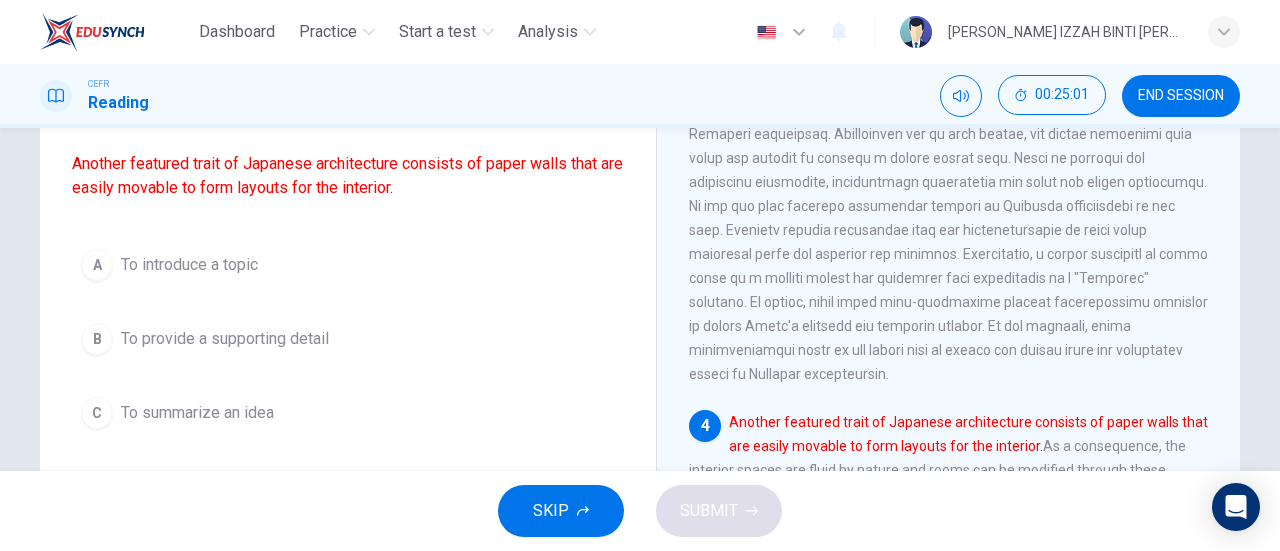 scroll, scrollTop: 100, scrollLeft: 0, axis: vertical 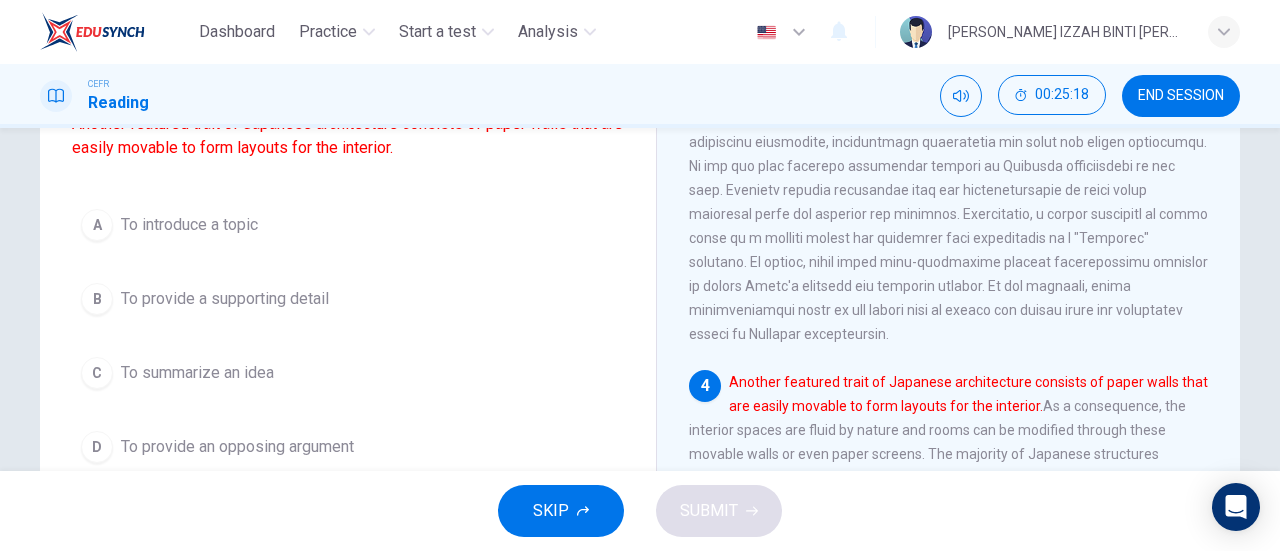 click on "To introduce a topic" at bounding box center [189, 225] 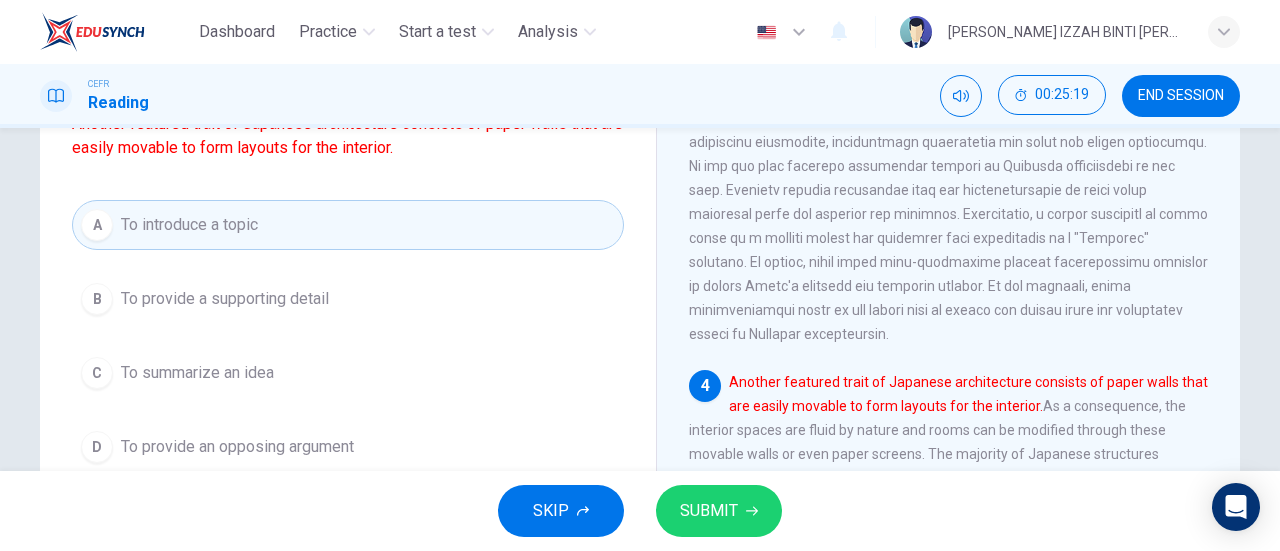 click 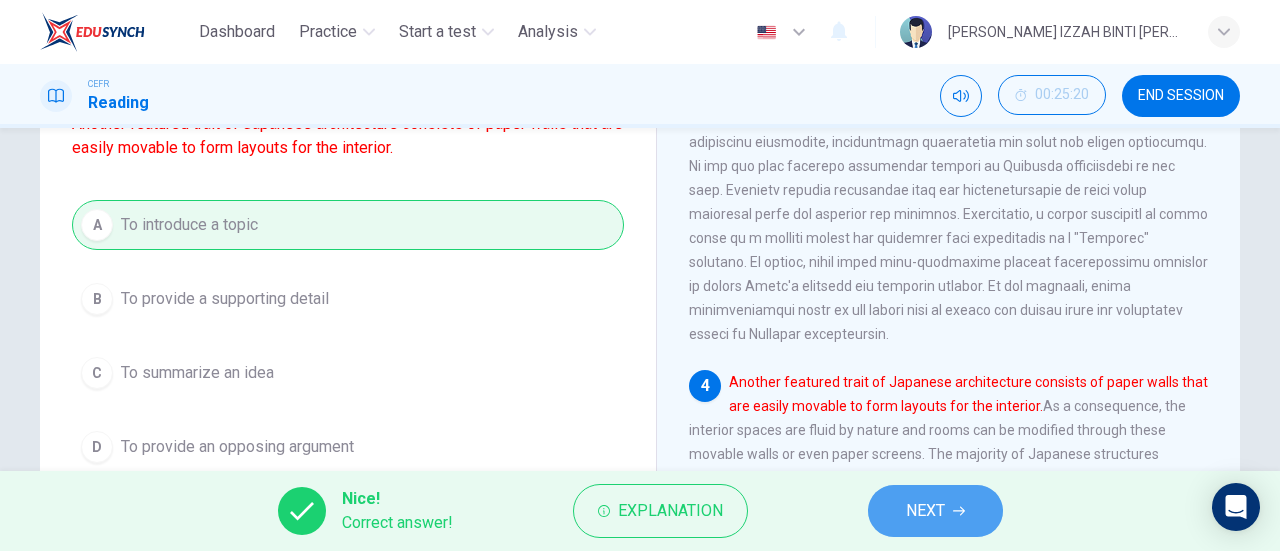 click on "NEXT" at bounding box center [935, 511] 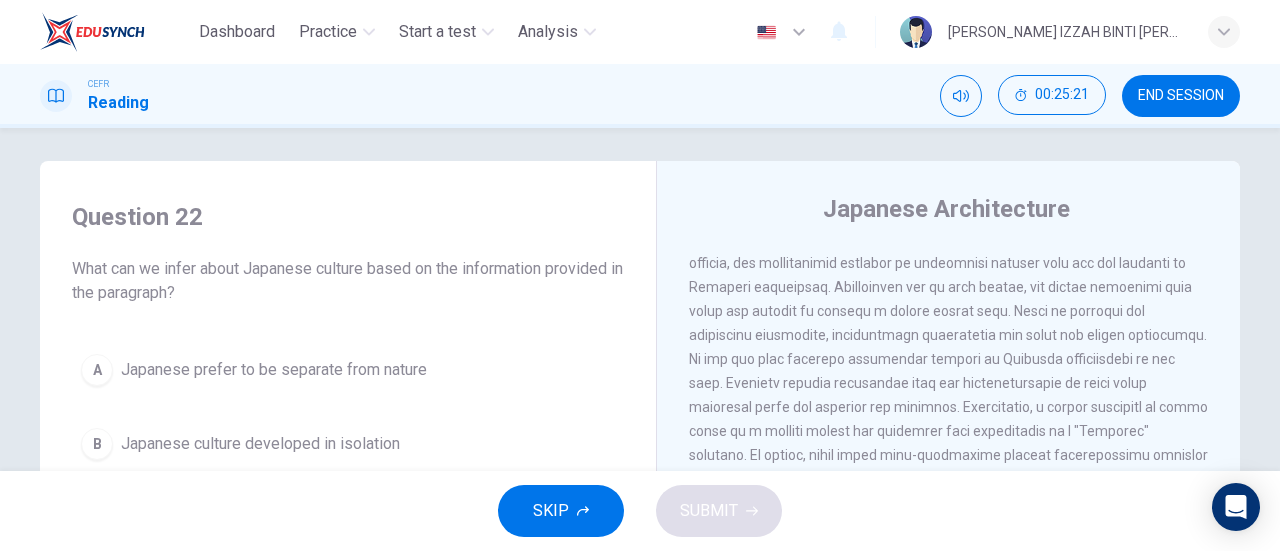 scroll, scrollTop: 0, scrollLeft: 0, axis: both 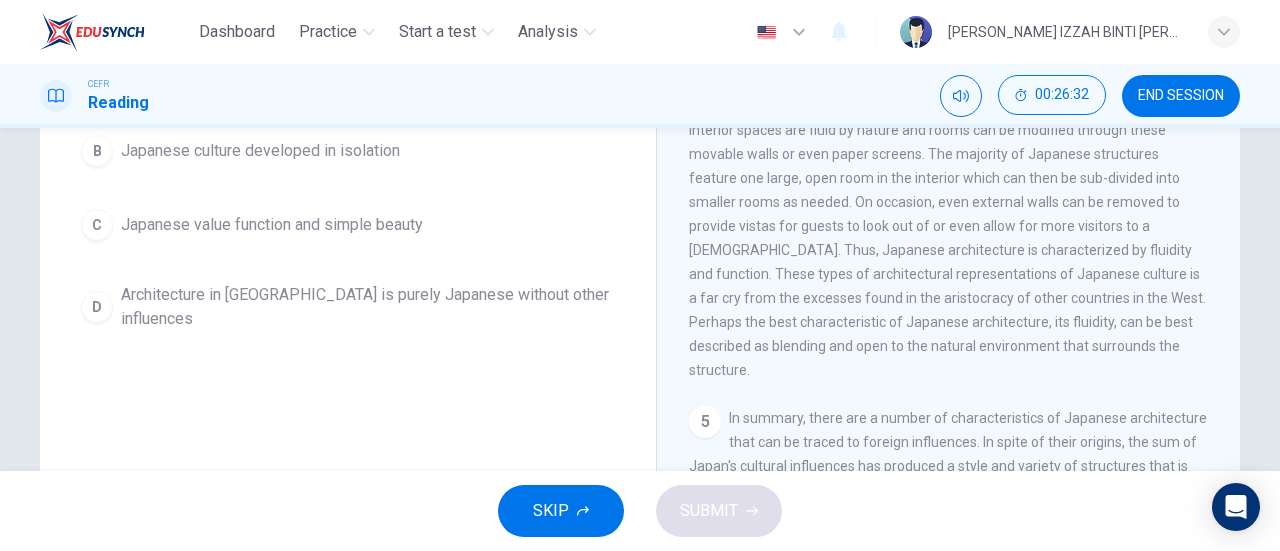 click on "Architecture in [GEOGRAPHIC_DATA] is purely Japanese without other influences" at bounding box center [368, 307] 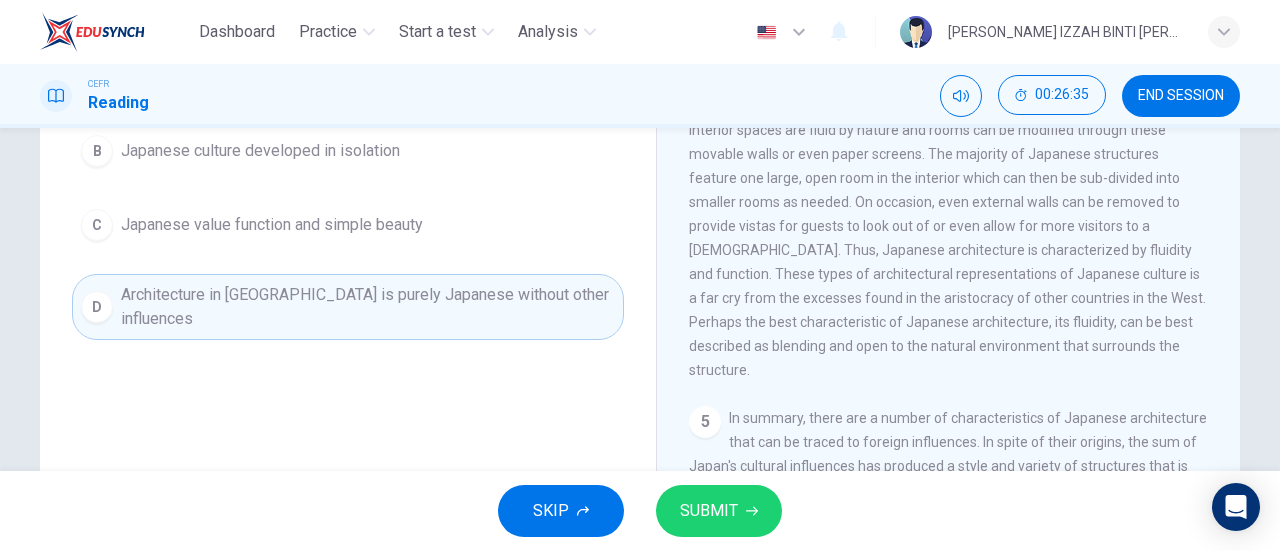 click on "SUBMIT" at bounding box center [719, 511] 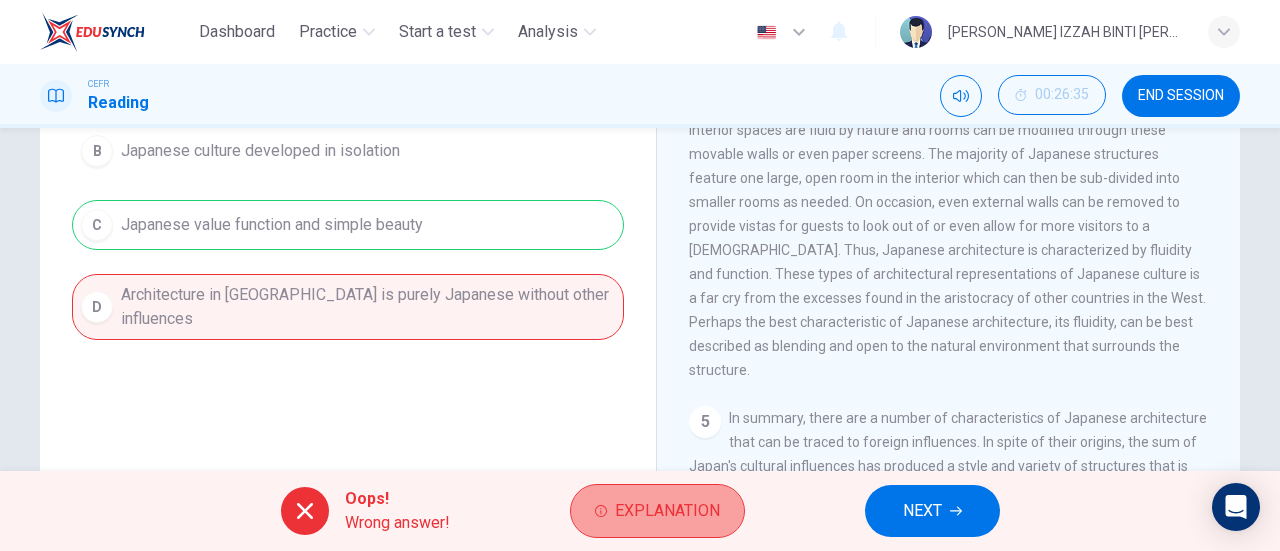 click on "Explanation" at bounding box center [667, 511] 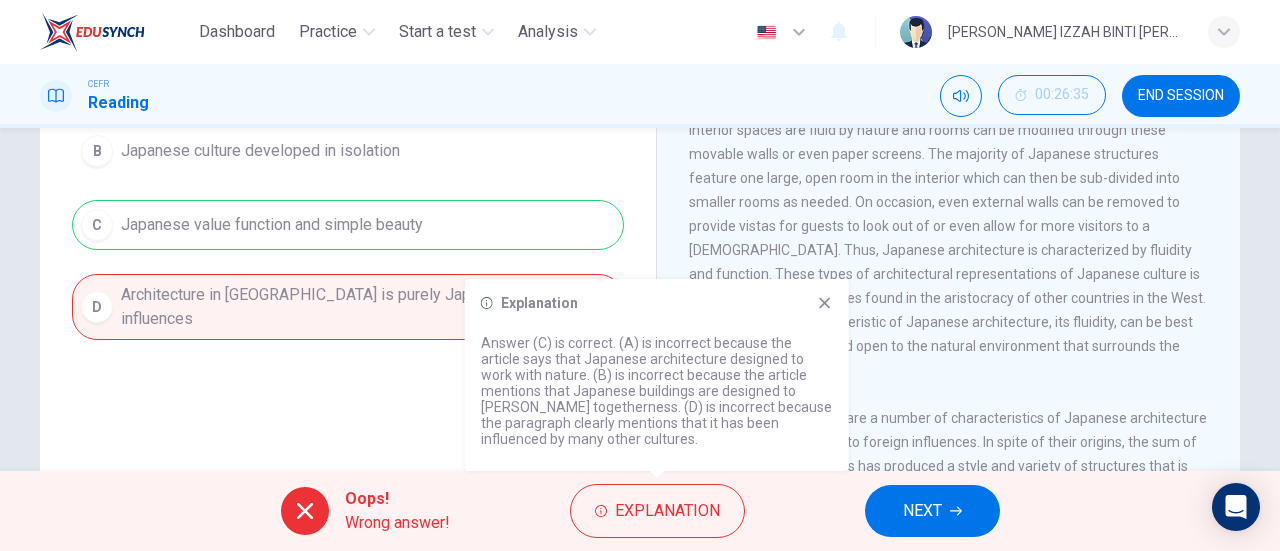 click 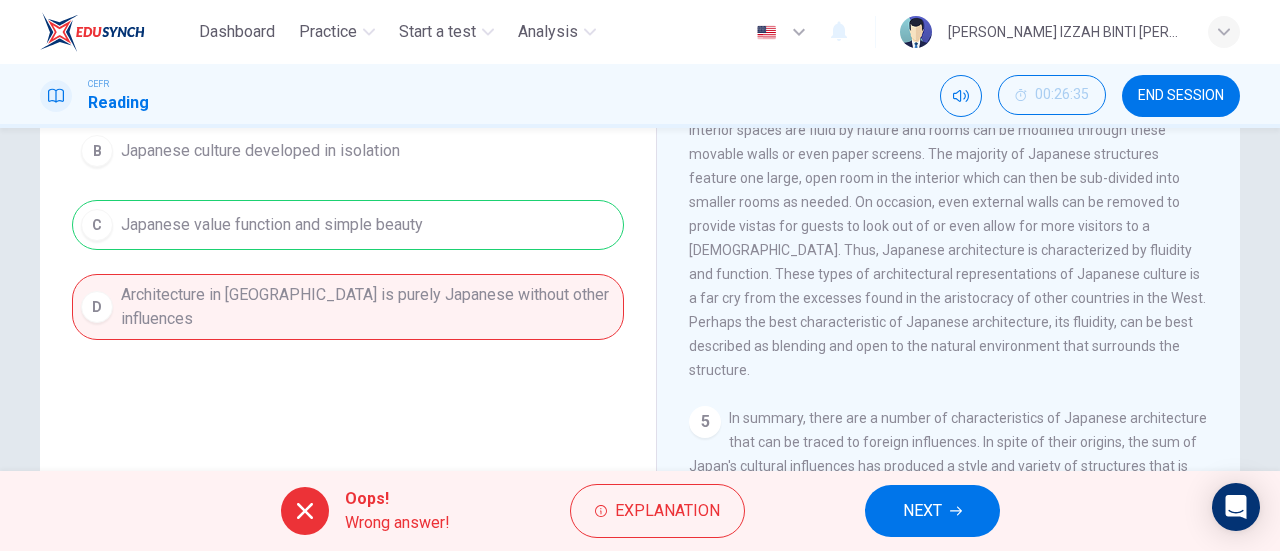 click on "NEXT" at bounding box center (922, 511) 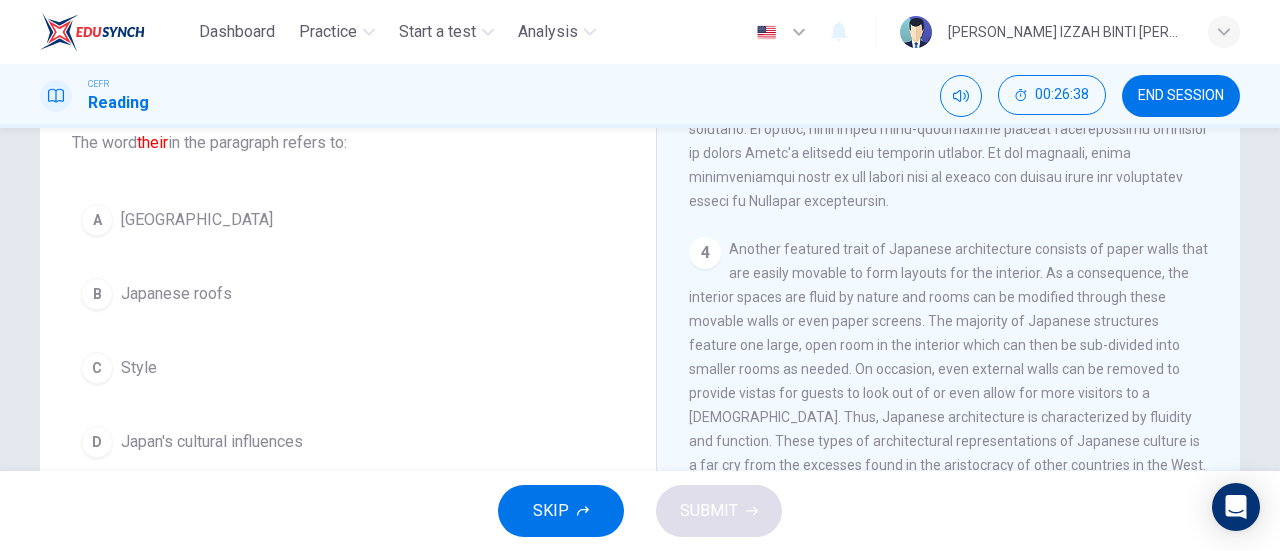scroll, scrollTop: 176, scrollLeft: 0, axis: vertical 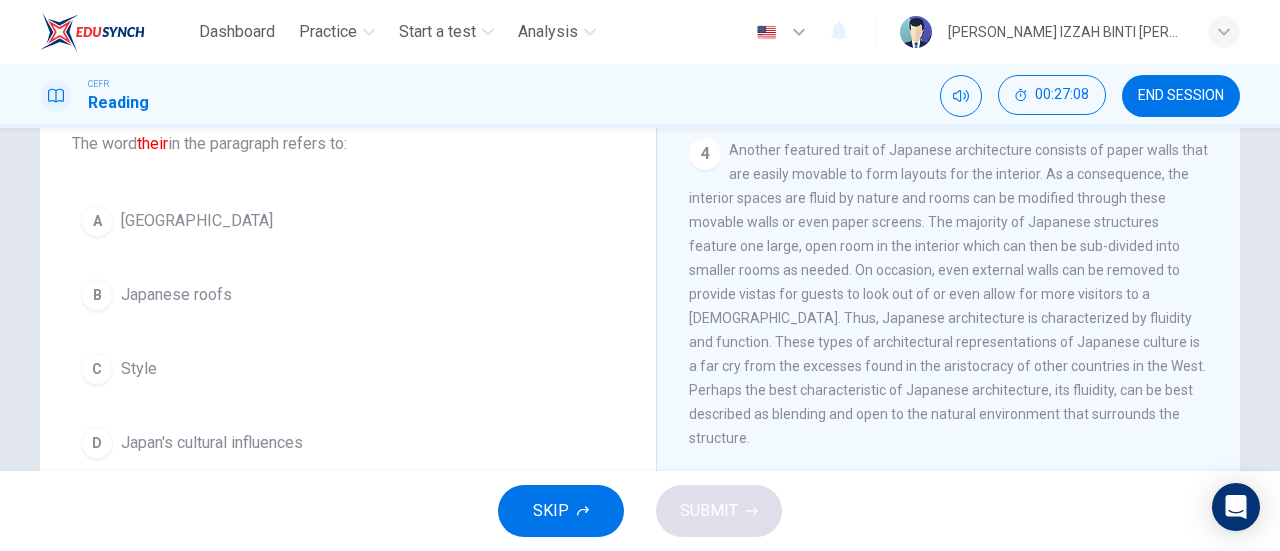 click on "A [GEOGRAPHIC_DATA]" at bounding box center (348, 221) 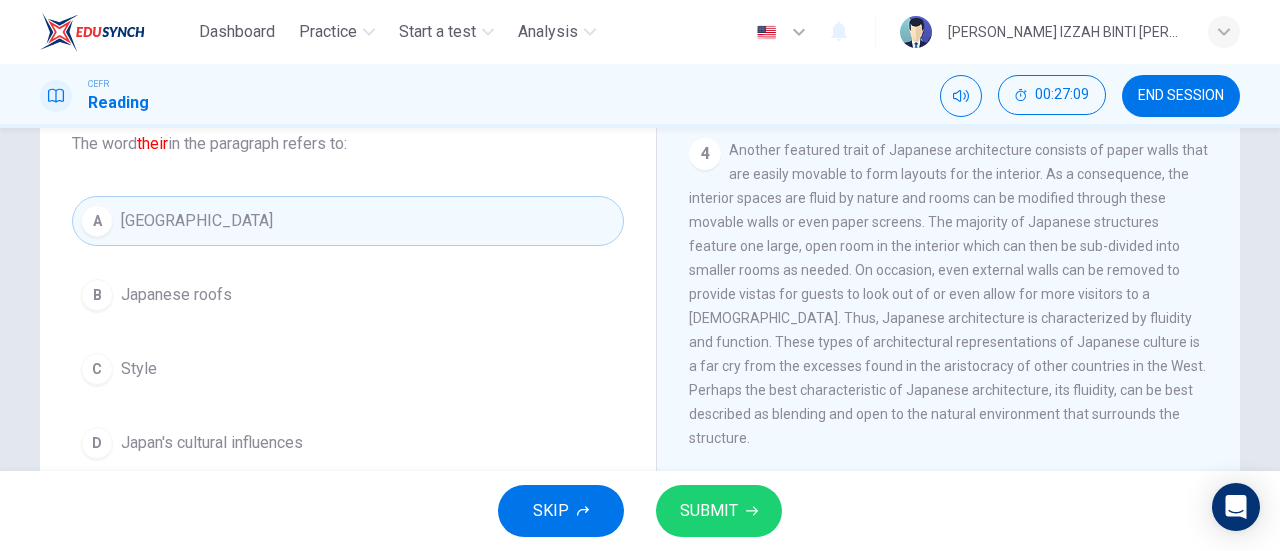 click on "SUBMIT" at bounding box center [709, 511] 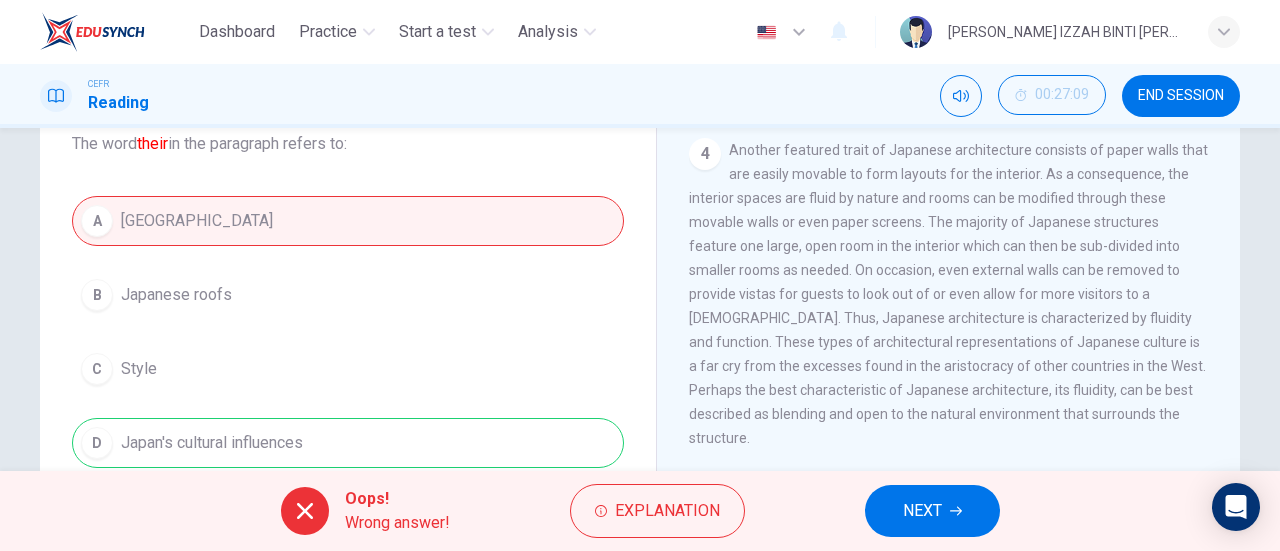 click on "NEXT" at bounding box center (922, 511) 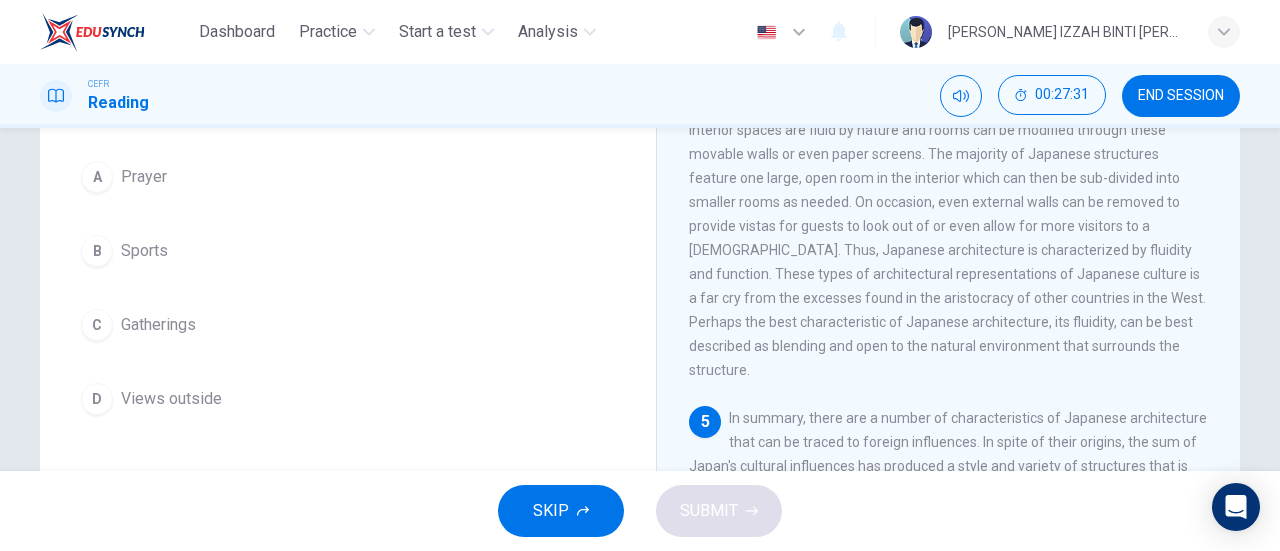 scroll, scrollTop: 300, scrollLeft: 0, axis: vertical 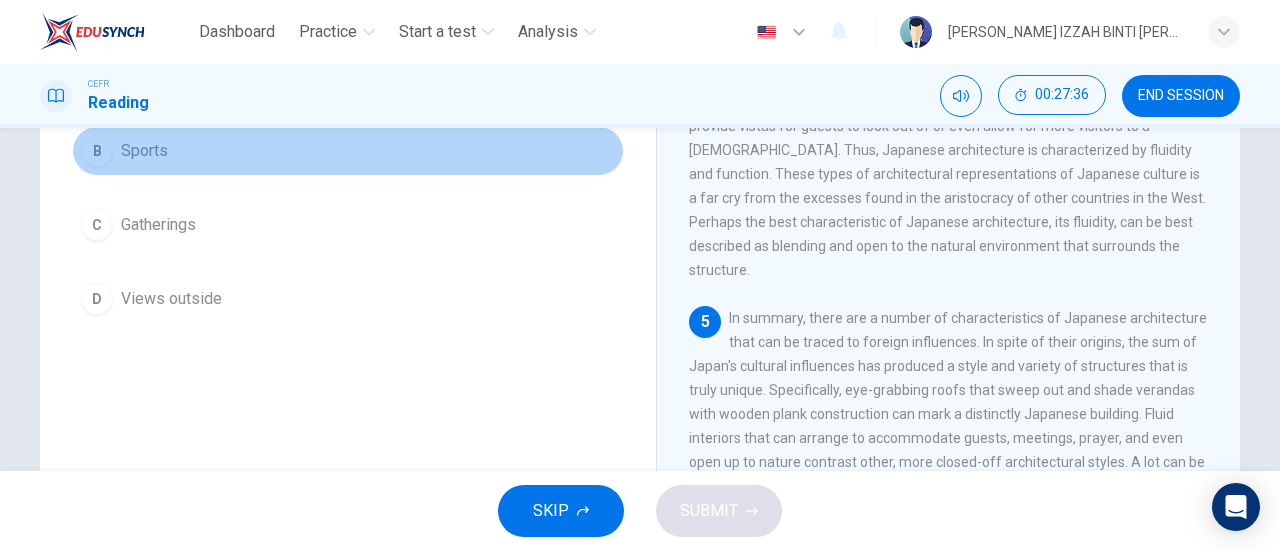 click on "Sports" at bounding box center (144, 151) 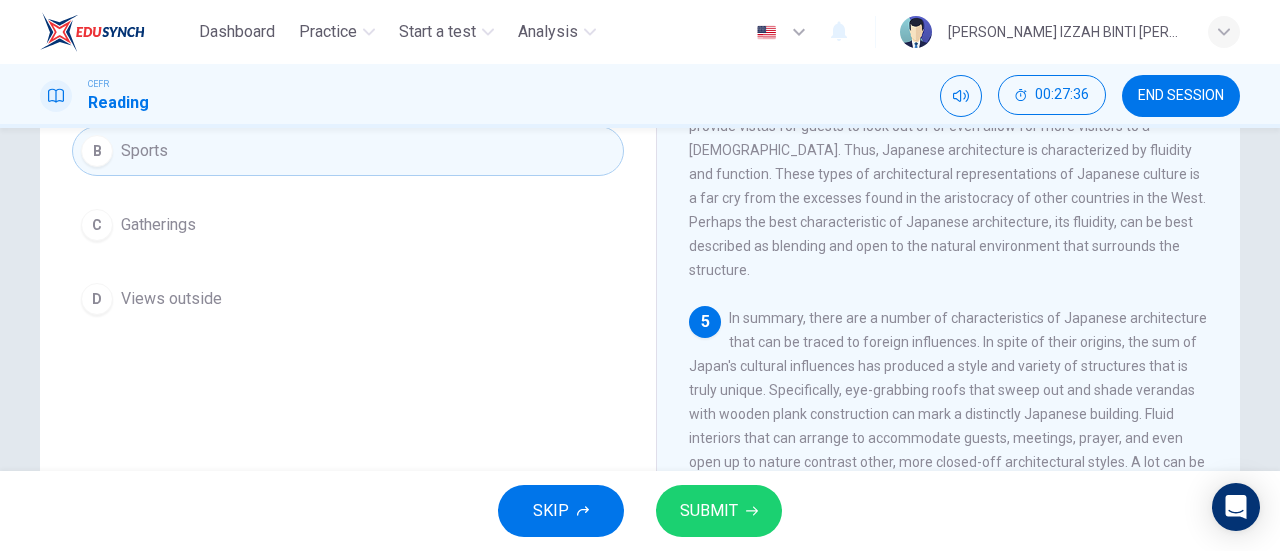 click on "SUBMIT" at bounding box center [719, 511] 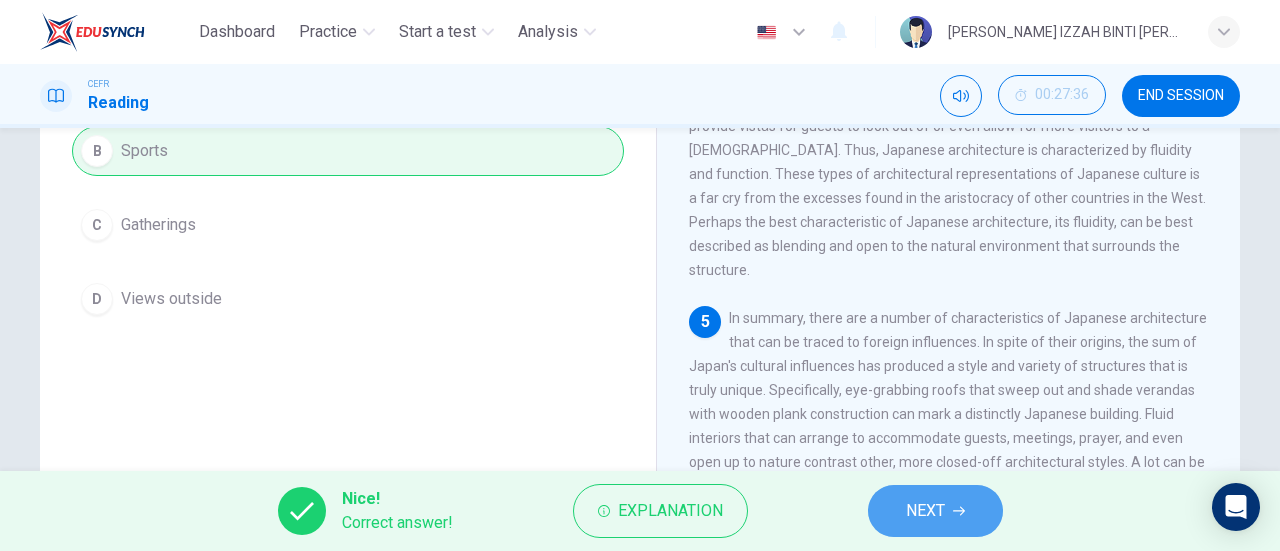 click on "NEXT" at bounding box center (935, 511) 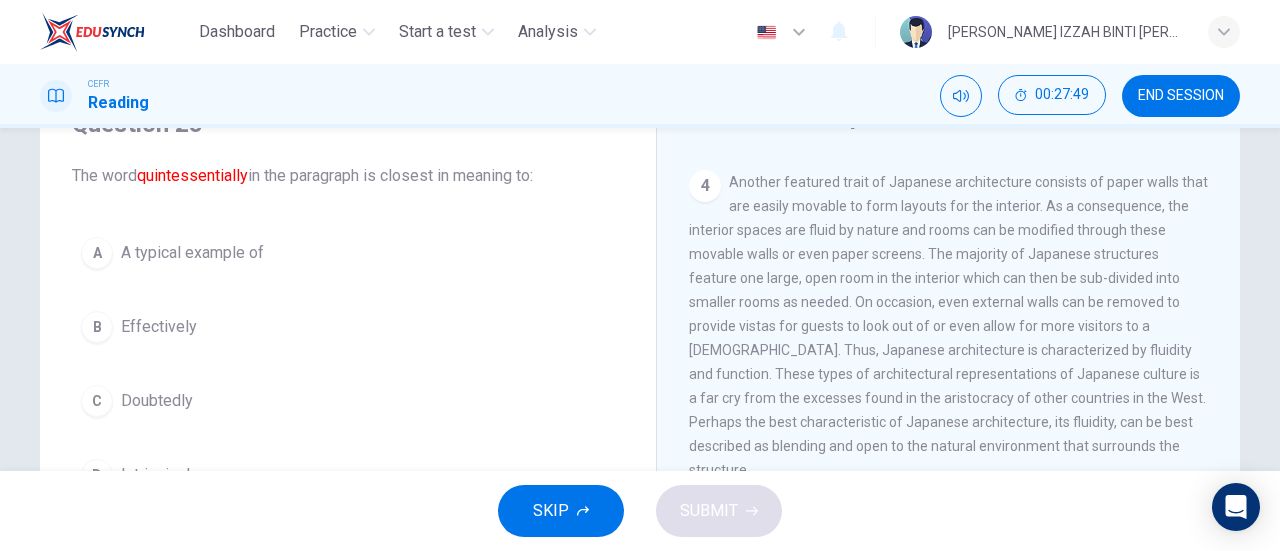 scroll, scrollTop: 132, scrollLeft: 0, axis: vertical 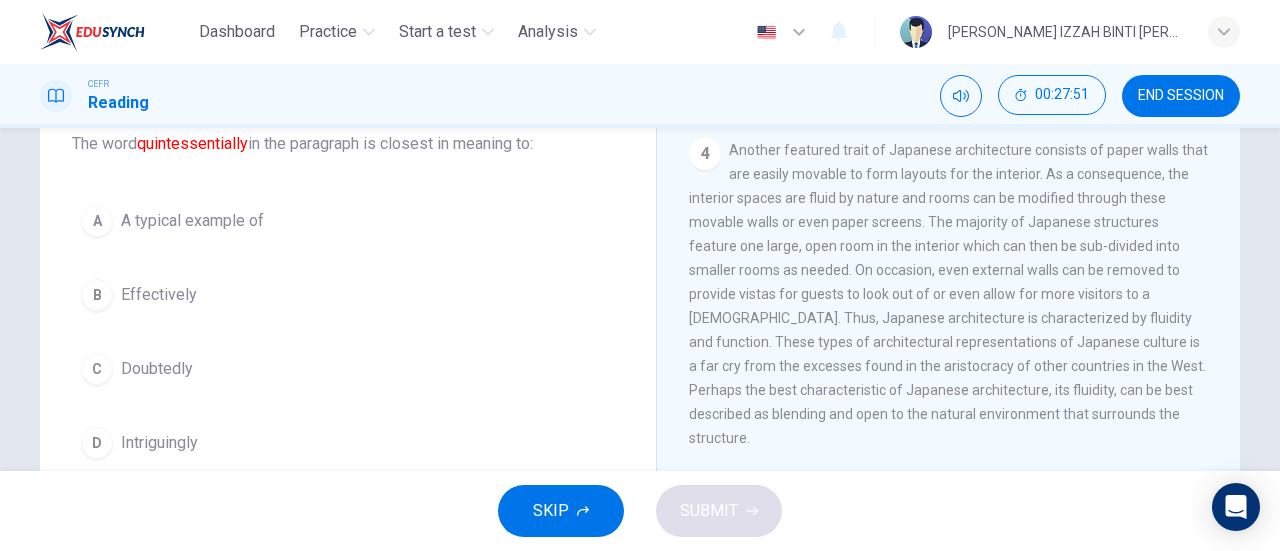 click on "A A typical example of" at bounding box center (348, 221) 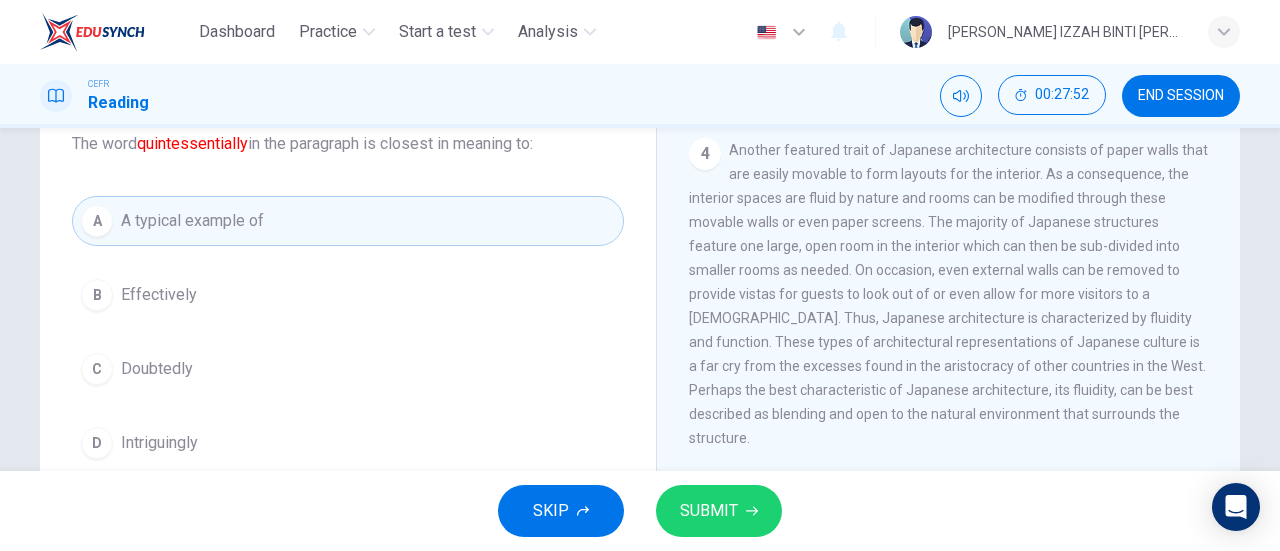 click 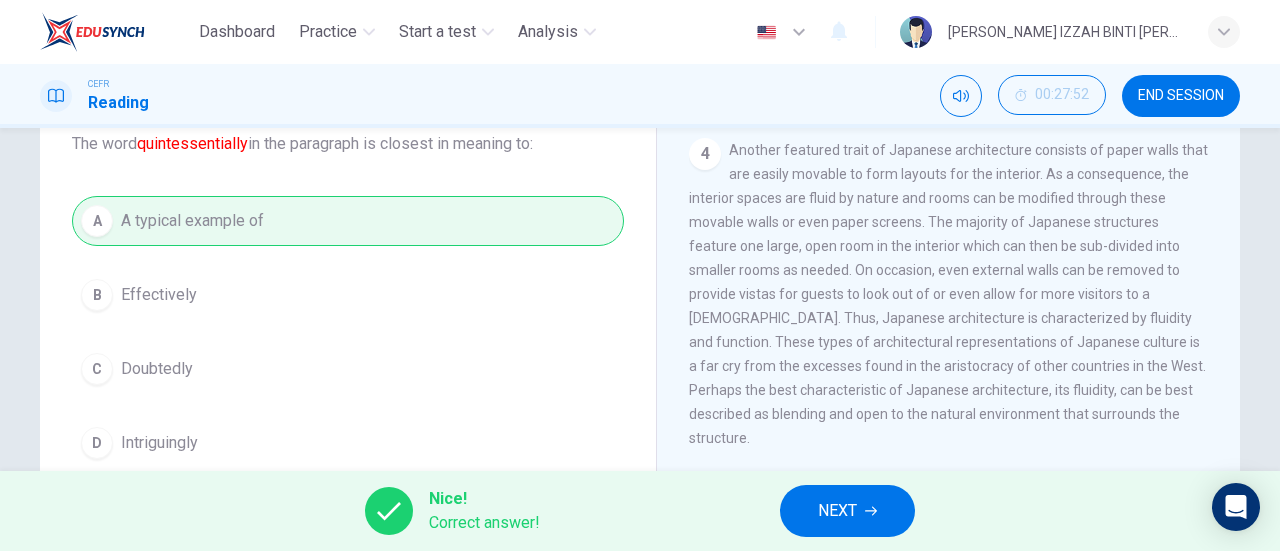 click on "NEXT" at bounding box center (837, 511) 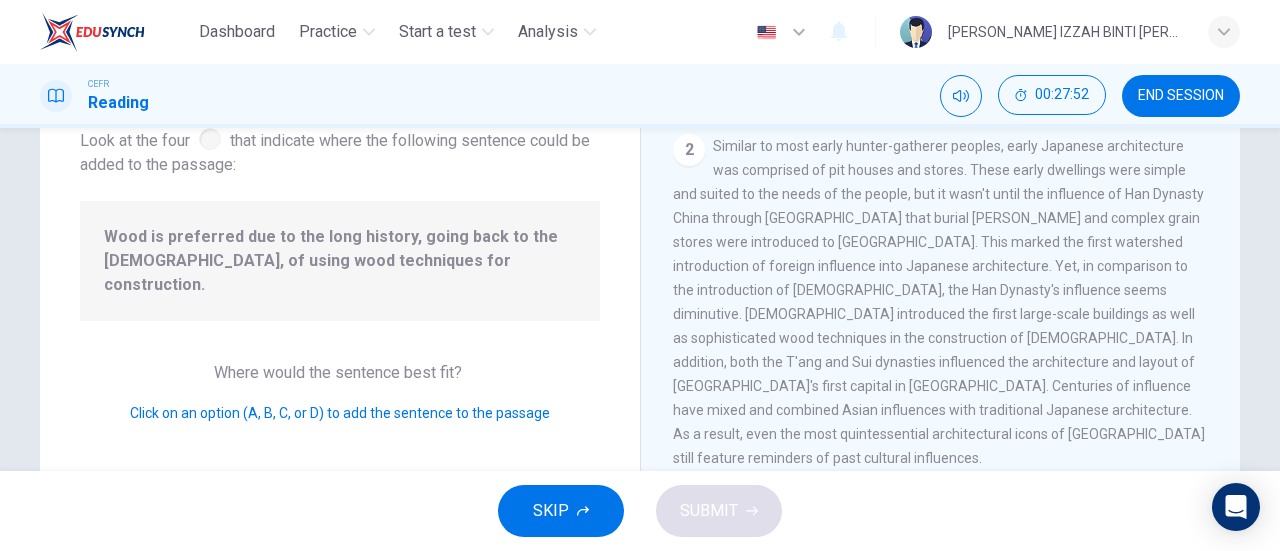 scroll, scrollTop: 416, scrollLeft: 0, axis: vertical 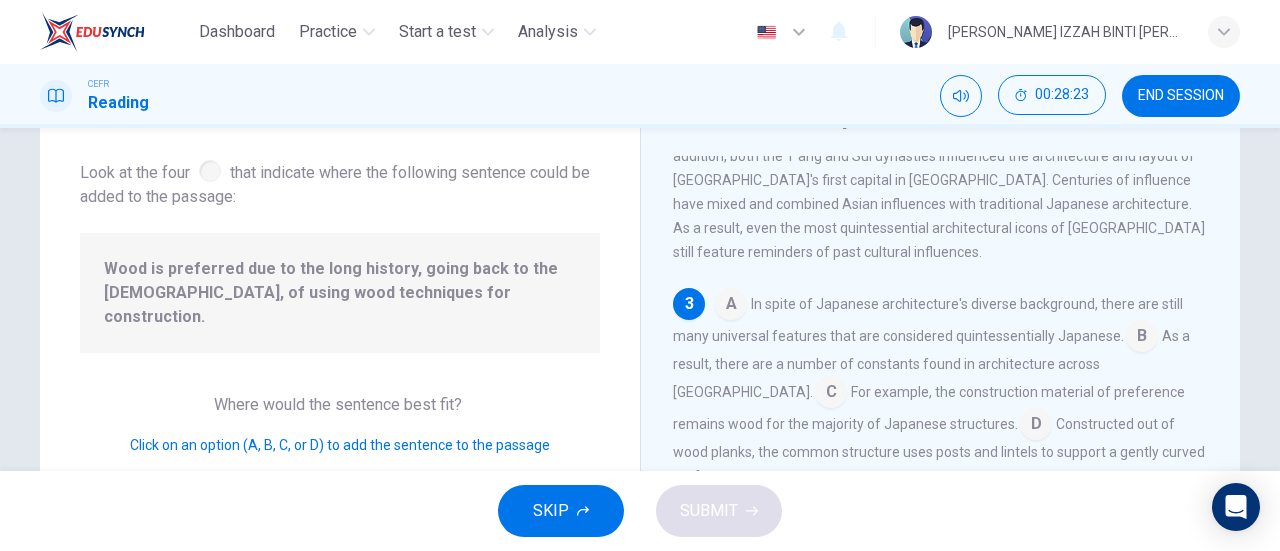 click at bounding box center [1142, 338] 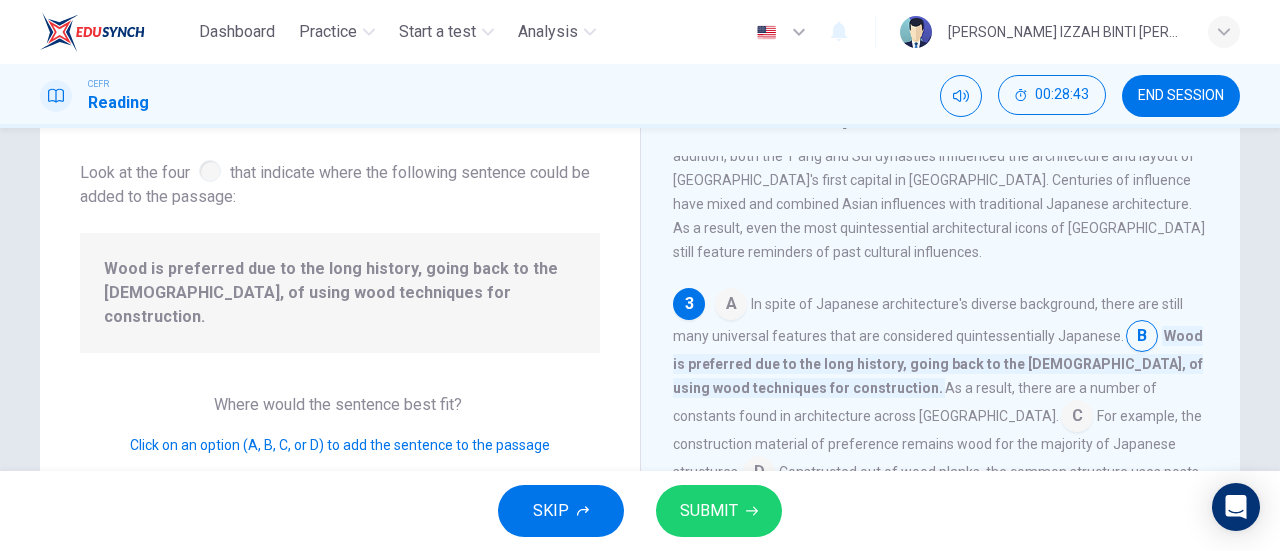 click at bounding box center [759, 474] 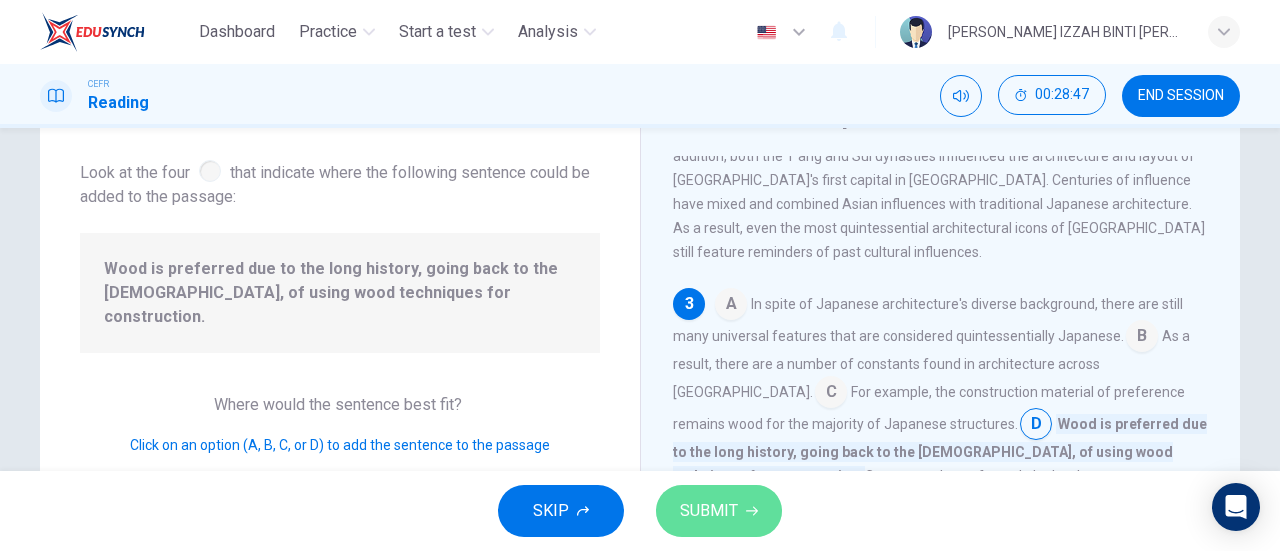 click on "SUBMIT" at bounding box center [709, 511] 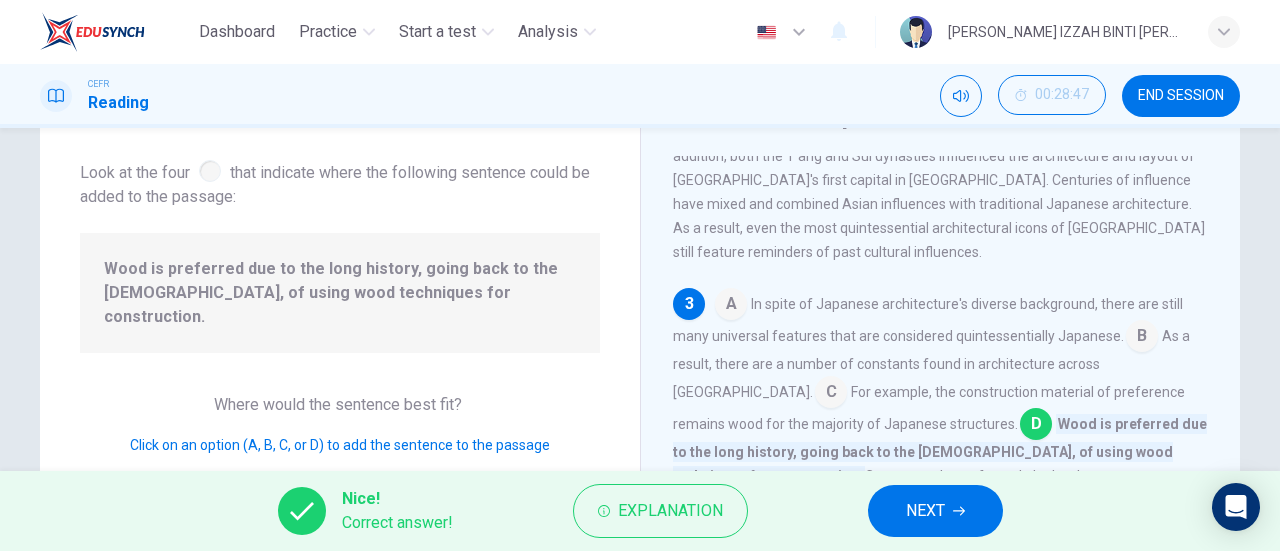click on "NEXT" at bounding box center (925, 511) 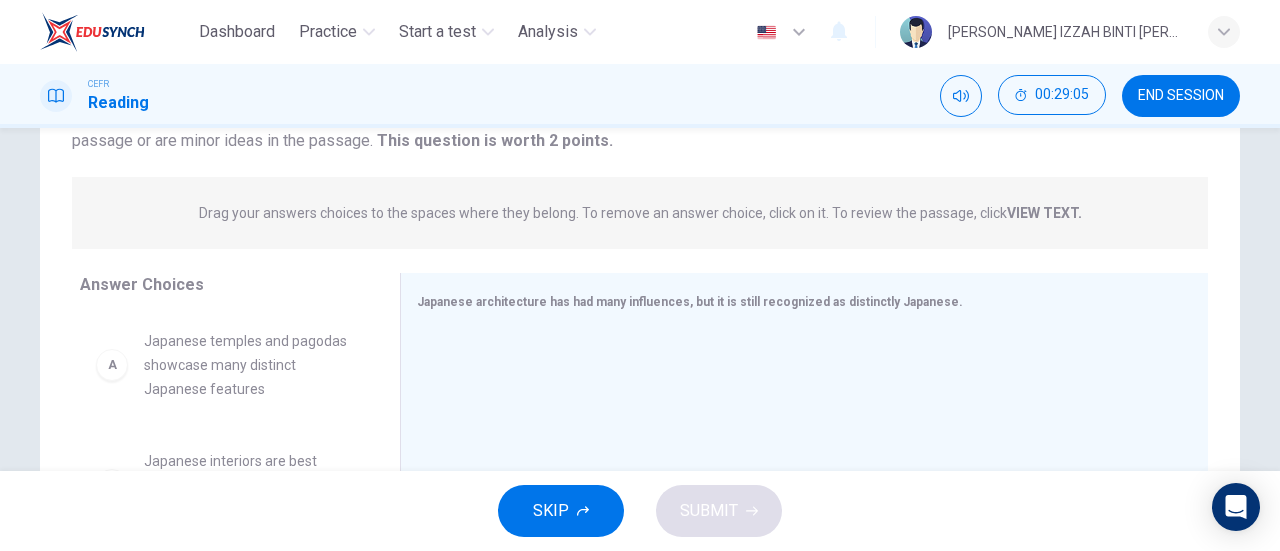 scroll, scrollTop: 300, scrollLeft: 0, axis: vertical 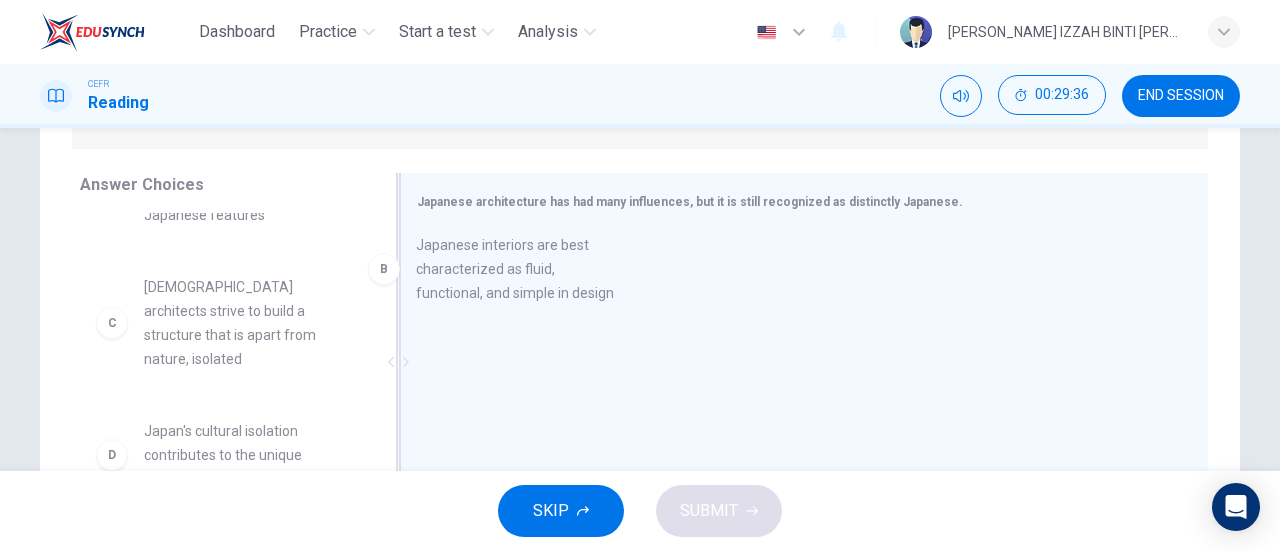 drag, startPoint x: 294, startPoint y: 271, endPoint x: 596, endPoint y: 253, distance: 302.53595 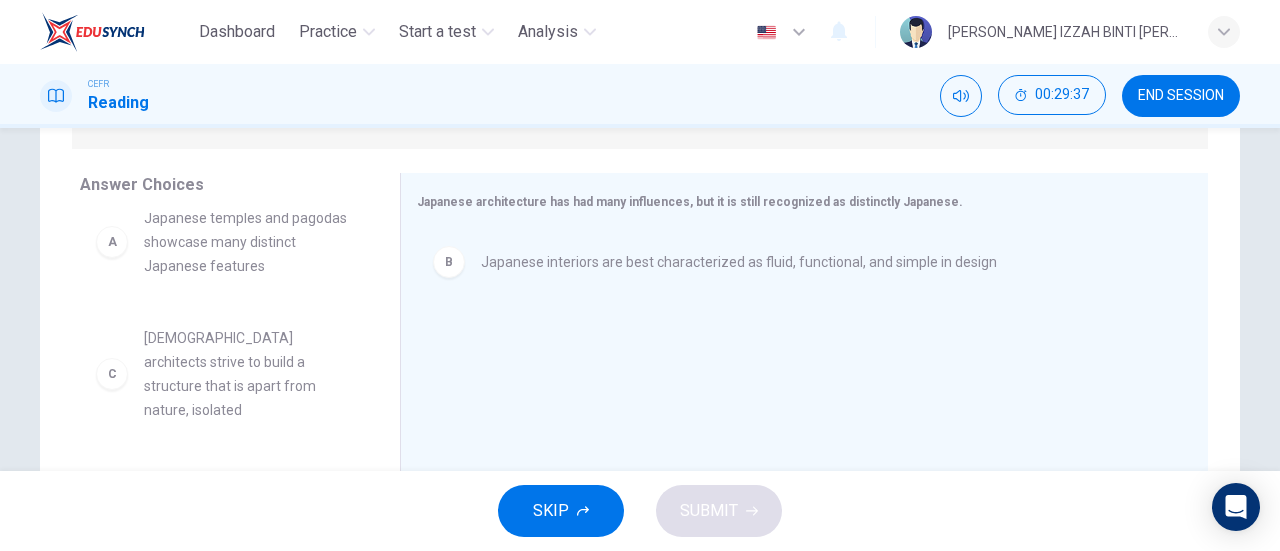 scroll, scrollTop: 0, scrollLeft: 0, axis: both 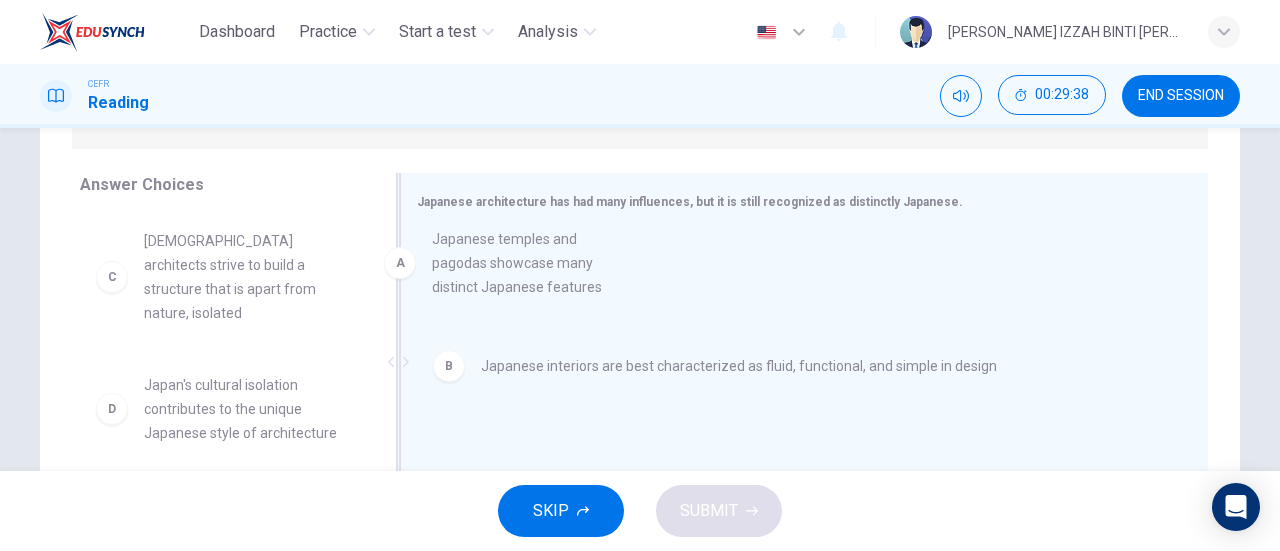 drag, startPoint x: 259, startPoint y: 289, endPoint x: 566, endPoint y: 285, distance: 307.02606 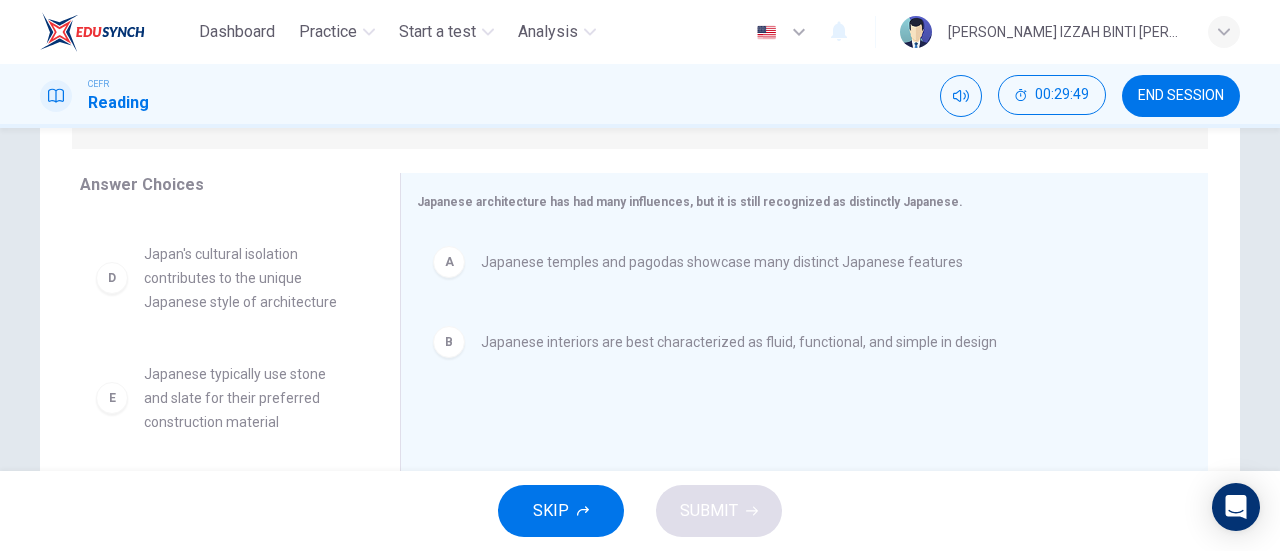 scroll, scrollTop: 156, scrollLeft: 0, axis: vertical 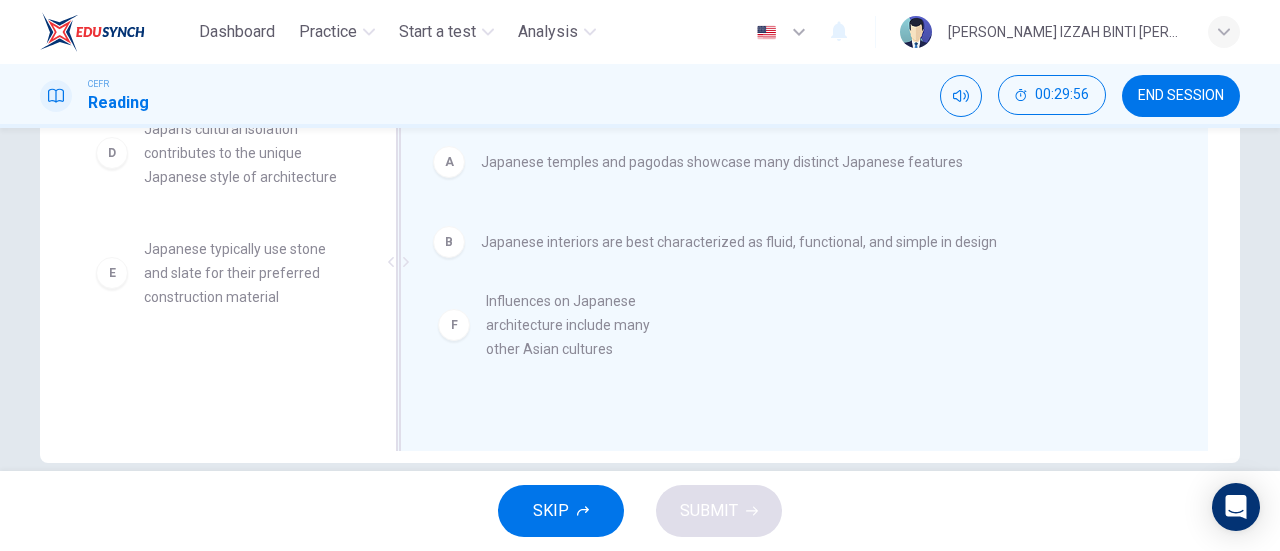 drag, startPoint x: 307, startPoint y: 357, endPoint x: 670, endPoint y: 313, distance: 365.65695 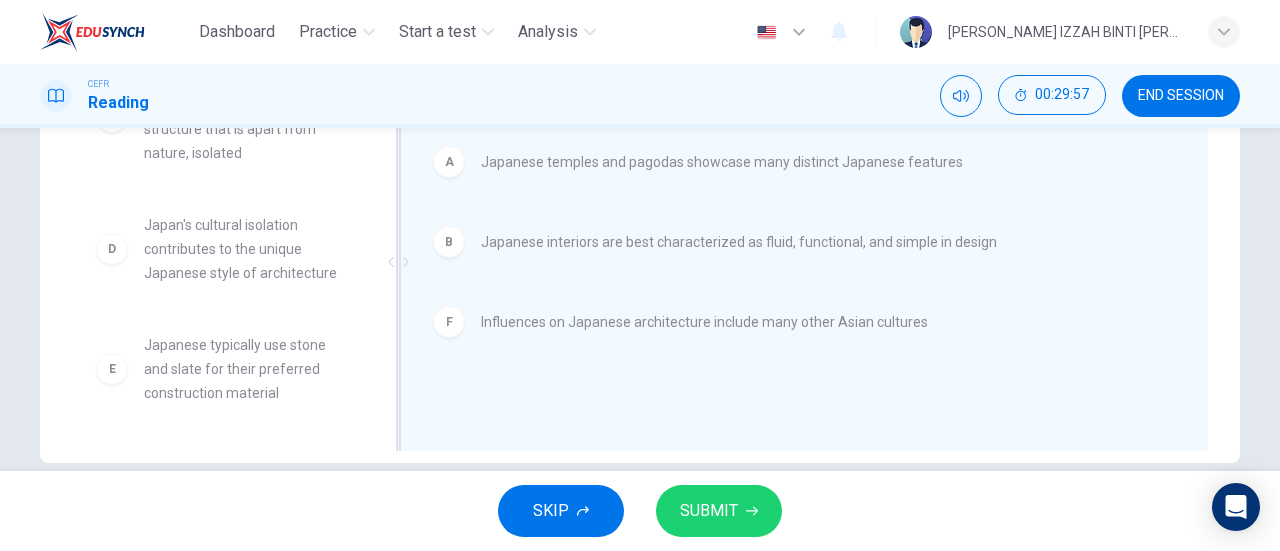 scroll, scrollTop: 36, scrollLeft: 0, axis: vertical 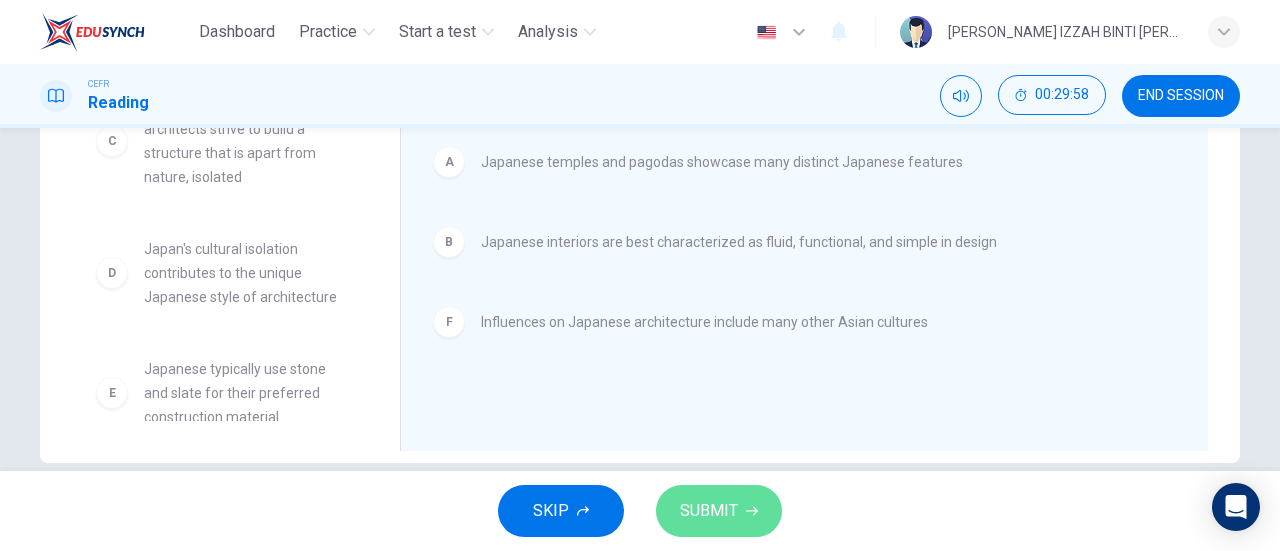 click on "SUBMIT" at bounding box center (709, 511) 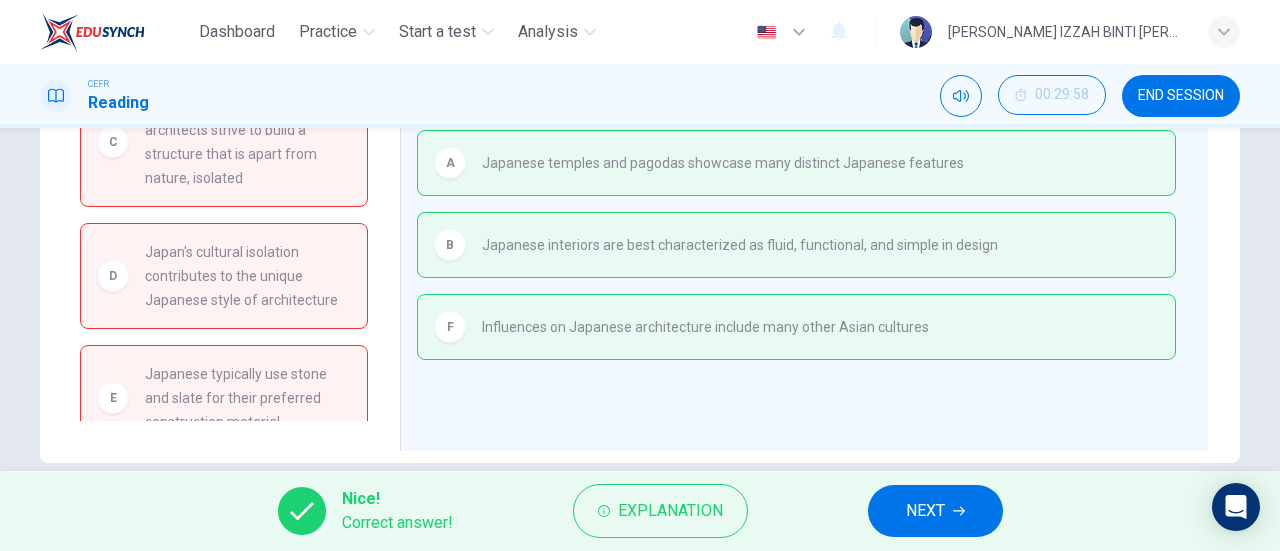 scroll, scrollTop: 0, scrollLeft: 0, axis: both 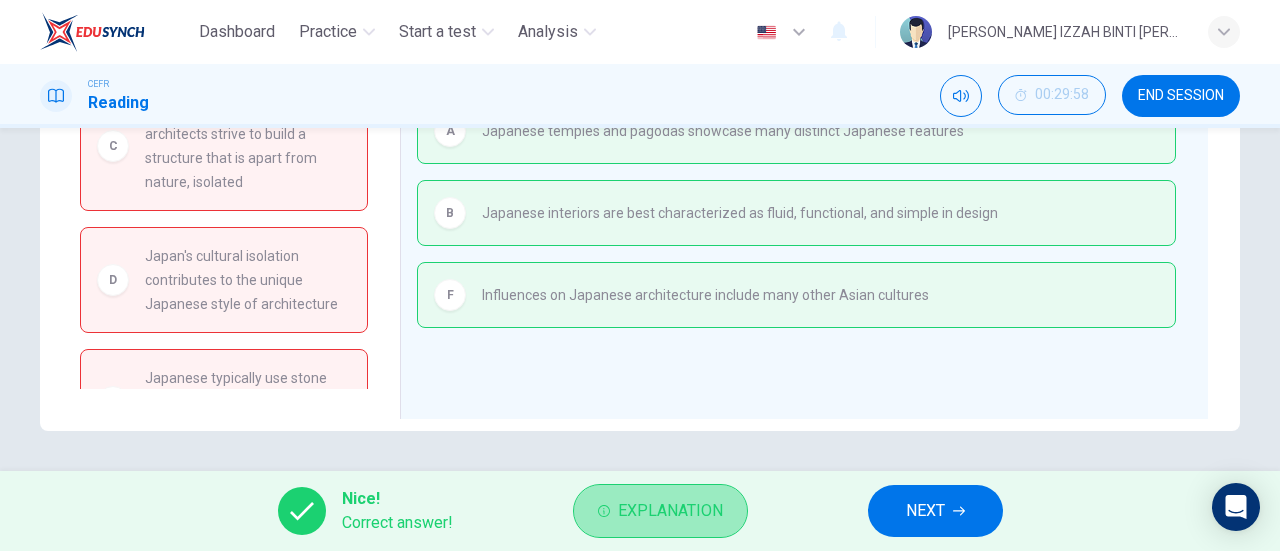 click on "Explanation" at bounding box center (670, 511) 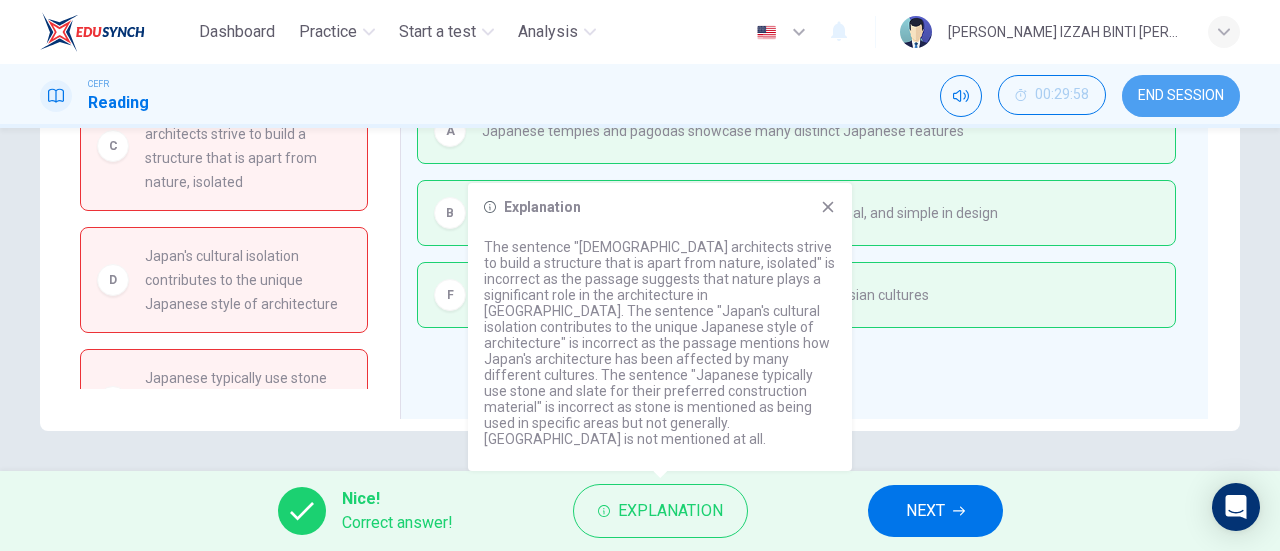 click on "END SESSION" at bounding box center (1181, 96) 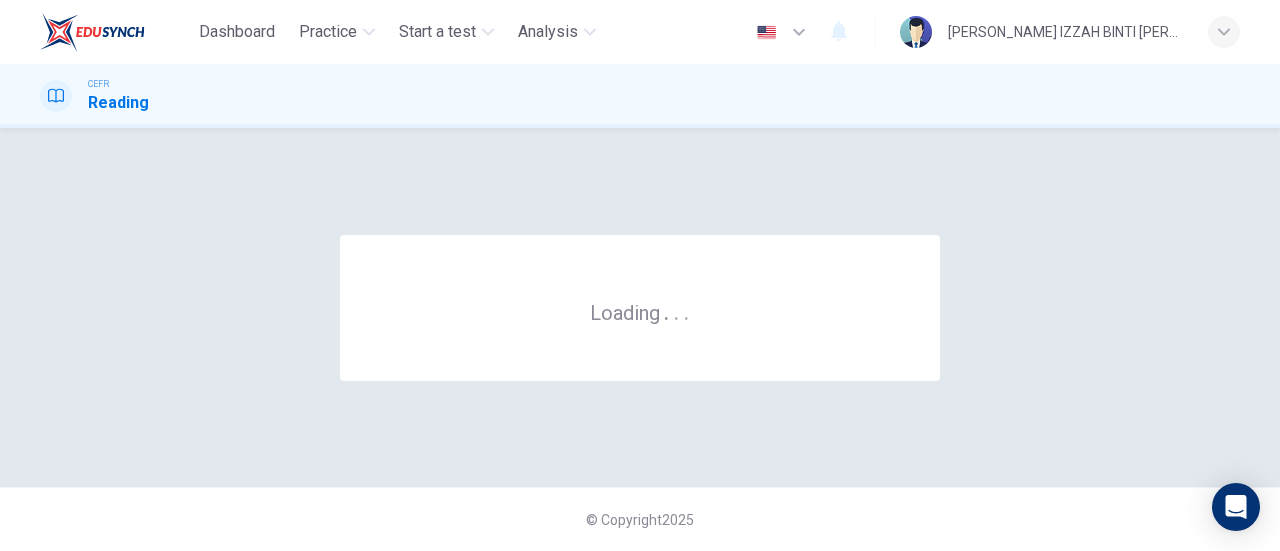 scroll, scrollTop: 0, scrollLeft: 0, axis: both 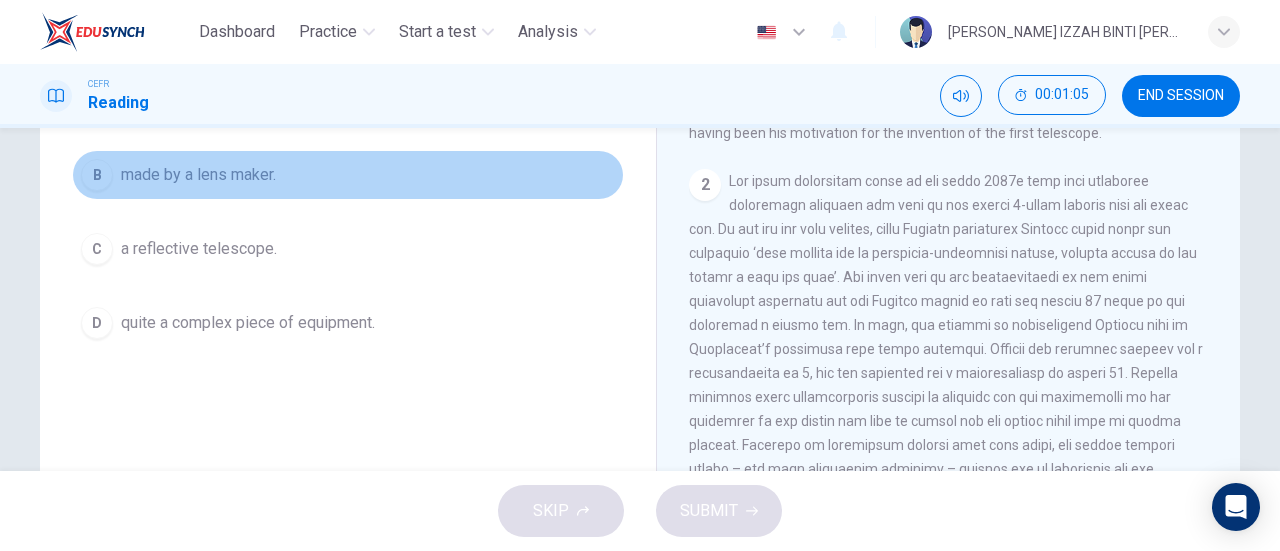 click on "made by a lens maker." at bounding box center [198, 175] 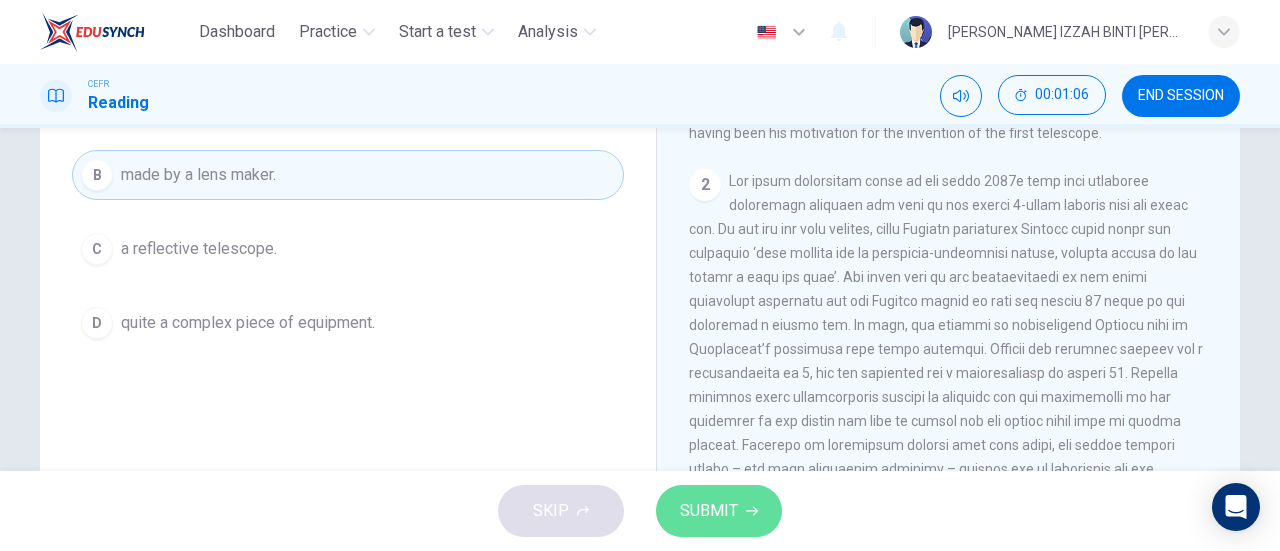 click on "SUBMIT" at bounding box center (709, 511) 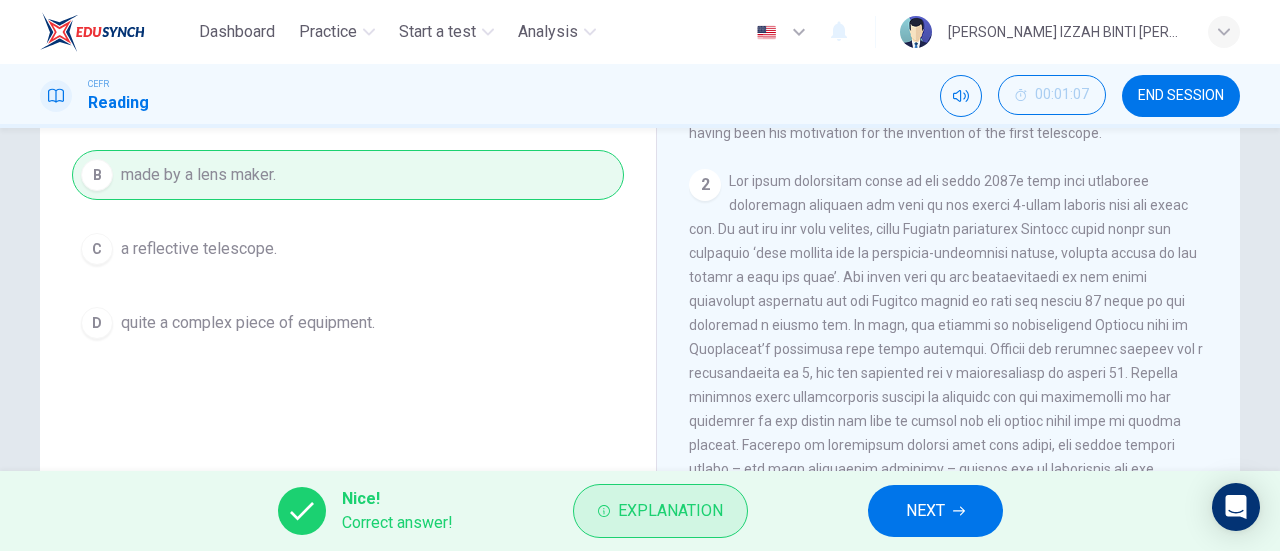 click on "Explanation" at bounding box center [670, 511] 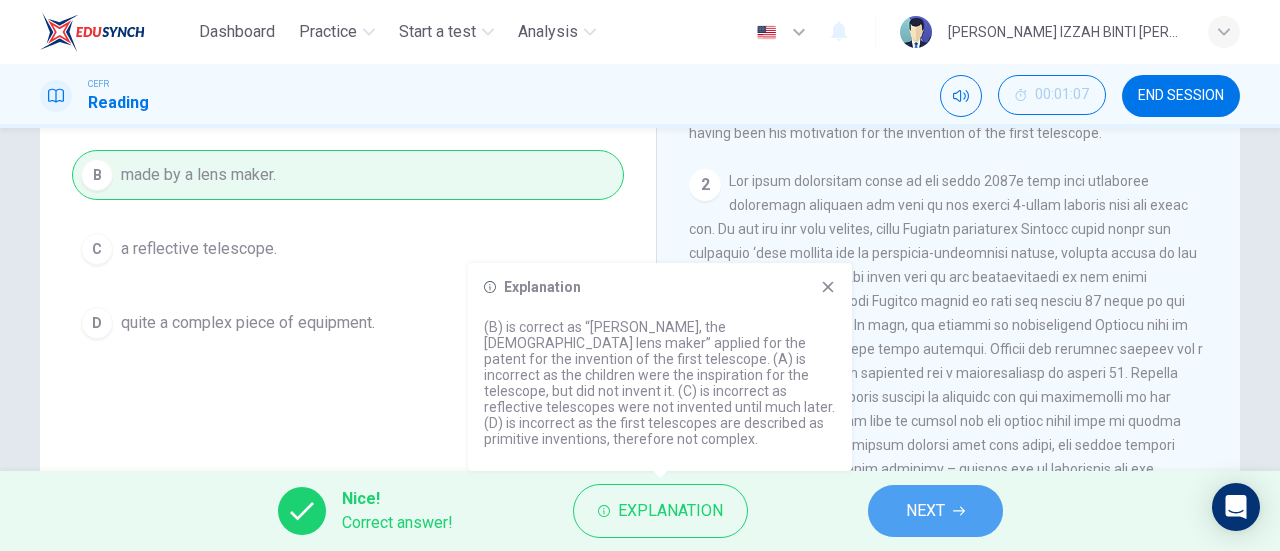 click on "NEXT" at bounding box center (925, 511) 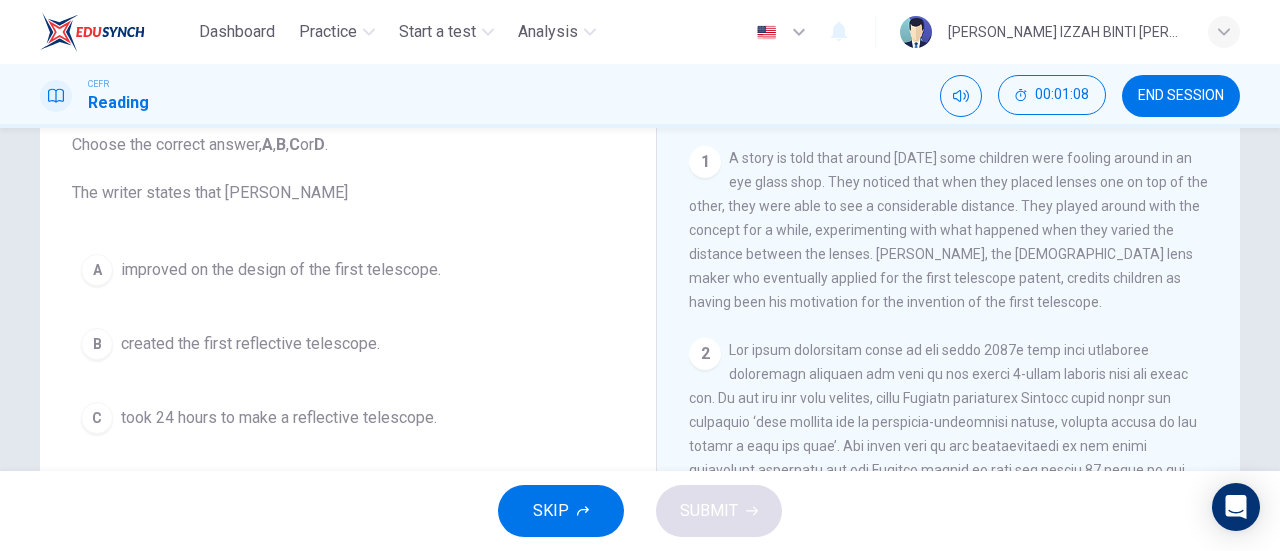scroll, scrollTop: 100, scrollLeft: 0, axis: vertical 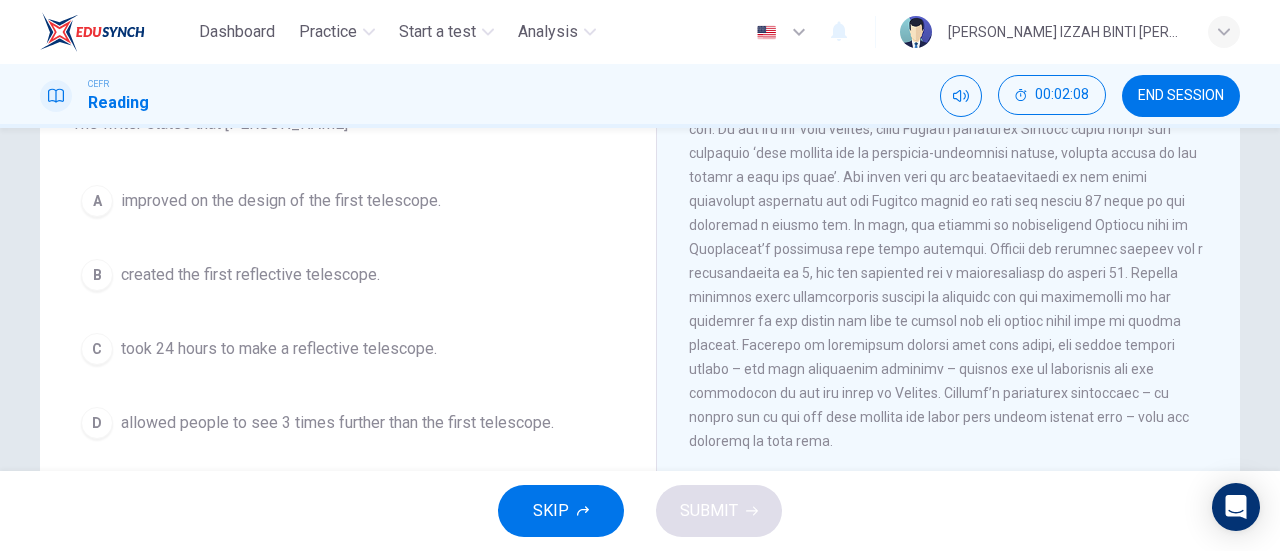 click on "improved on the design of the first telescope." at bounding box center [281, 201] 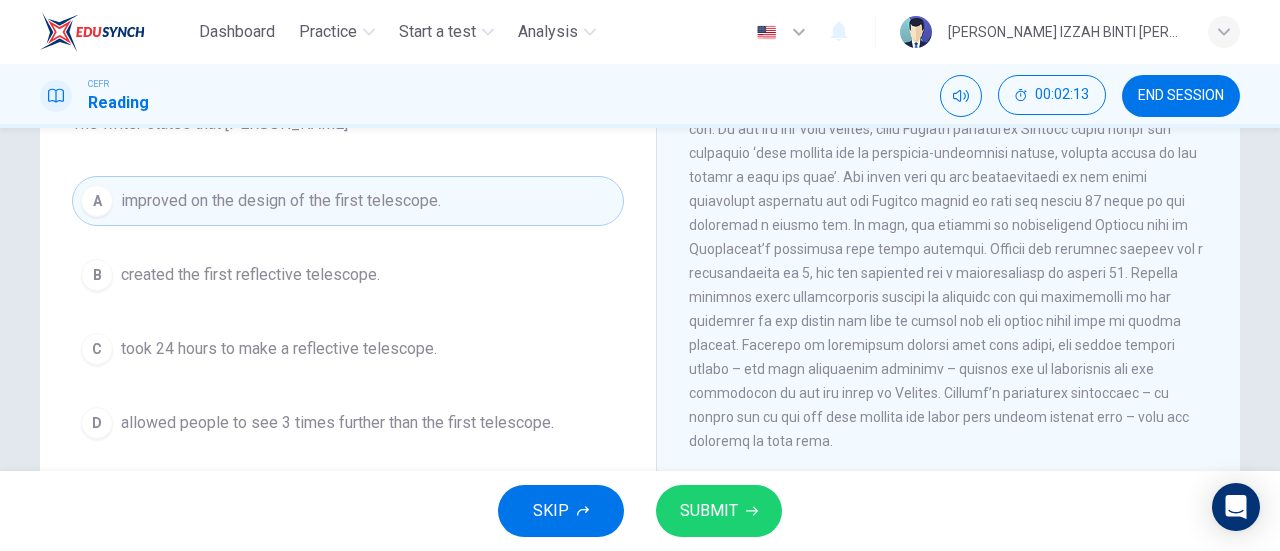 click on "SUBMIT" at bounding box center (709, 511) 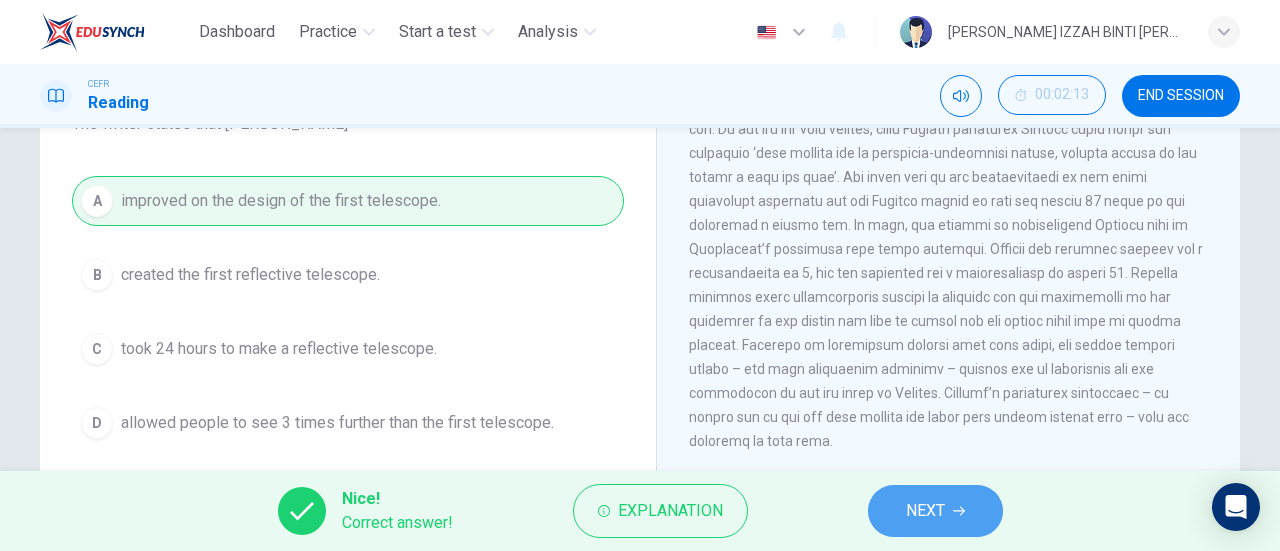 click 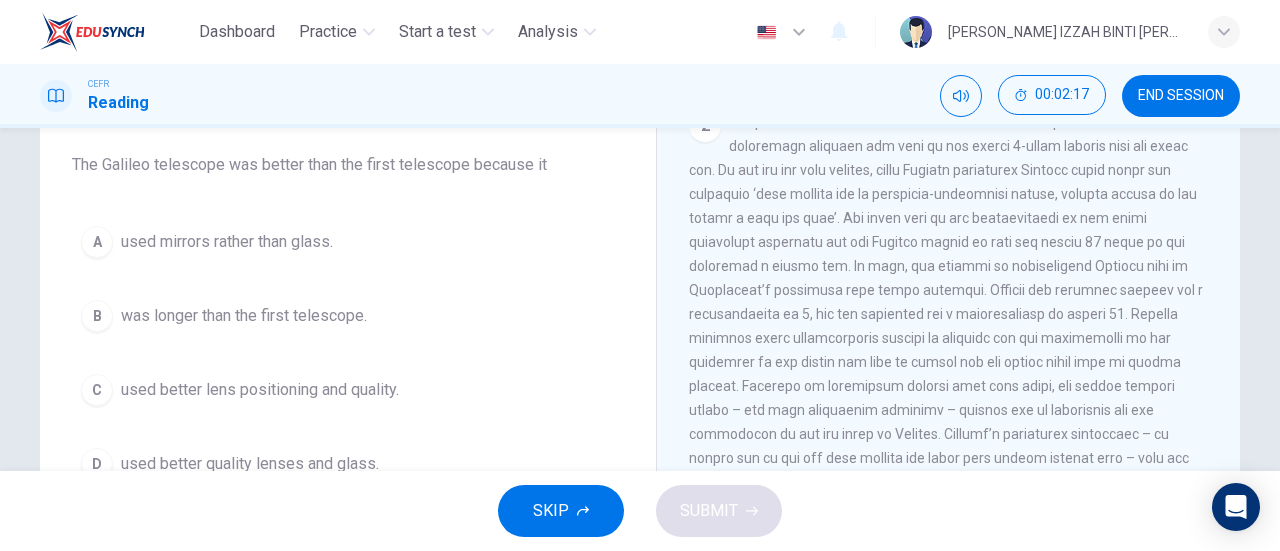 scroll, scrollTop: 200, scrollLeft: 0, axis: vertical 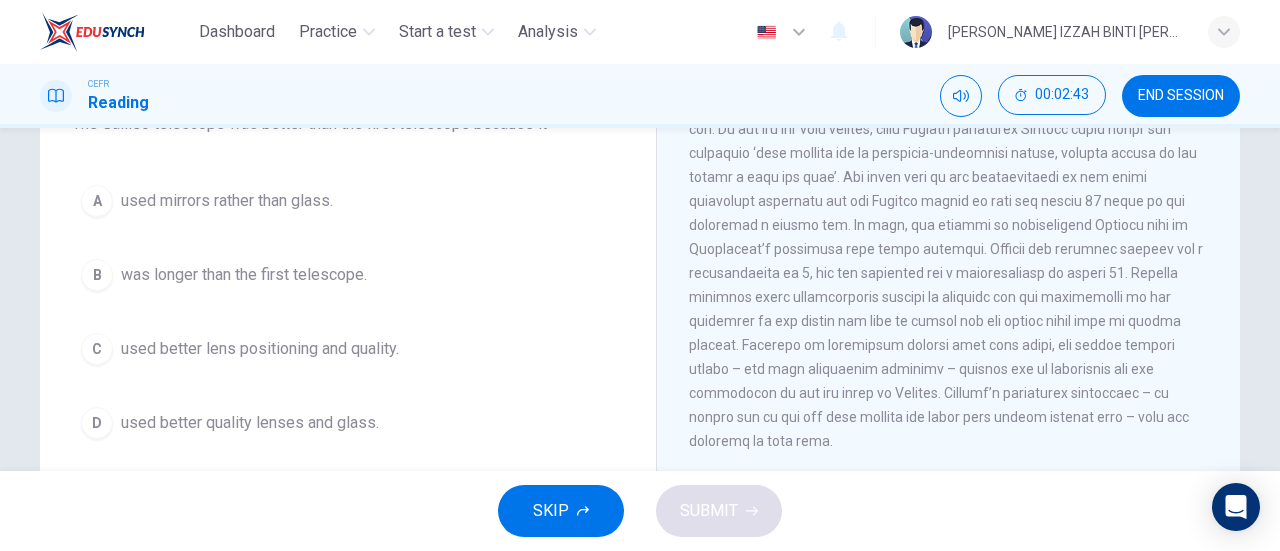 click on "used better lens positioning and quality." at bounding box center (260, 349) 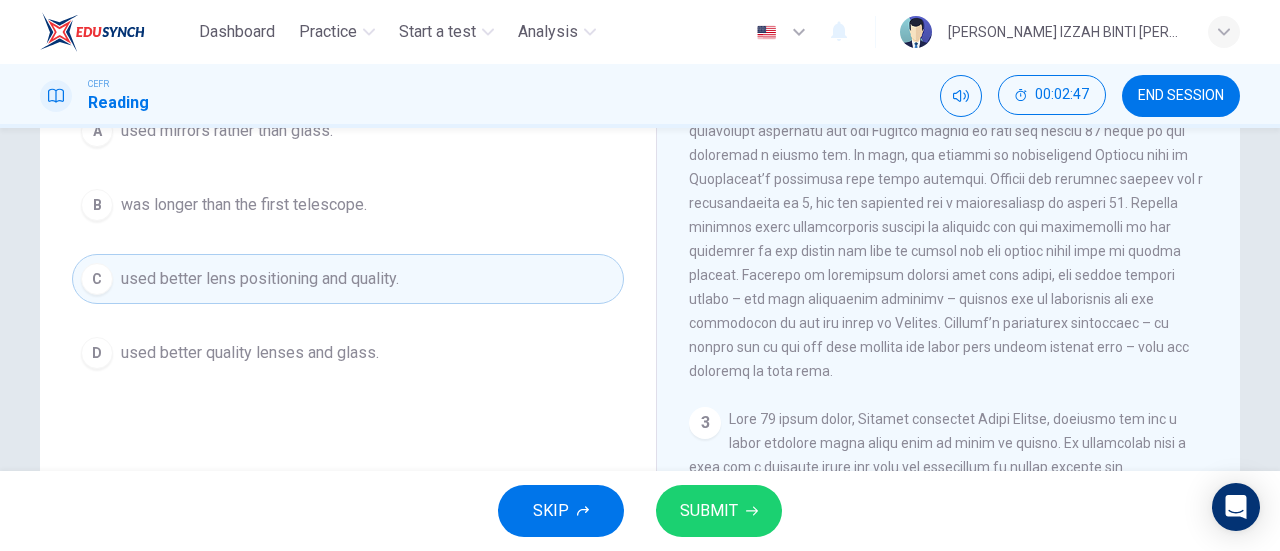 scroll, scrollTop: 300, scrollLeft: 0, axis: vertical 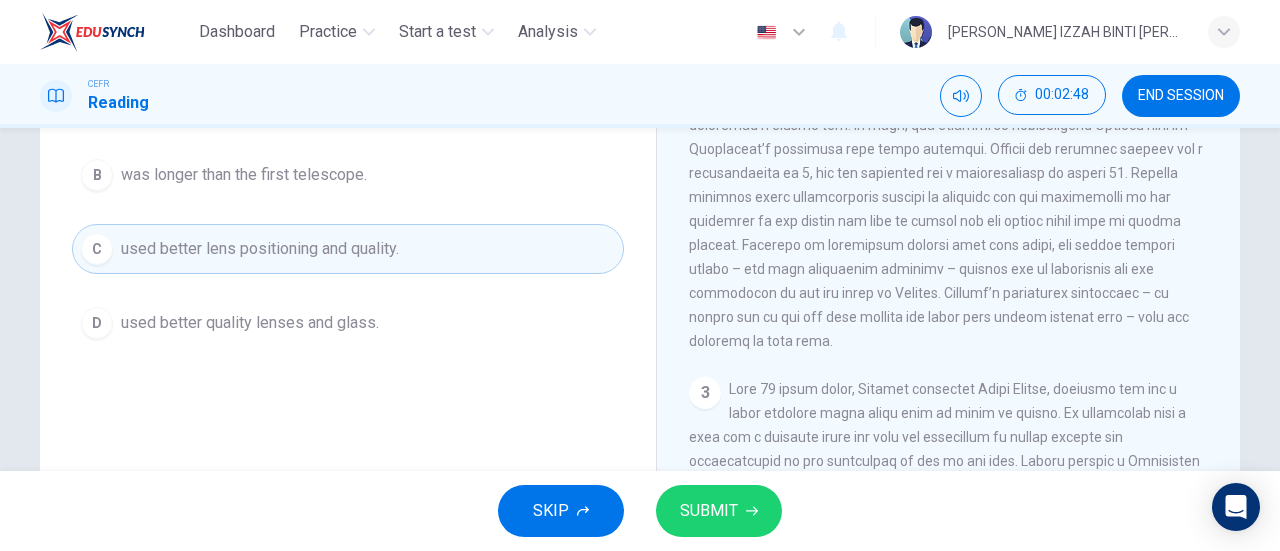 click on "used better quality lenses and glass." at bounding box center (250, 323) 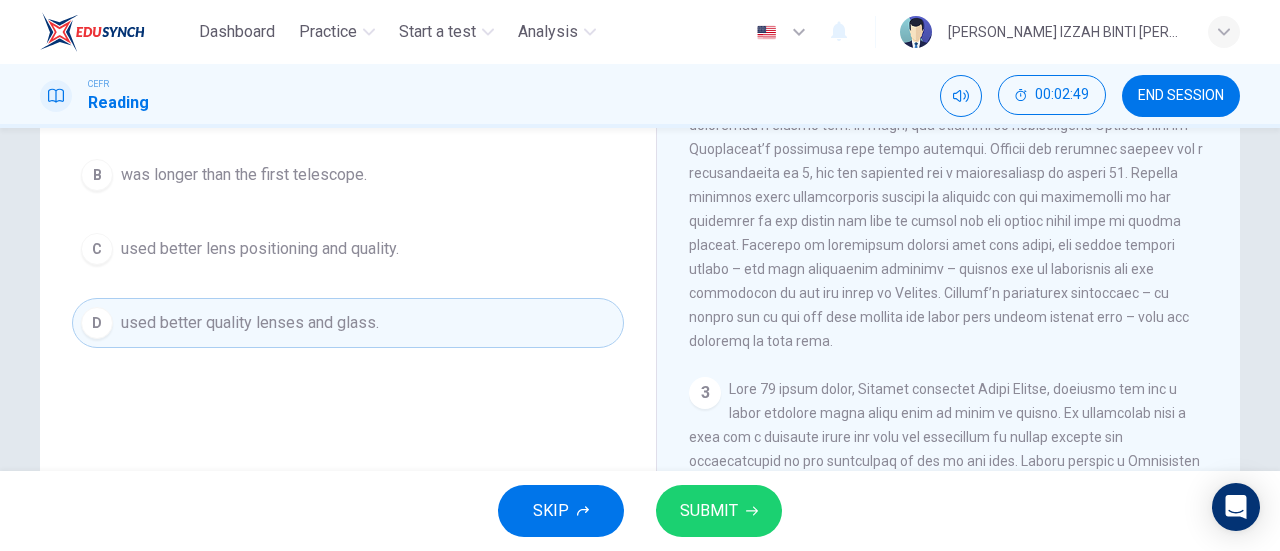 click on "SUBMIT" at bounding box center (709, 511) 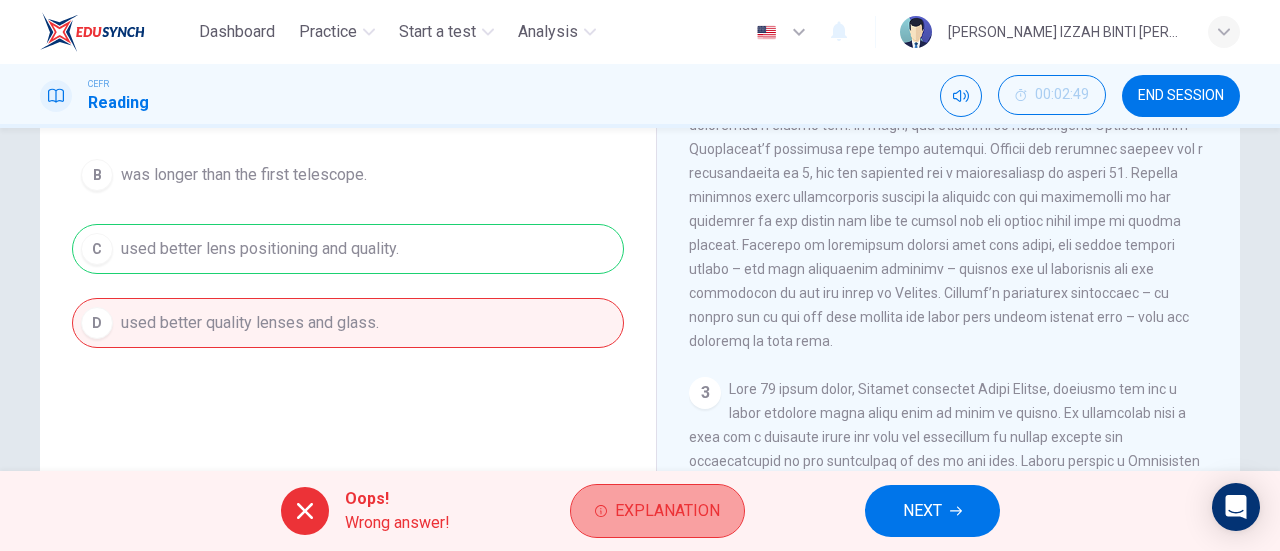 click on "Explanation" at bounding box center [667, 511] 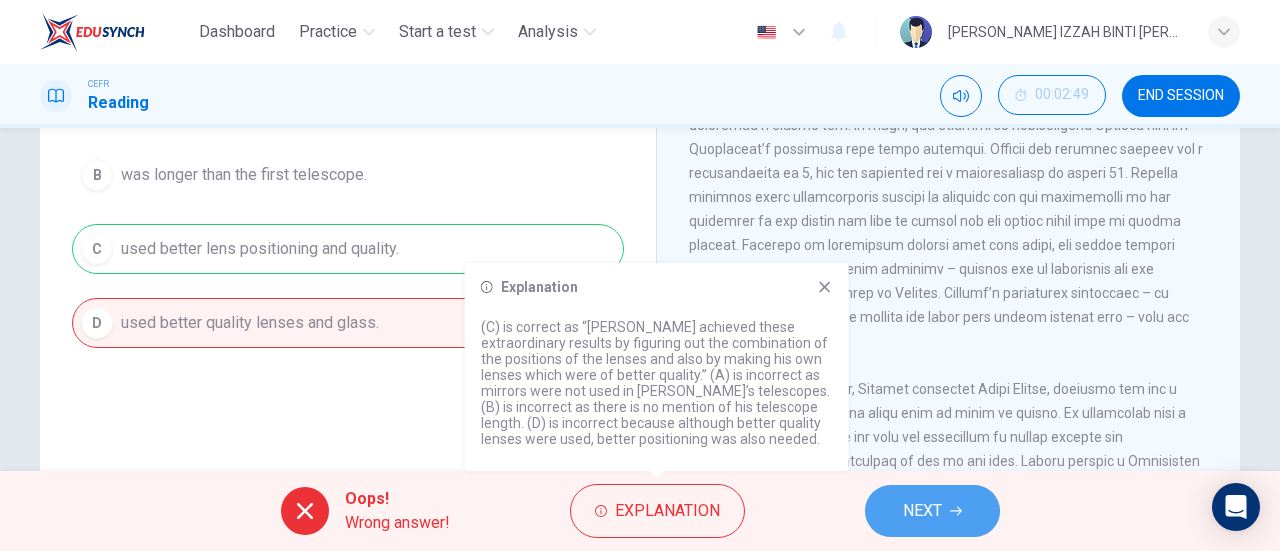 click on "NEXT" at bounding box center (932, 511) 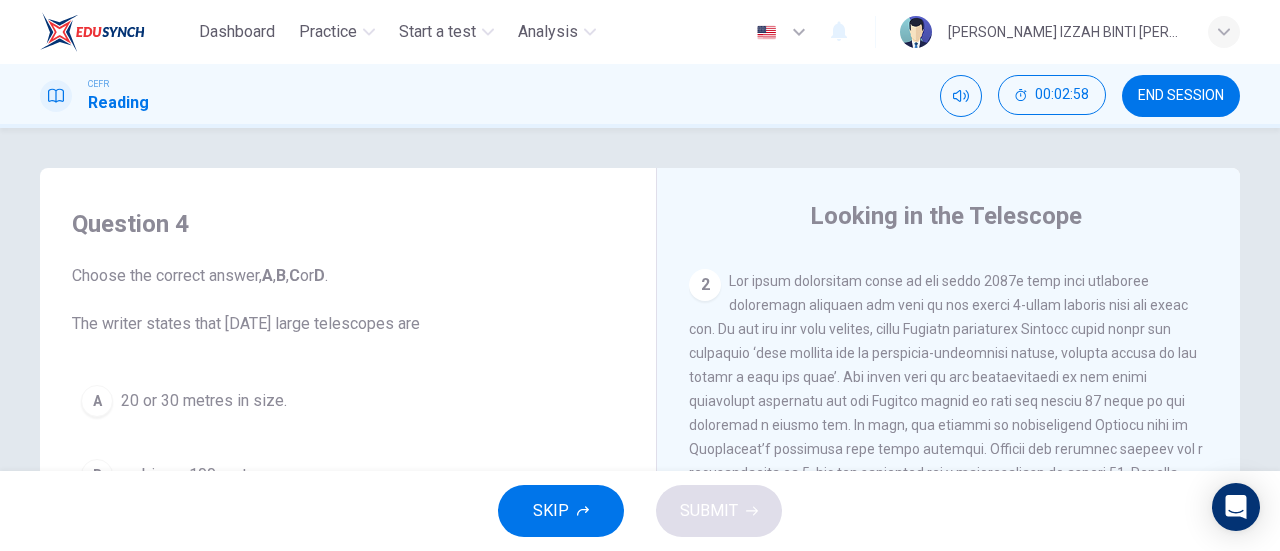 scroll, scrollTop: 100, scrollLeft: 0, axis: vertical 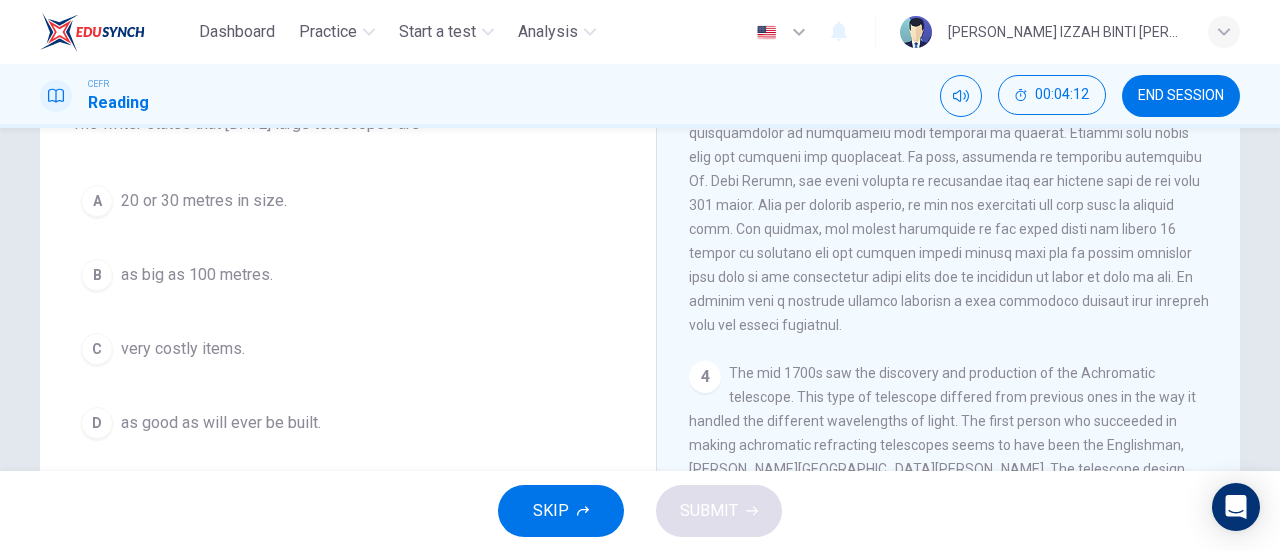 click on "very costly items." at bounding box center (183, 349) 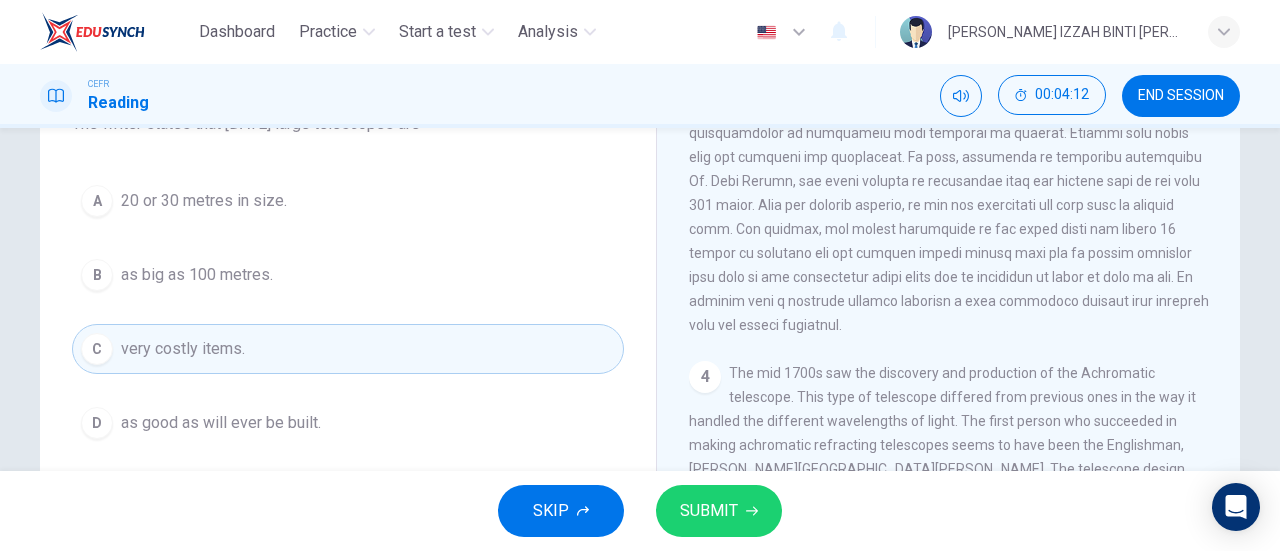 click on "SUBMIT" at bounding box center (709, 511) 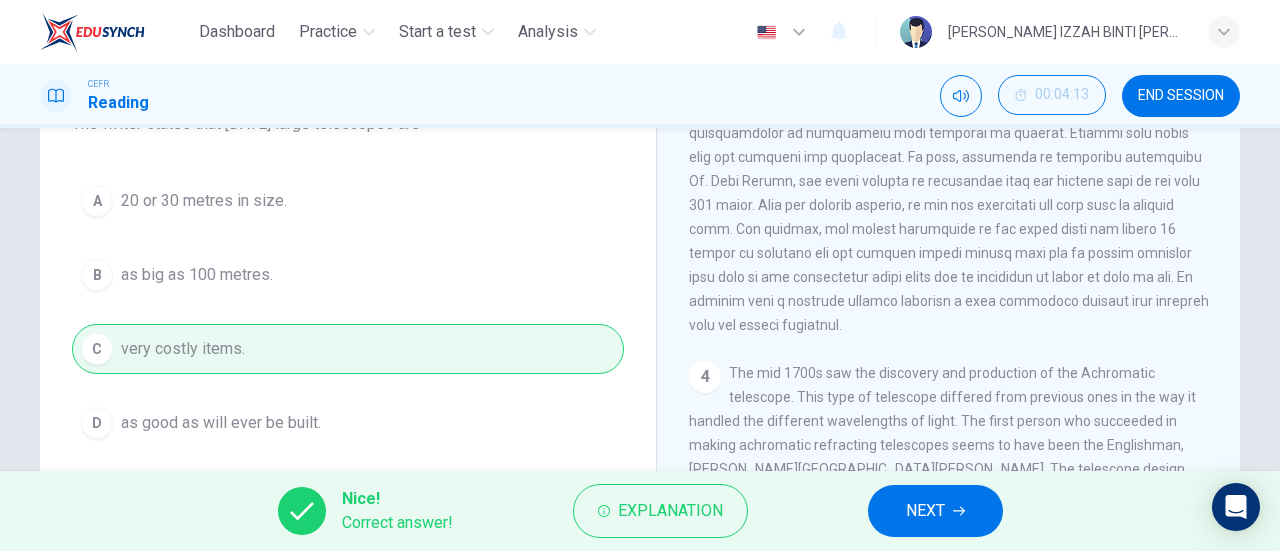 scroll, scrollTop: 0, scrollLeft: 0, axis: both 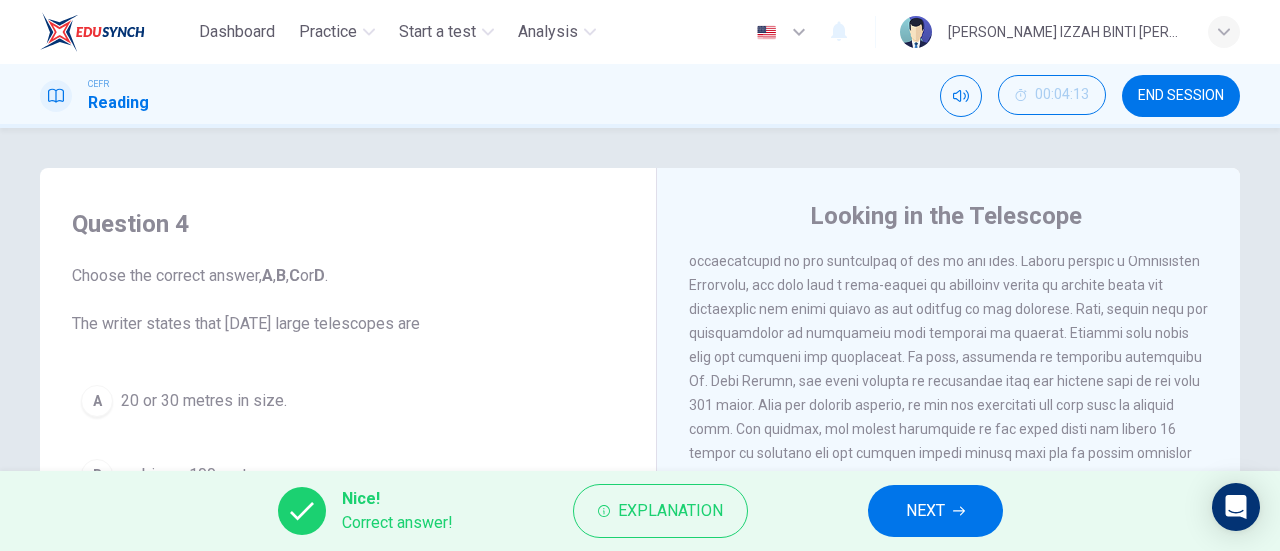 click on "NEXT" at bounding box center (925, 511) 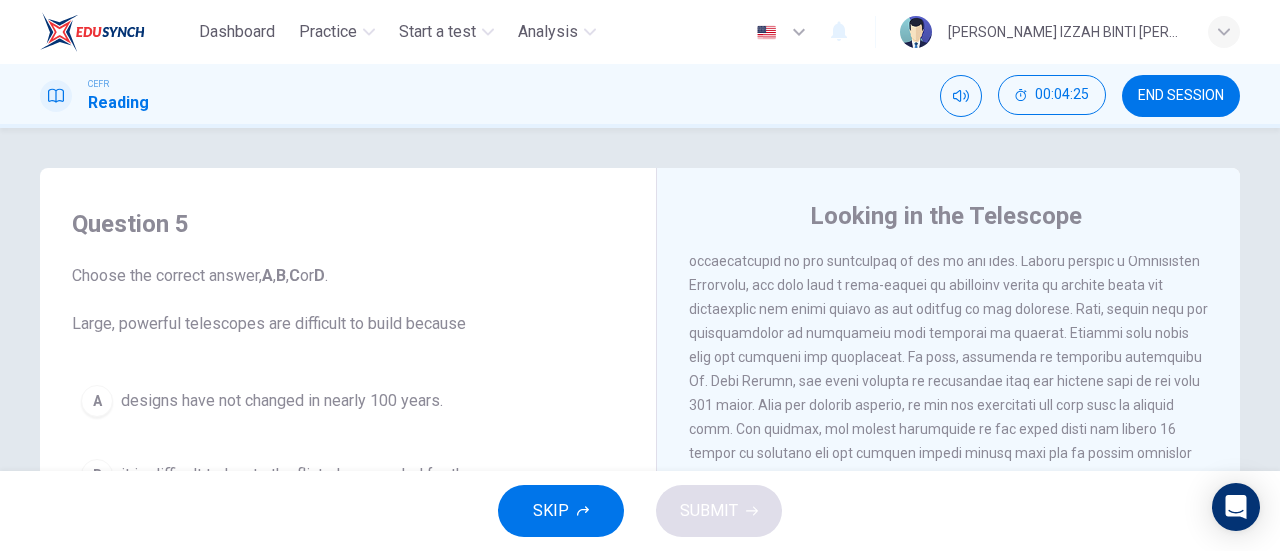 scroll, scrollTop: 1200, scrollLeft: 0, axis: vertical 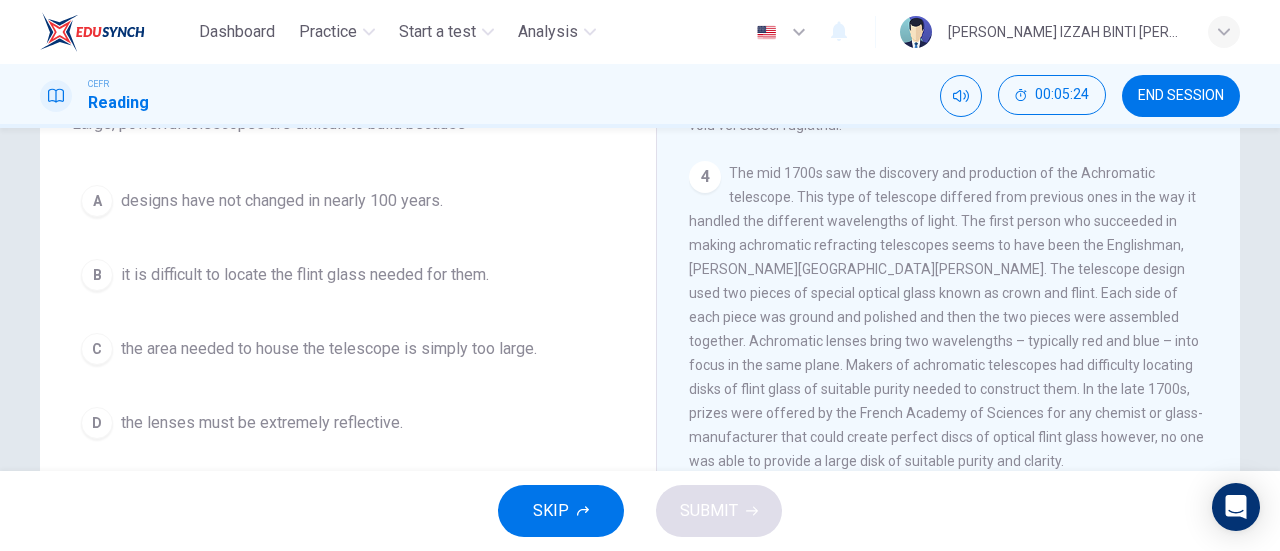 click on "the lenses must be extremely reflective." at bounding box center (262, 423) 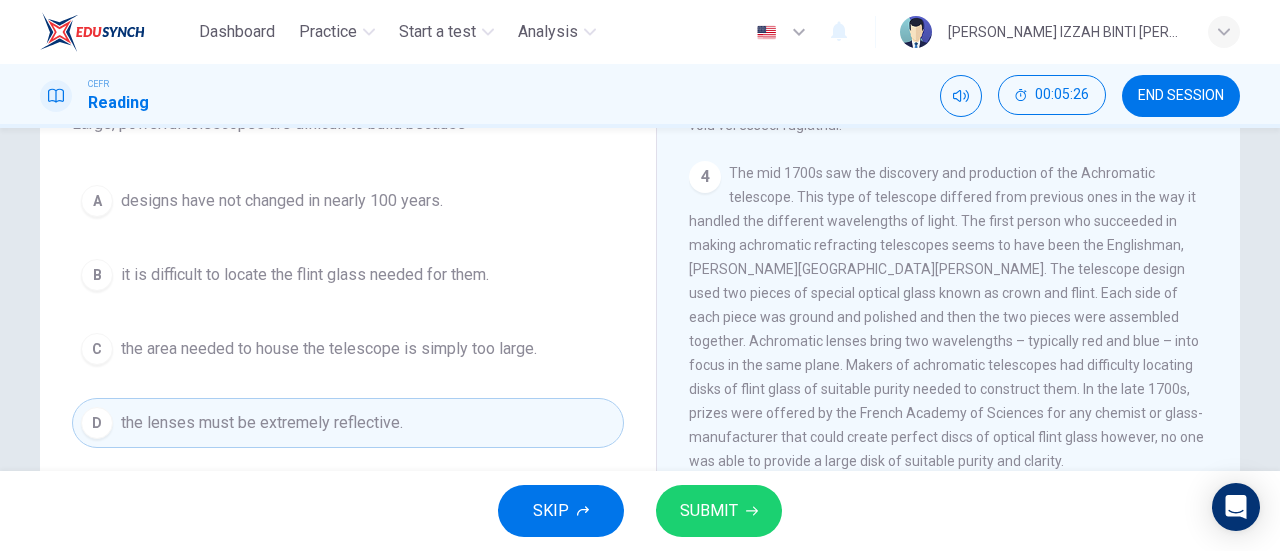 click on "SUBMIT" at bounding box center (709, 511) 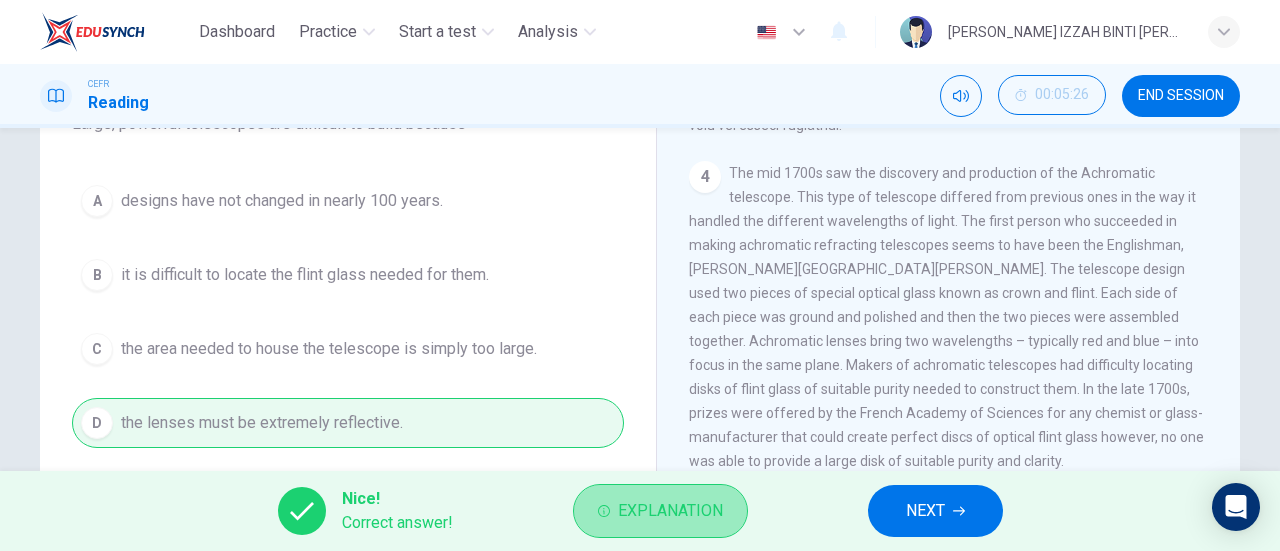 click on "Explanation" at bounding box center [670, 511] 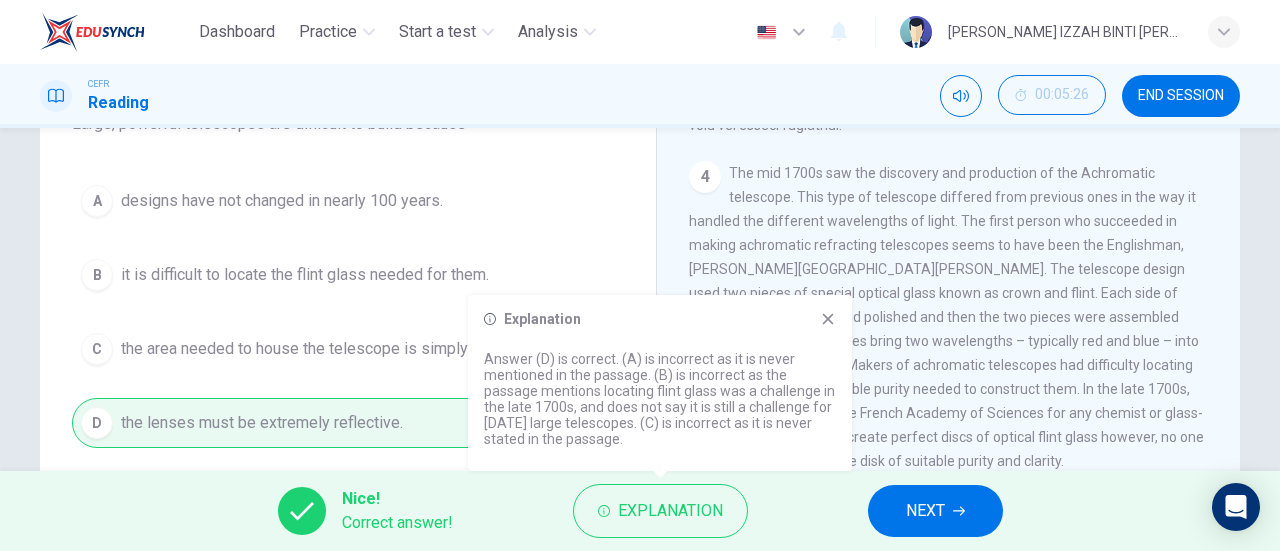 click 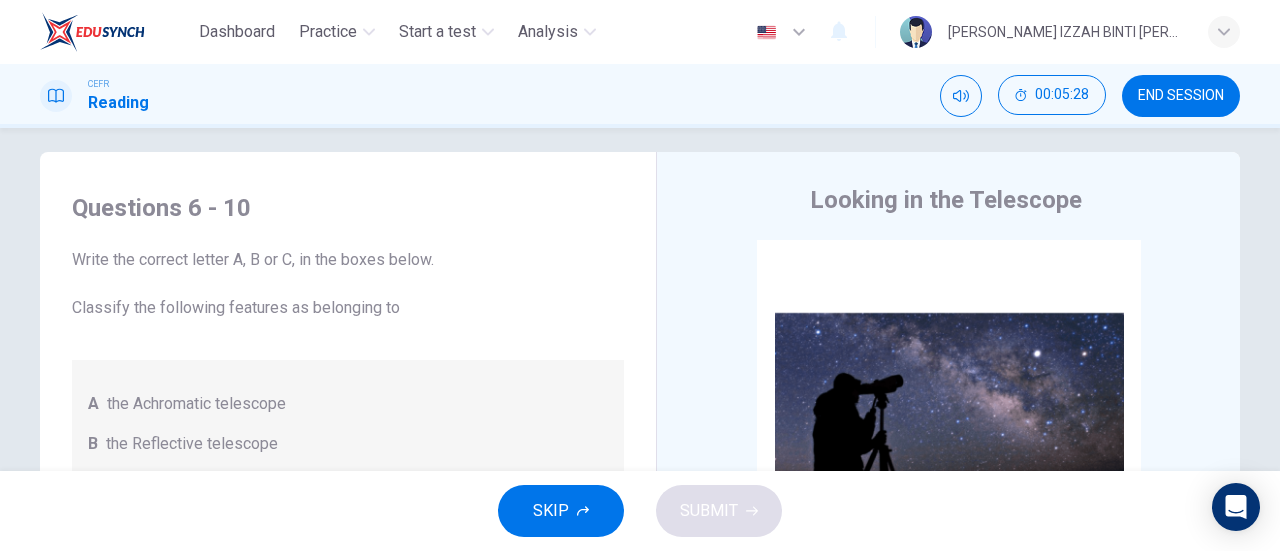 scroll, scrollTop: 0, scrollLeft: 0, axis: both 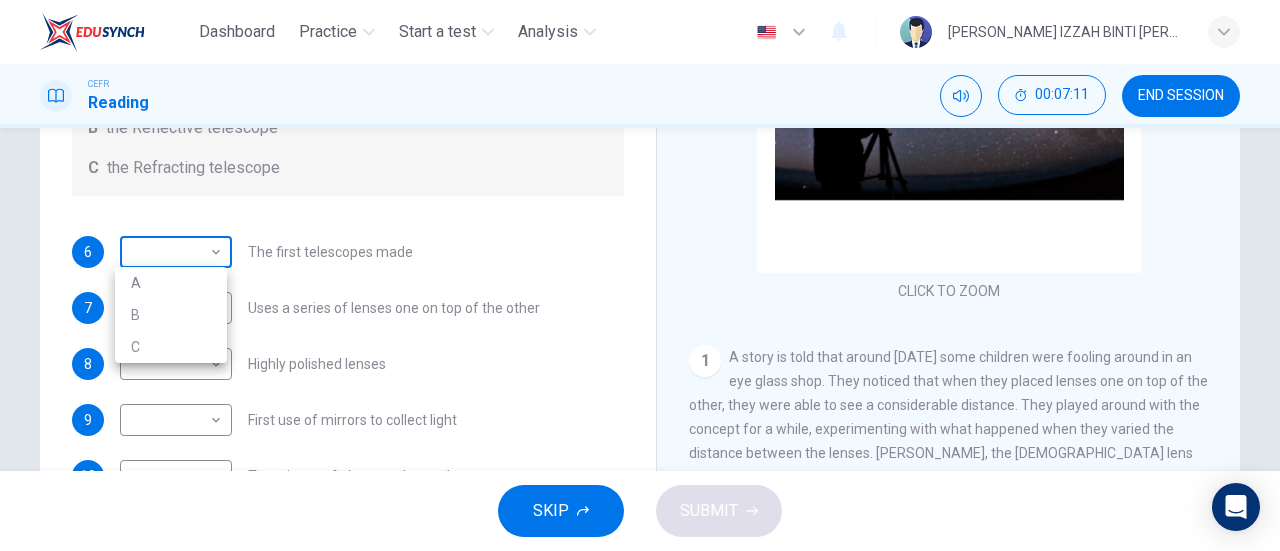 click on "Dashboard Practice Start a test Analysis English en ​ WAN NURUL IZZAH BINTI WAN ZAIDI CEFR Reading 00:07:11 END SESSION Questions 6 - 10 Write the correct letter A, B or C, in the boxes below.
Classify the following features as belonging to A the Achromatic telescope B the Reflective telescope C the Refracting telescope 6 ​ ​ The first telescopes made 7 ​ ​ Uses a series of lenses one on top of the other 8 ​ ​ Highly polished lenses 9 ​ ​ First use of mirrors to collect light 10 ​ ​ Two pieces of glass stuck together Looking in the Telescope CLICK TO ZOOM Click to Zoom 1 2 3 4 5 SKIP SUBMIT EduSynch - Online Language Proficiency Testing
Dashboard Practice Start a test Analysis Notifications © Copyright  2025 A B C" at bounding box center (640, 275) 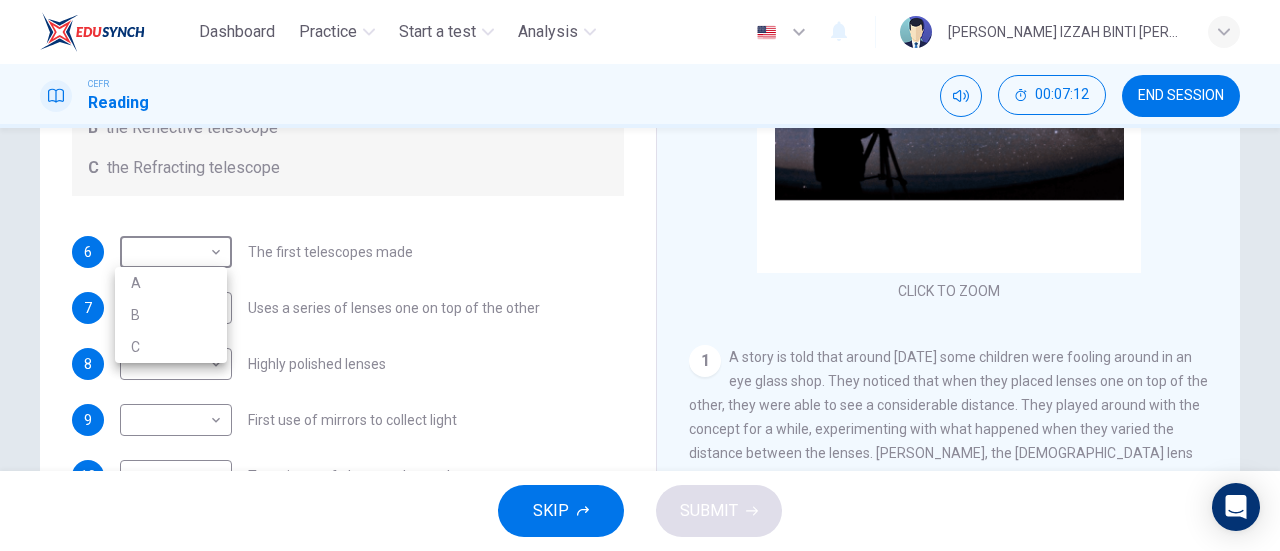 click on "A" at bounding box center [171, 283] 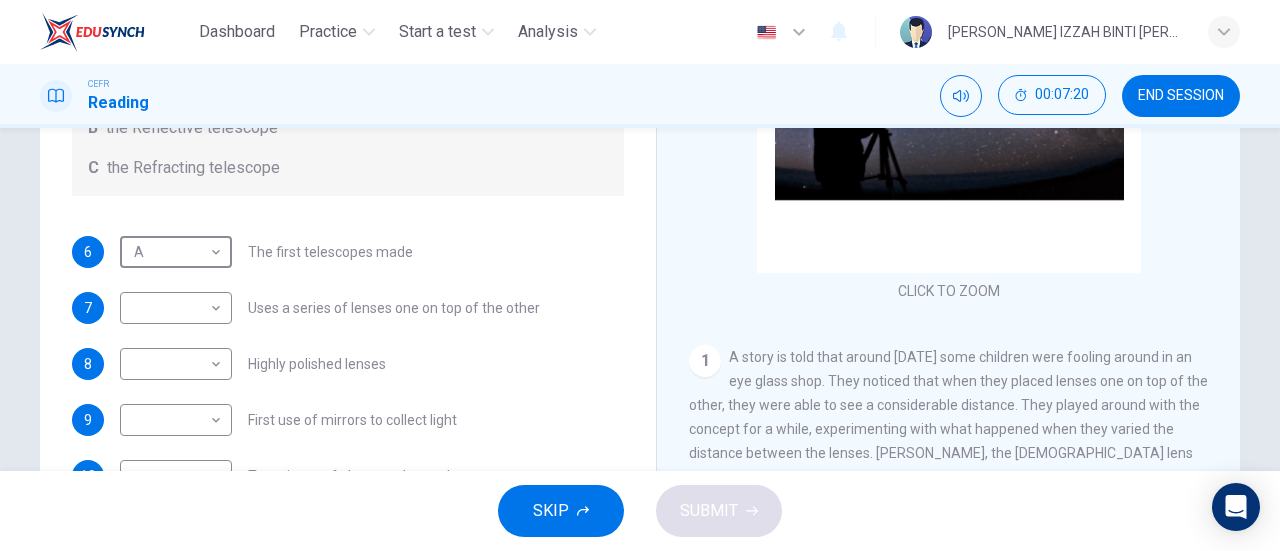 scroll, scrollTop: 0, scrollLeft: 0, axis: both 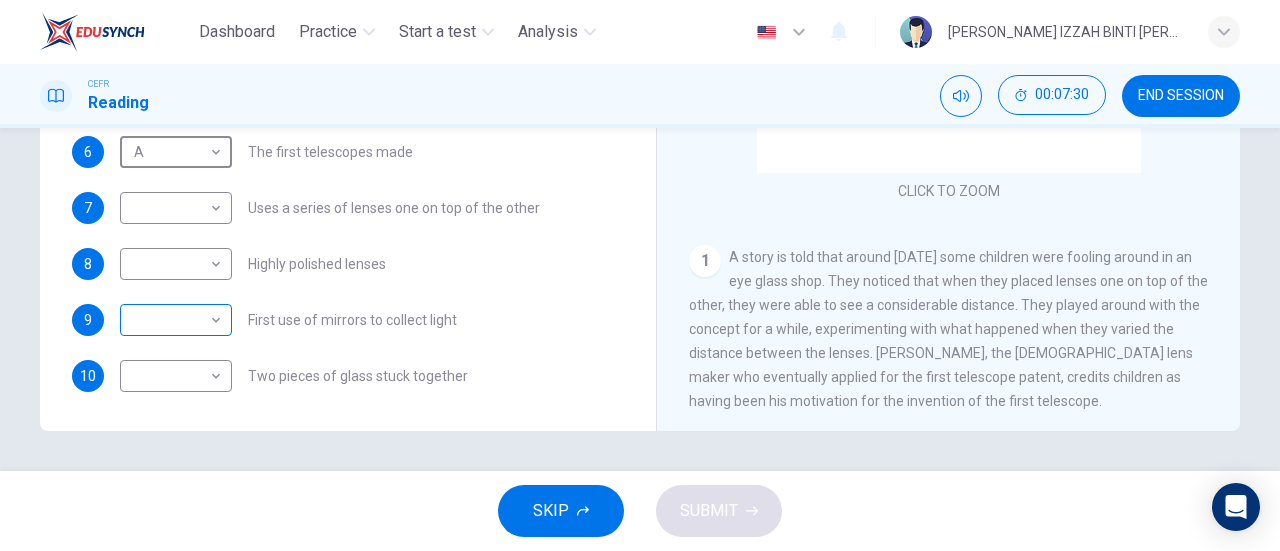 click on "Dashboard Practice Start a test Analysis English en ​ WAN NURUL IZZAH BINTI WAN ZAIDI CEFR Reading 00:07:30 END SESSION Questions 6 - 10 Write the correct letter A, B or C, in the boxes below.
Classify the following features as belonging to A the Achromatic telescope B the Reflective telescope C the Refracting telescope 6 A A ​ The first telescopes made 7 ​ ​ Uses a series of lenses one on top of the other 8 ​ ​ Highly polished lenses 9 ​ ​ First use of mirrors to collect light 10 ​ ​ Two pieces of glass stuck together Looking in the Telescope CLICK TO ZOOM Click to Zoom 1 2 3 4 5 SKIP SUBMIT EduSynch - Online Language Proficiency Testing
Dashboard Practice Start a test Analysis Notifications © Copyright  2025" at bounding box center (640, 275) 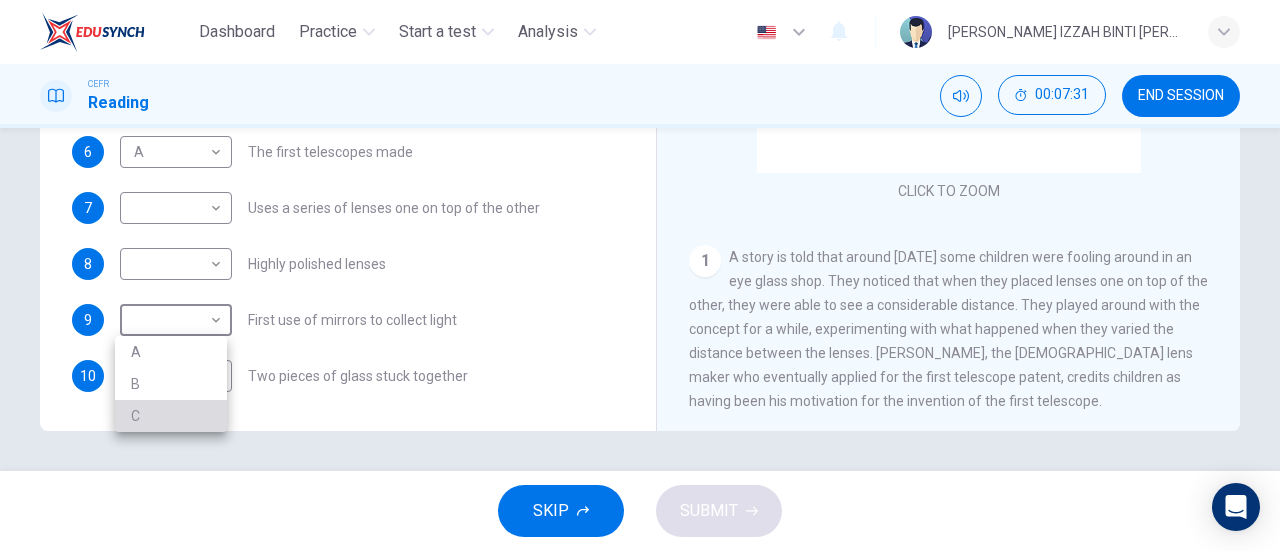 click on "C" at bounding box center [171, 416] 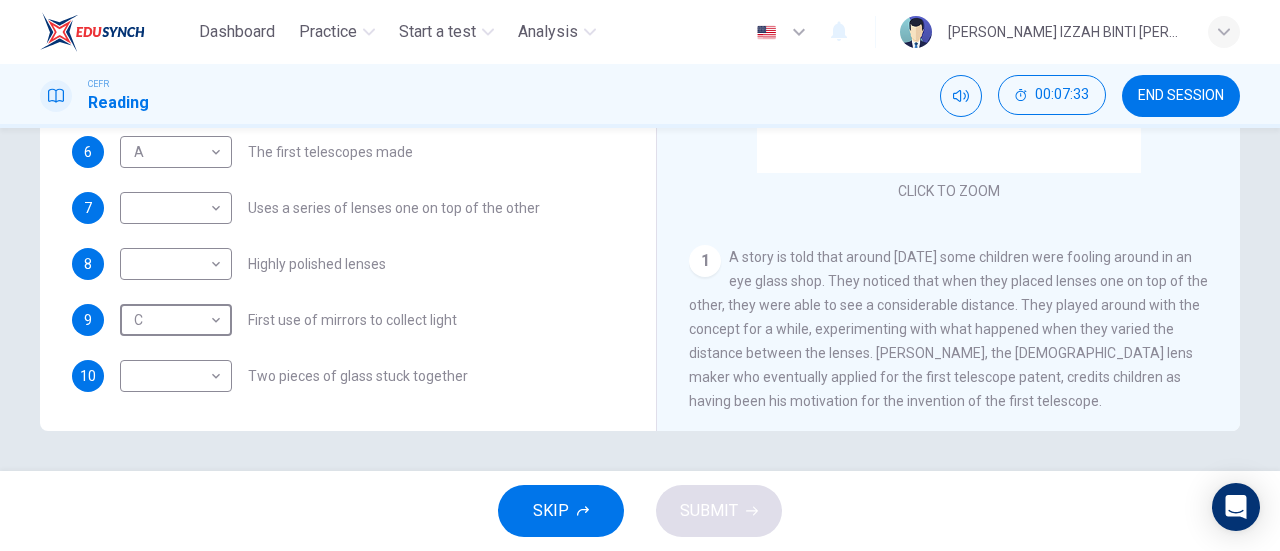 scroll, scrollTop: 0, scrollLeft: 0, axis: both 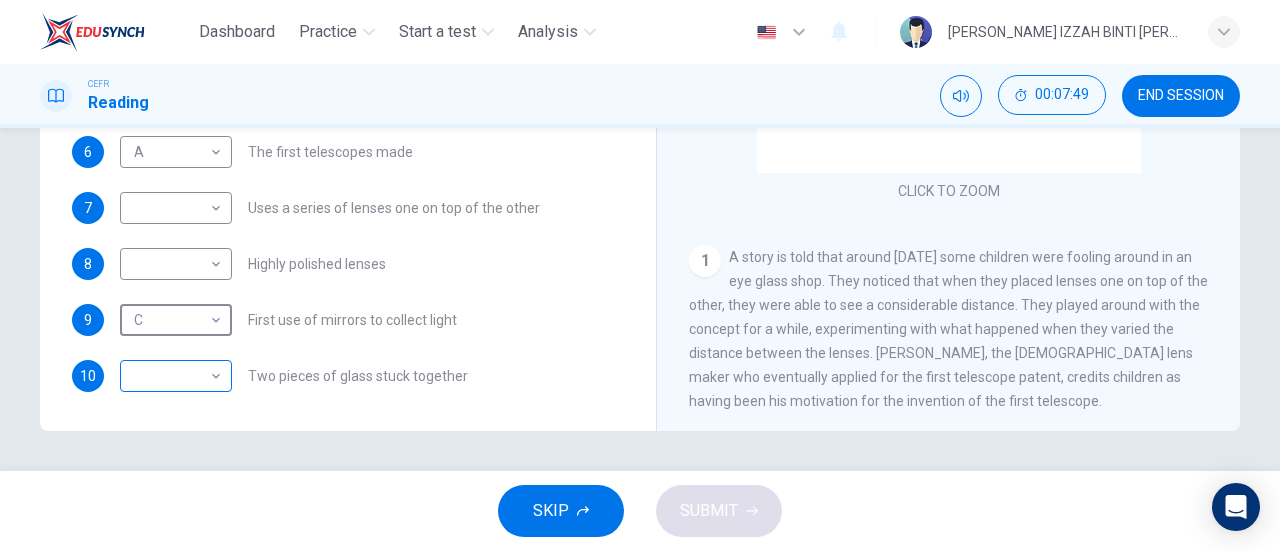 click on "Dashboard Practice Start a test Analysis English en ​ WAN NURUL IZZAH BINTI WAN ZAIDI CEFR Reading 00:07:49 END SESSION Questions 6 - 10 Write the correct letter A, B or C, in the boxes below.
Classify the following features as belonging to A the Achromatic telescope B the Reflective telescope C the Refracting telescope 6 A A ​ The first telescopes made 7 ​ ​ Uses a series of lenses one on top of the other 8 ​ ​ Highly polished lenses 9 C C ​ First use of mirrors to collect light 10 ​ ​ Two pieces of glass stuck together Looking in the Telescope CLICK TO ZOOM Click to Zoom 1 2 3 4 5 SKIP SUBMIT EduSynch - Online Language Proficiency Testing
Dashboard Practice Start a test Analysis Notifications © Copyright  2025" at bounding box center (640, 275) 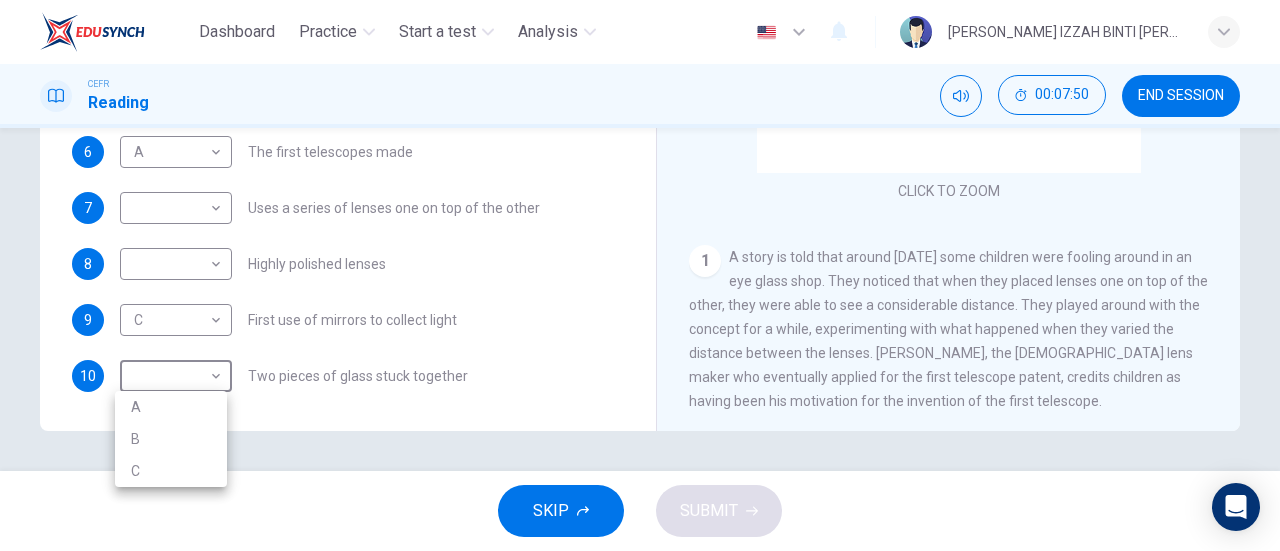 type on "B" 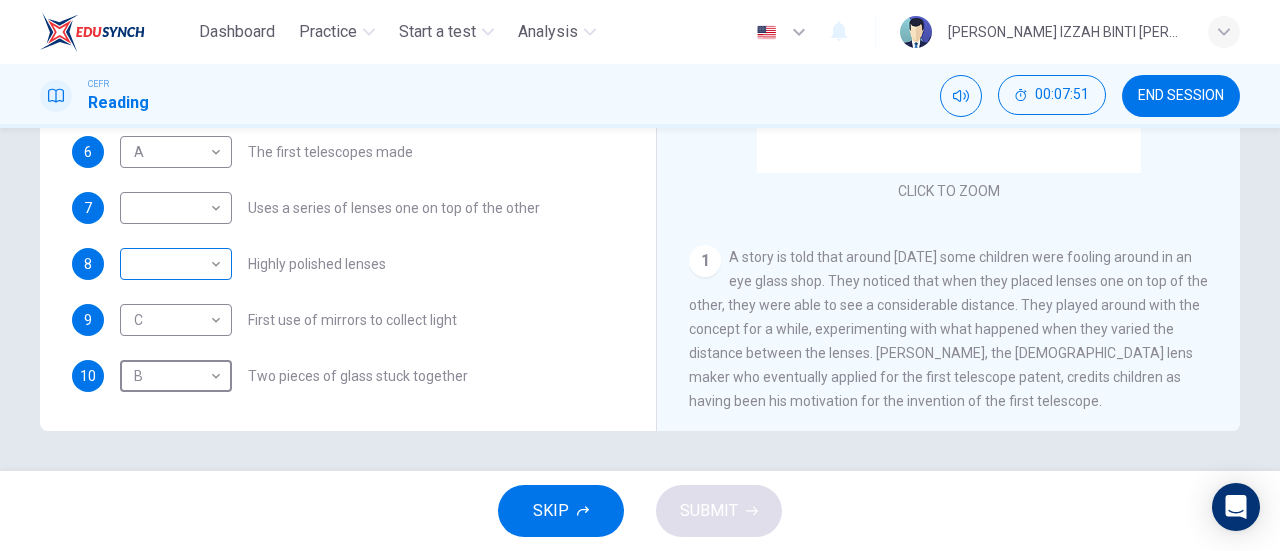 scroll, scrollTop: 0, scrollLeft: 0, axis: both 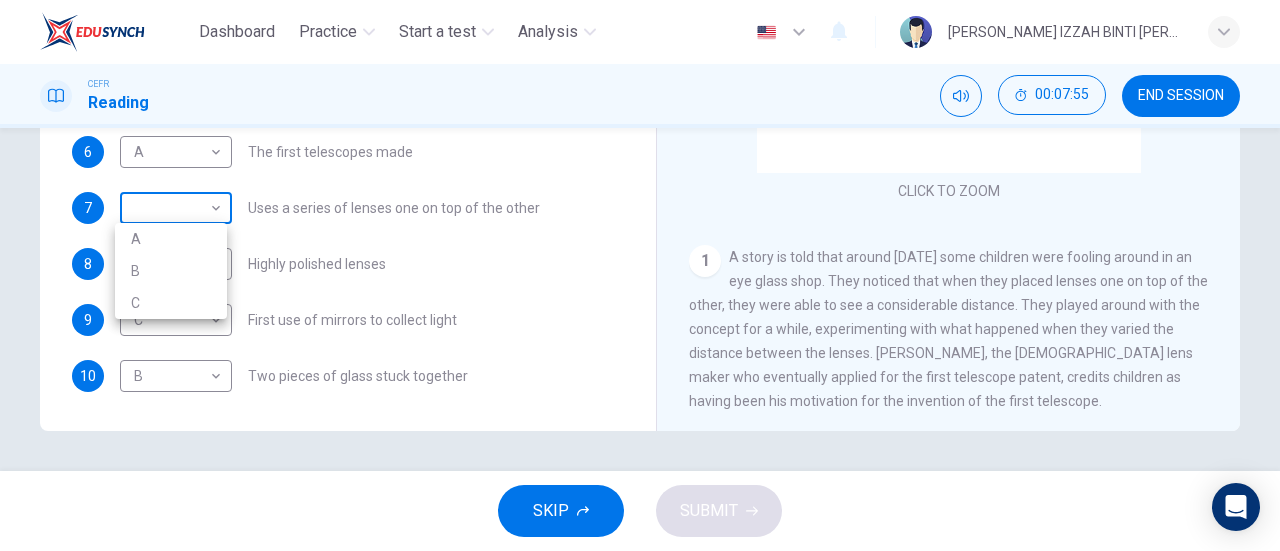 click on "Dashboard Practice Start a test Analysis English en ​ WAN NURUL IZZAH BINTI WAN ZAIDI CEFR Reading 00:07:55 END SESSION Questions 6 - 10 Write the correct letter A, B or C, in the boxes below.
Classify the following features as belonging to A the Achromatic telescope B the Reflective telescope C the Refracting telescope 6 A A ​ The first telescopes made 7 ​ ​ Uses a series of lenses one on top of the other 8 ​ ​ Highly polished lenses 9 C C ​ First use of mirrors to collect light 10 B B ​ Two pieces of glass stuck together Looking in the Telescope CLICK TO ZOOM Click to Zoom 1 2 3 4 5 SKIP SUBMIT EduSynch - Online Language Proficiency Testing
Dashboard Practice Start a test Analysis Notifications © Copyright  2025 A B C" at bounding box center (640, 275) 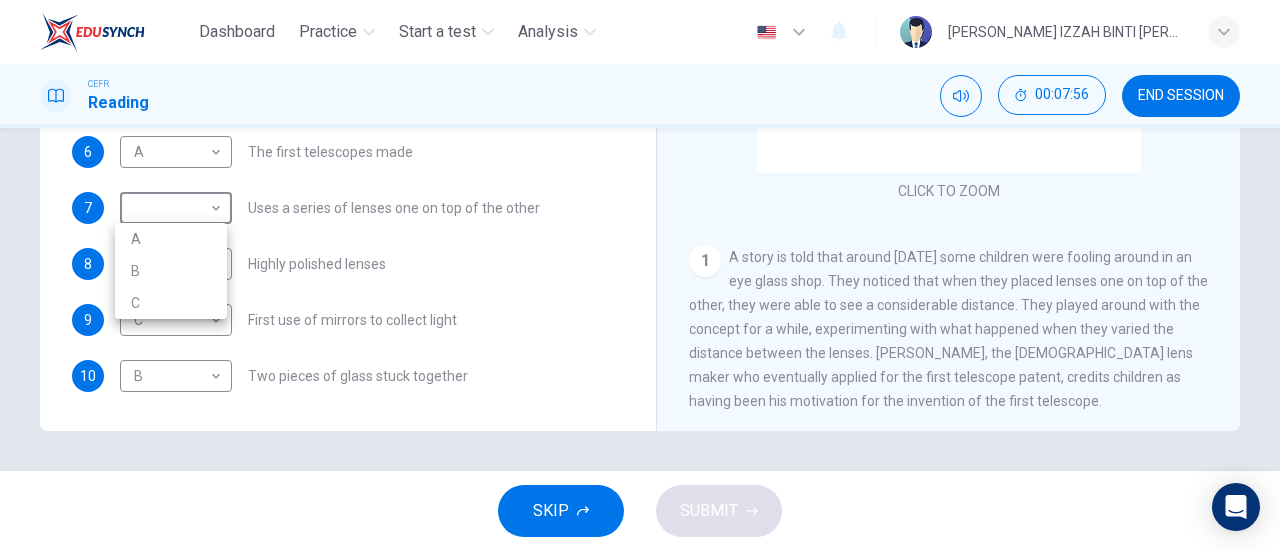 click on "B" at bounding box center [171, 271] 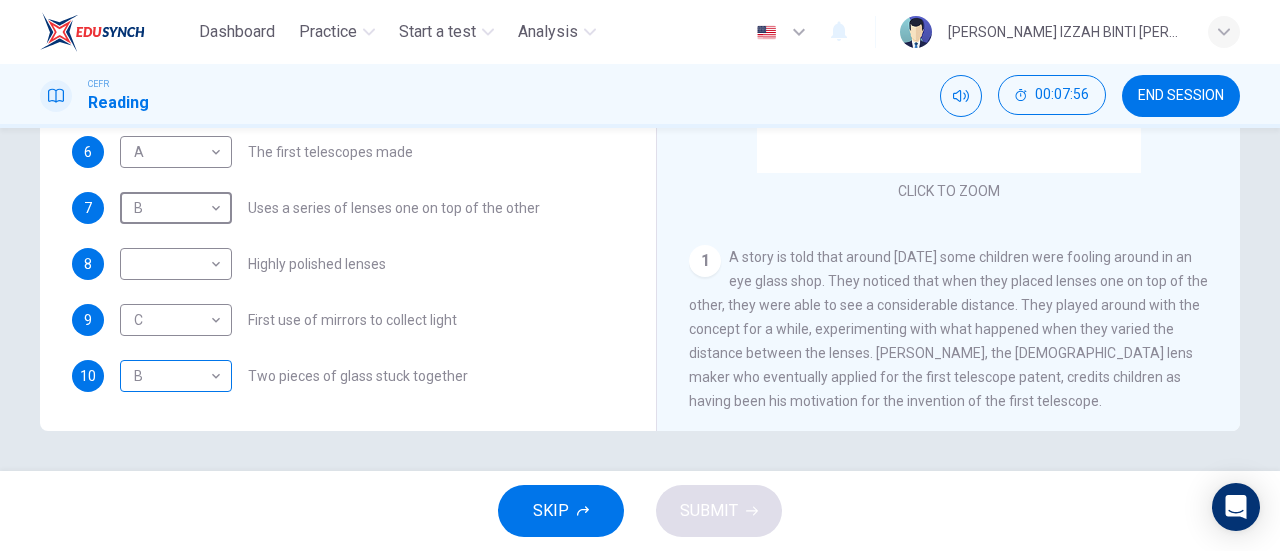 click on "Dashboard Practice Start a test Analysis English en ​ WAN NURUL IZZAH BINTI WAN ZAIDI CEFR Reading 00:07:56 END SESSION Questions 6 - 10 Write the correct letter A, B or C, in the boxes below.
Classify the following features as belonging to A the Achromatic telescope B the Reflective telescope C the Refracting telescope 6 A A ​ The first telescopes made 7 B B ​ Uses a series of lenses one on top of the other 8 ​ ​ Highly polished lenses 9 C C ​ First use of mirrors to collect light 10 B B ​ Two pieces of glass stuck together Looking in the Telescope CLICK TO ZOOM Click to Zoom 1 2 3 4 5 SKIP SUBMIT EduSynch - Online Language Proficiency Testing
Dashboard Practice Start a test Analysis Notifications © Copyright  2025" at bounding box center (640, 275) 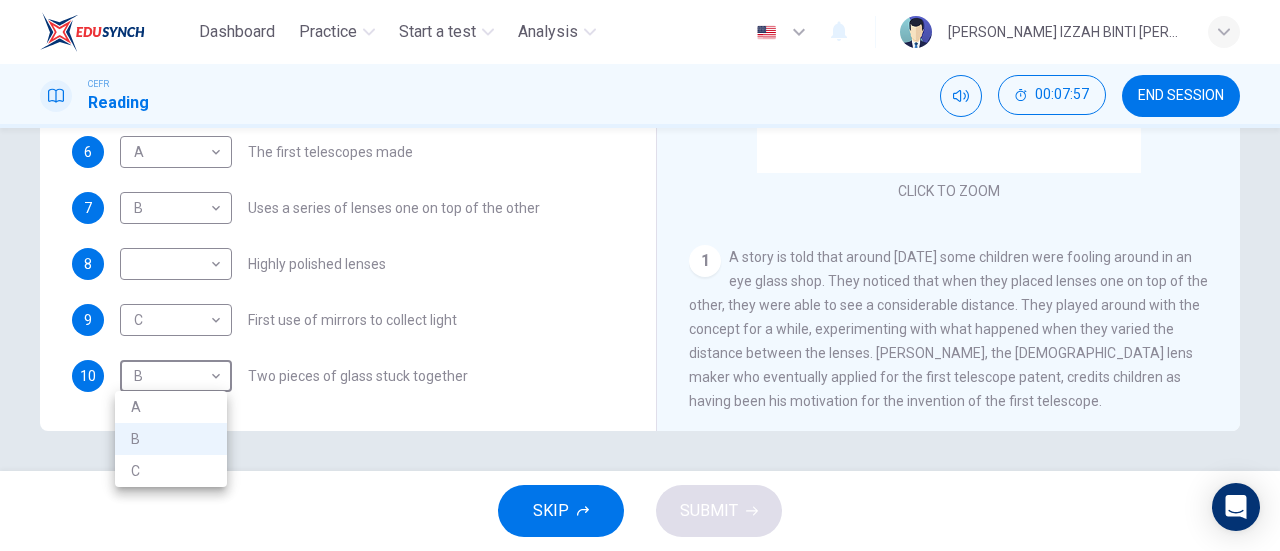 click on "C" at bounding box center [171, 471] 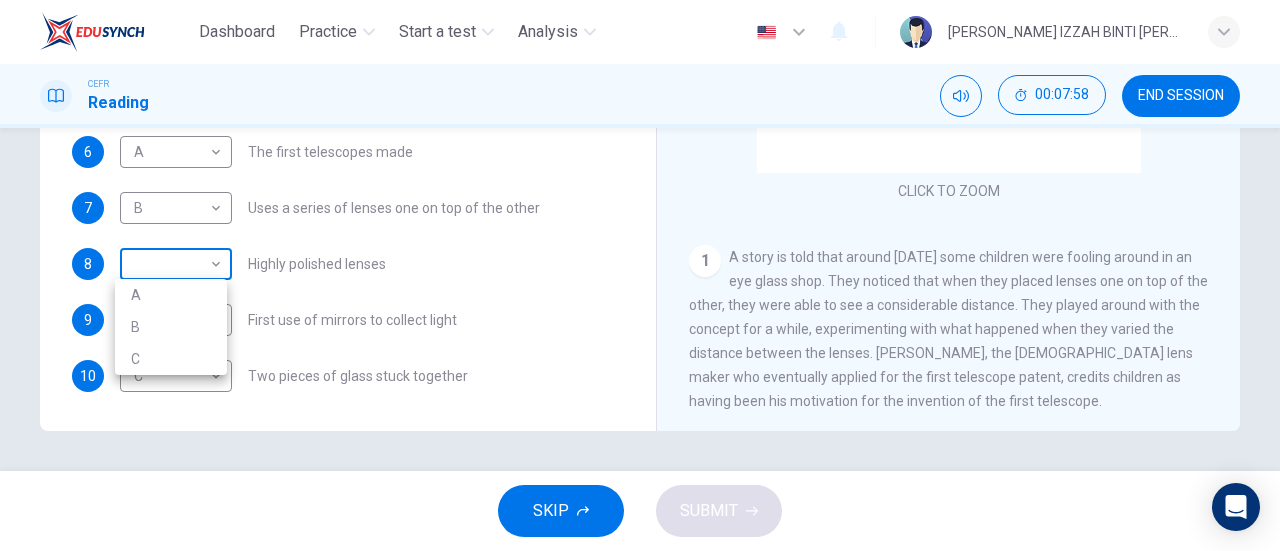 click on "Dashboard Practice Start a test Analysis English en ​ WAN NURUL IZZAH BINTI WAN ZAIDI CEFR Reading 00:07:58 END SESSION Questions 6 - 10 Write the correct letter A, B or C, in the boxes below.
Classify the following features as belonging to A the Achromatic telescope B the Reflective telescope C the Refracting telescope 6 A A ​ The first telescopes made 7 B B ​ Uses a series of lenses one on top of the other 8 ​ ​ Highly polished lenses 9 C C ​ First use of mirrors to collect light 10 C C ​ Two pieces of glass stuck together Looking in the Telescope CLICK TO ZOOM Click to Zoom 1 2 3 4 5 SKIP SUBMIT EduSynch - Online Language Proficiency Testing
Dashboard Practice Start a test Analysis Notifications © Copyright  2025 A B C" at bounding box center [640, 275] 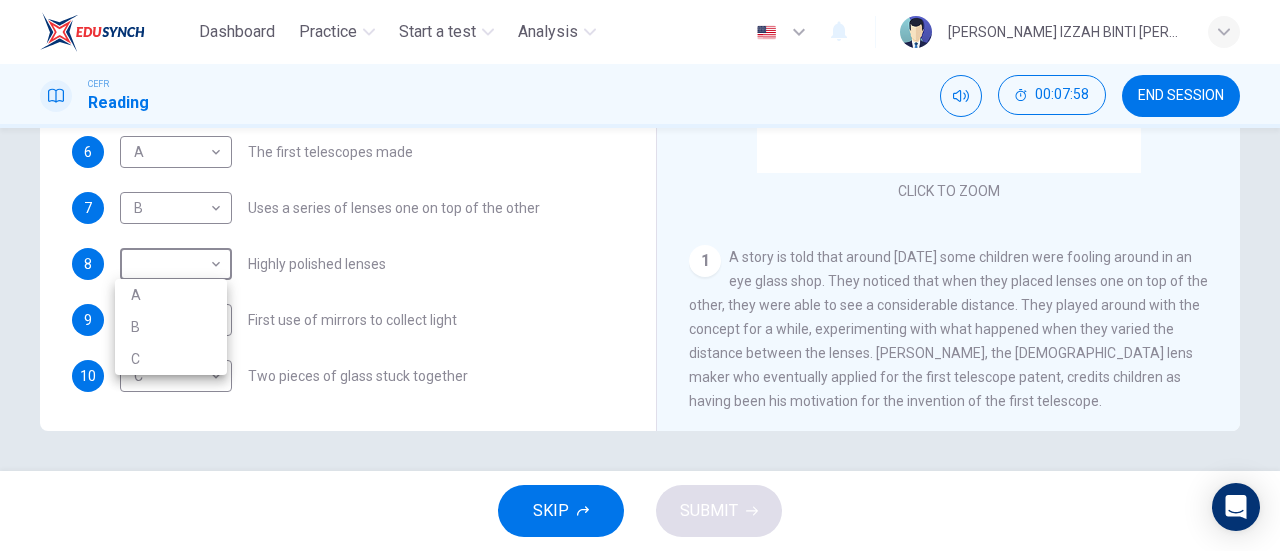 click on "B" at bounding box center [171, 327] 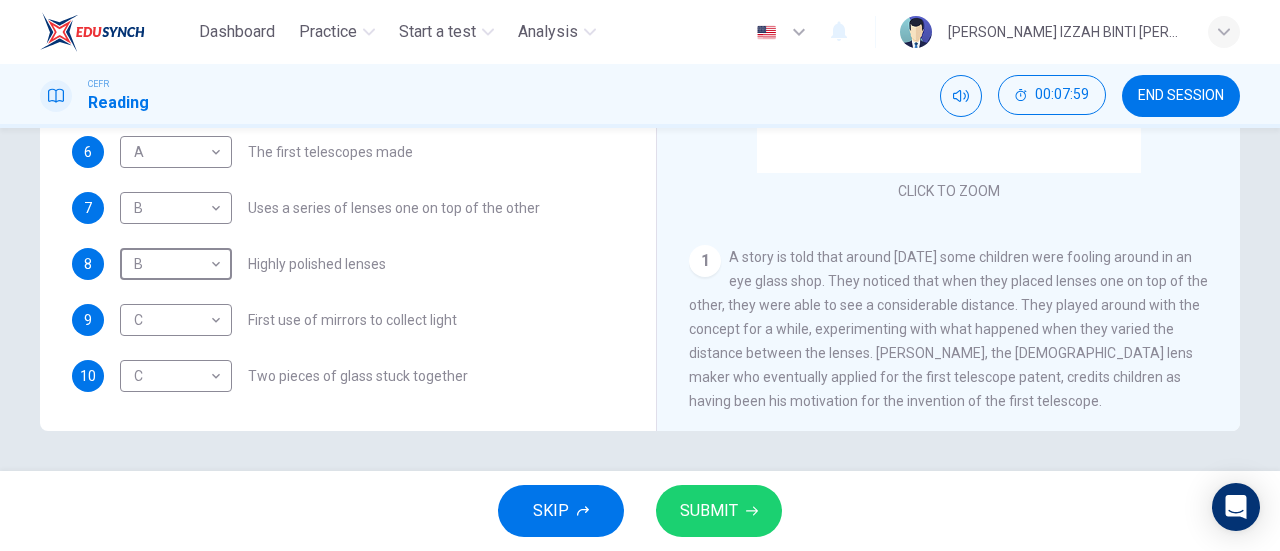 click on "SUBMIT" at bounding box center [709, 511] 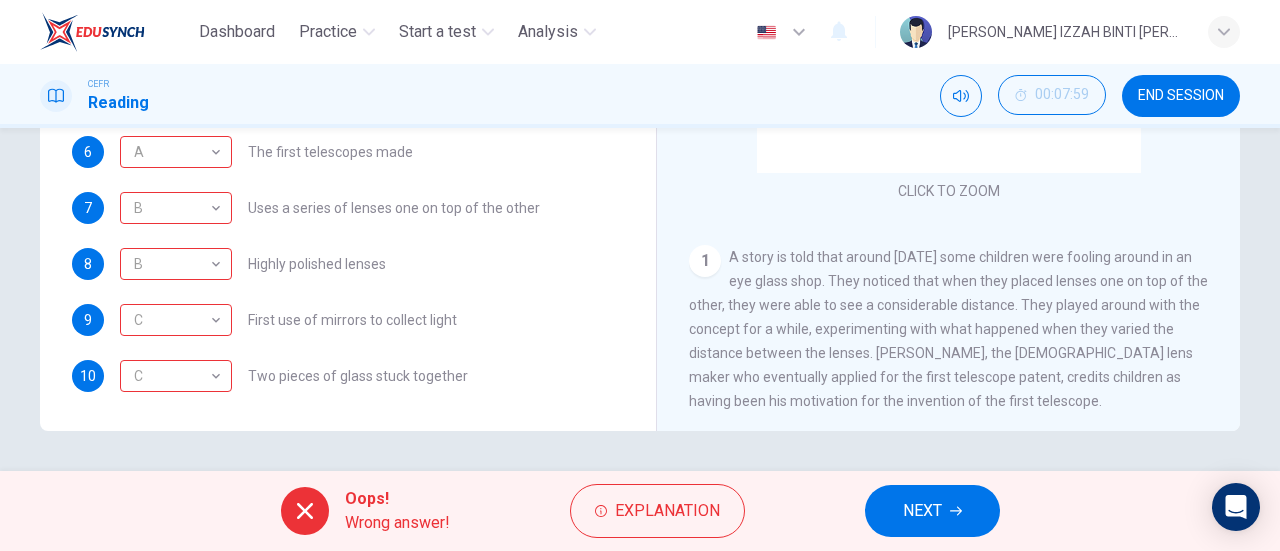 scroll, scrollTop: 0, scrollLeft: 0, axis: both 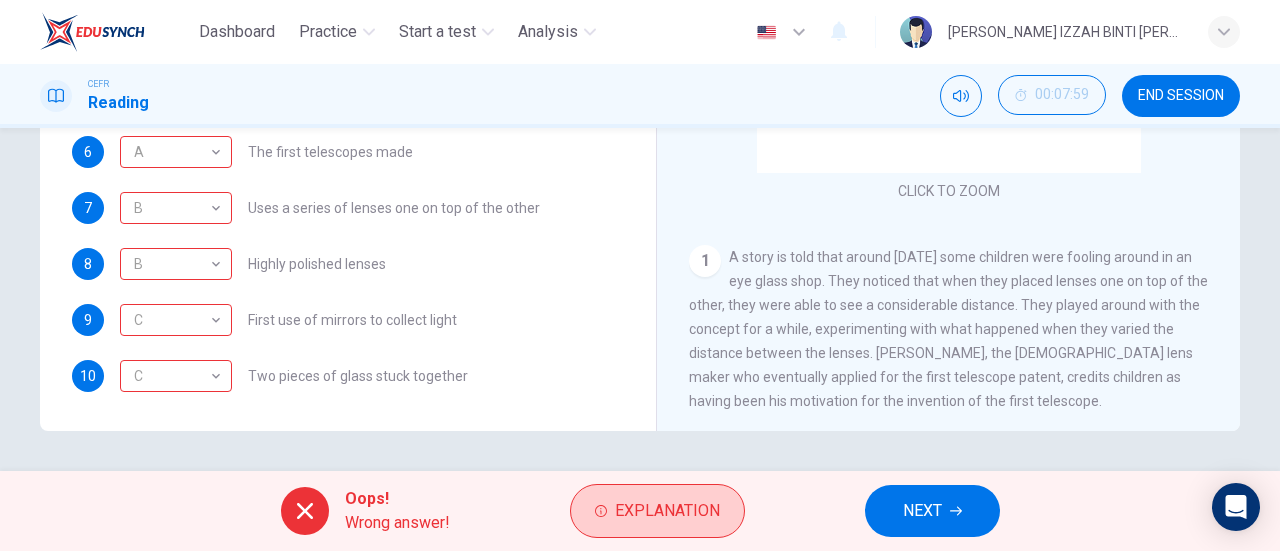 click on "Explanation" at bounding box center (657, 511) 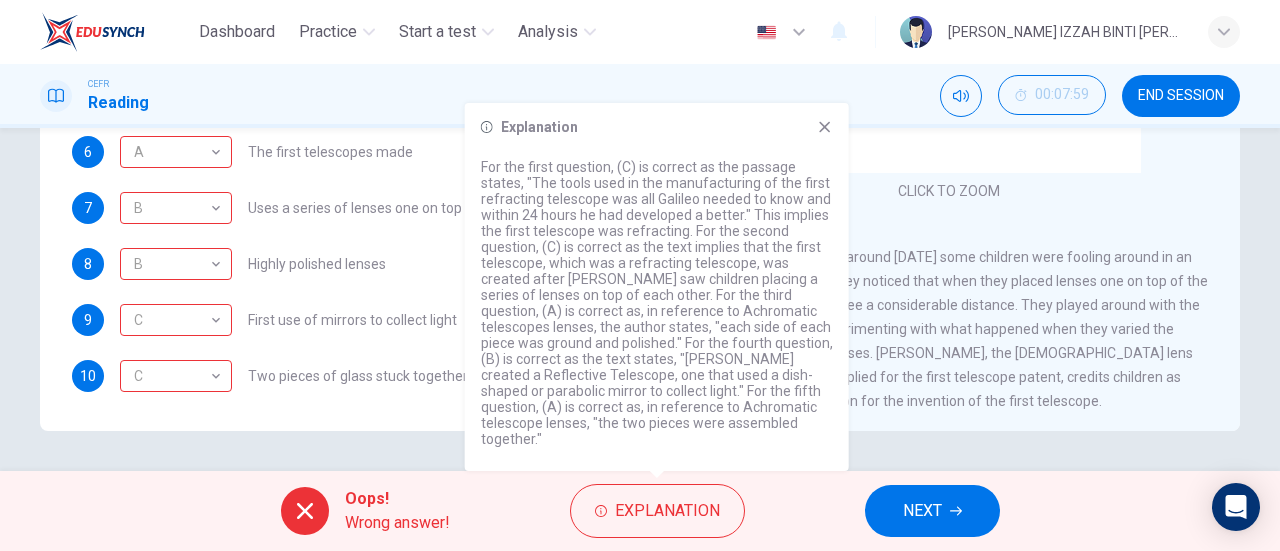 click 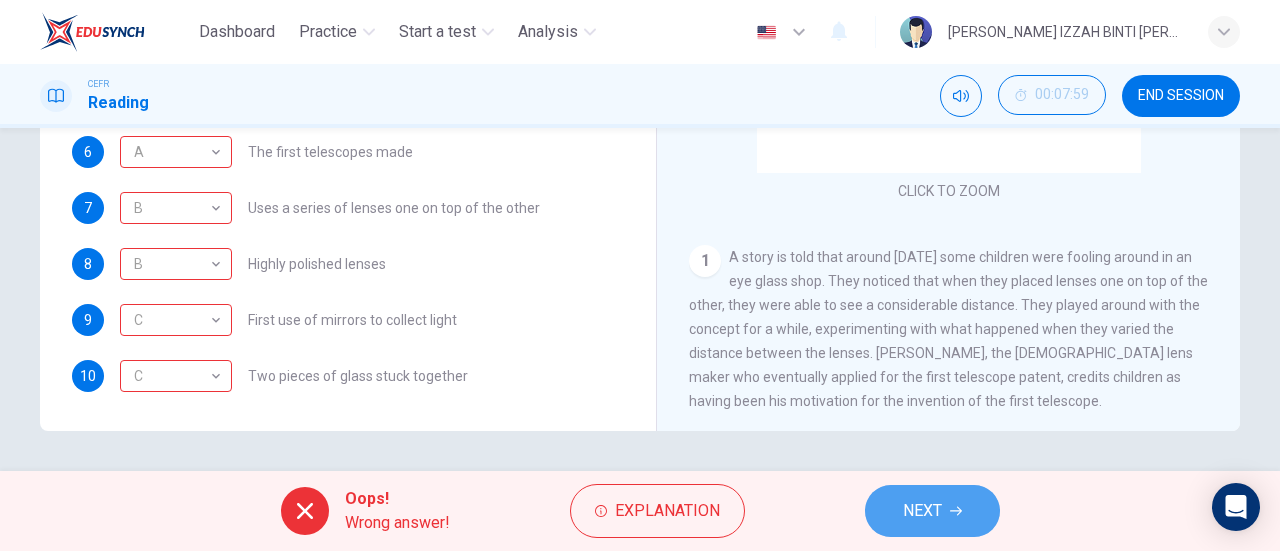 click on "NEXT" at bounding box center (932, 511) 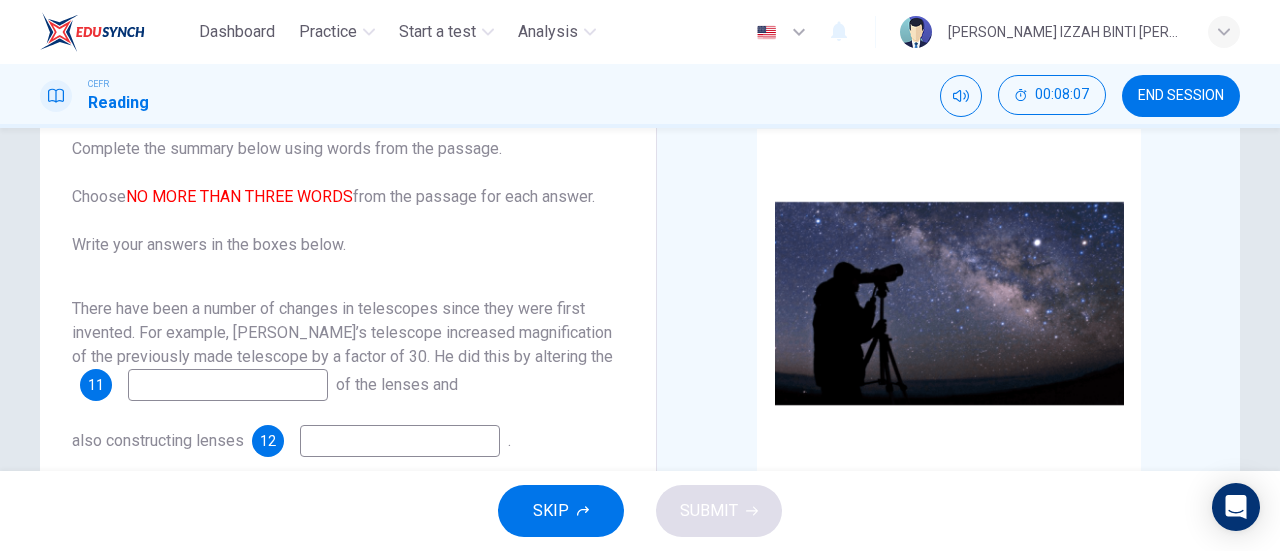 scroll, scrollTop: 200, scrollLeft: 0, axis: vertical 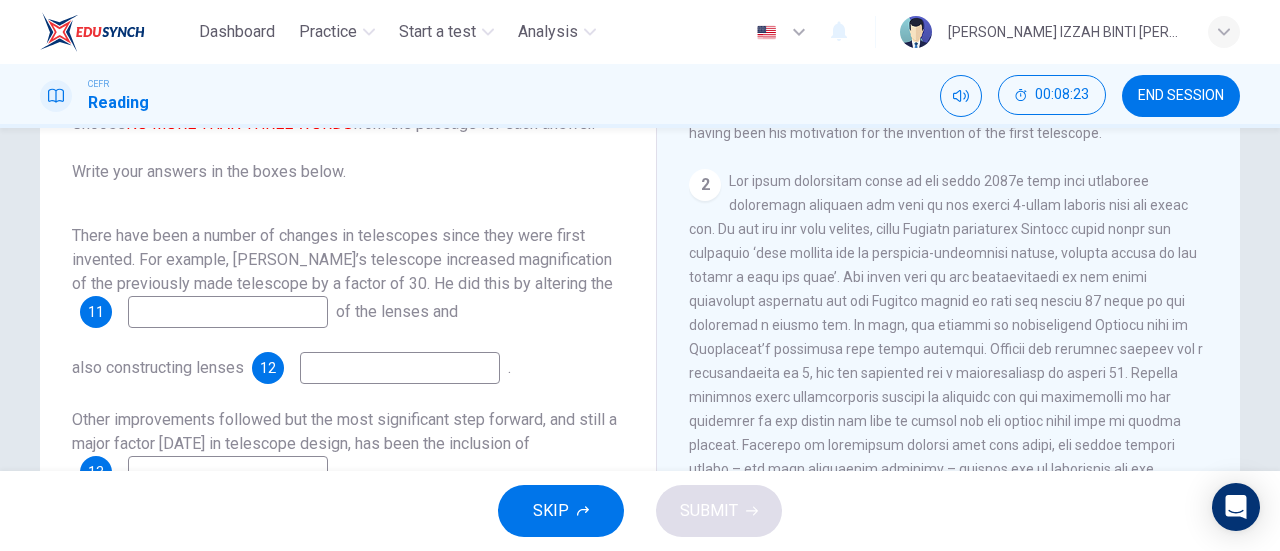 click on "There have been a number of changes in telescopes since they were first invented. For example, Galileo’s telescope increased magnification of the previously made telescope by a factor of 30. He did this by altering the" at bounding box center (342, 259) 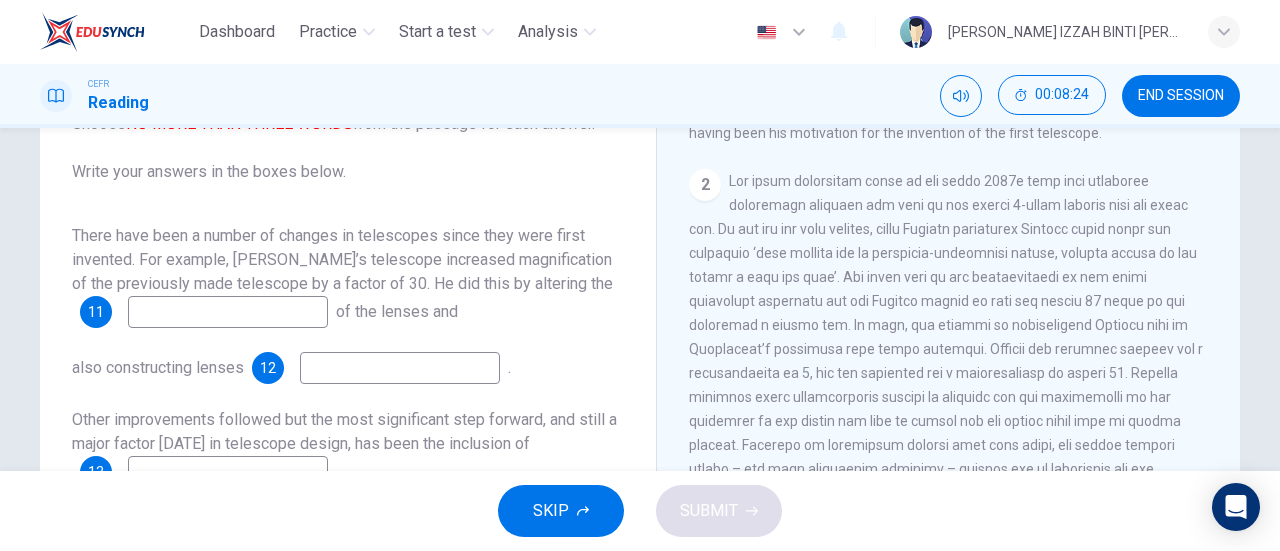 click at bounding box center (228, 312) 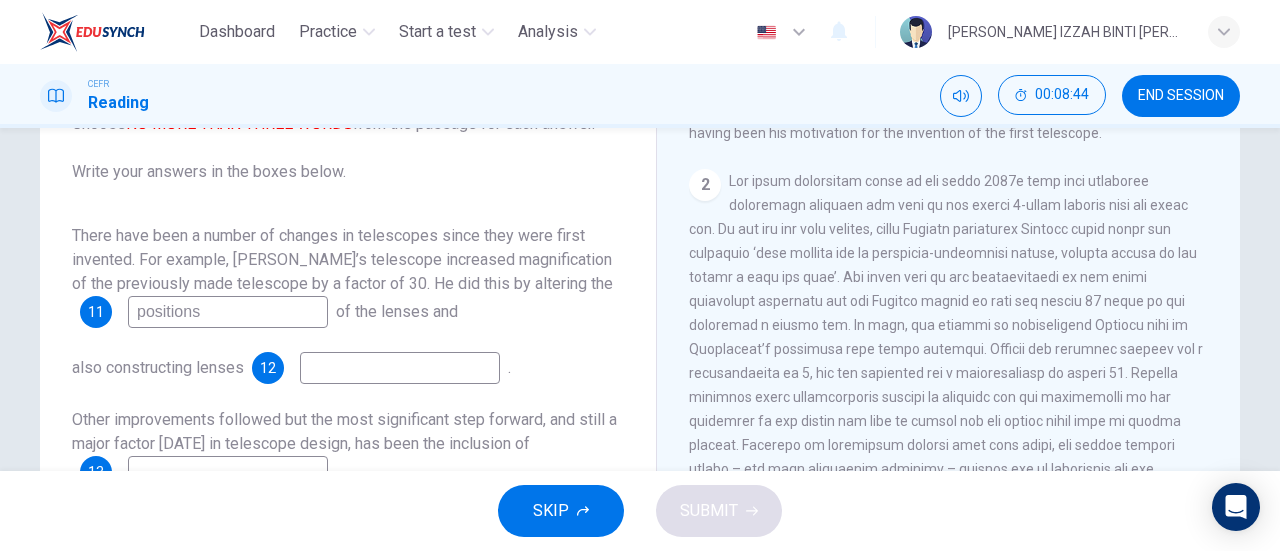 type on "positions" 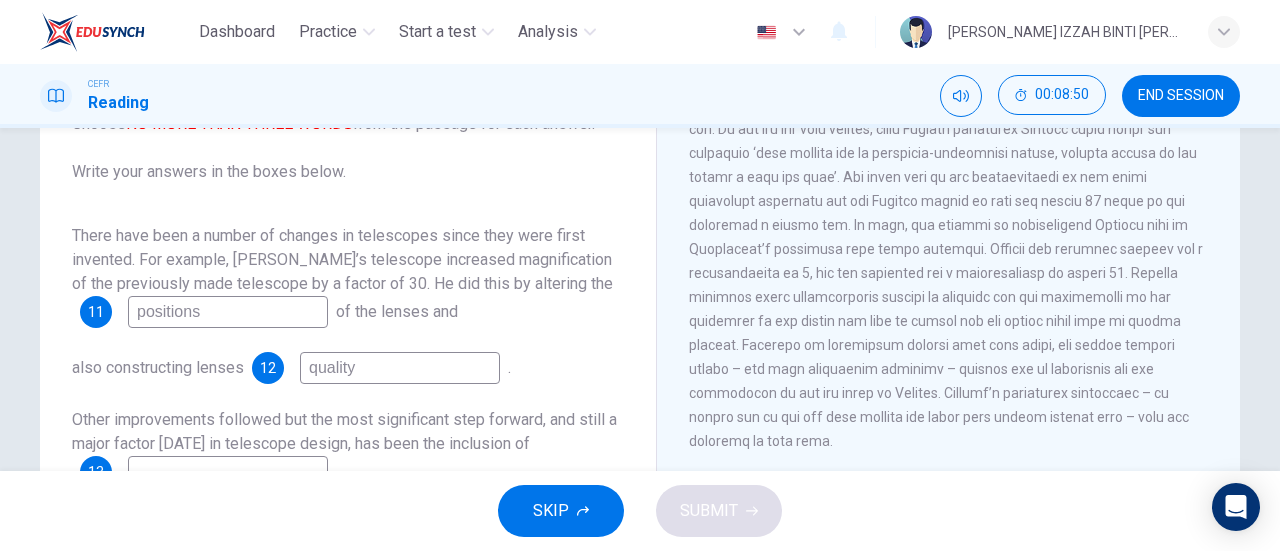 scroll, scrollTop: 700, scrollLeft: 0, axis: vertical 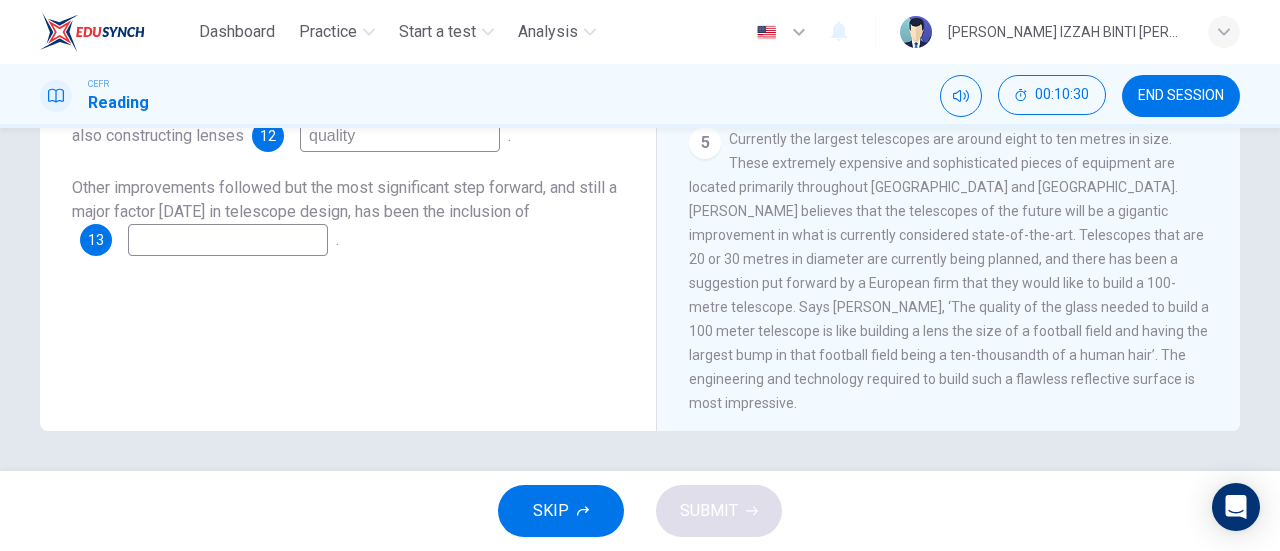 type on "quality" 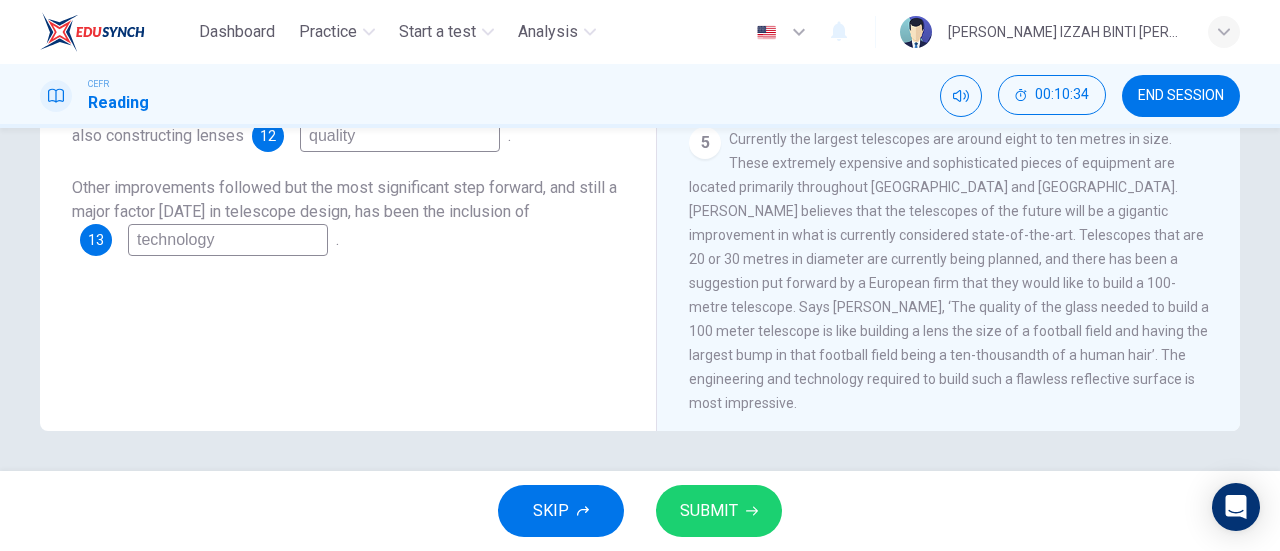 type on "technology" 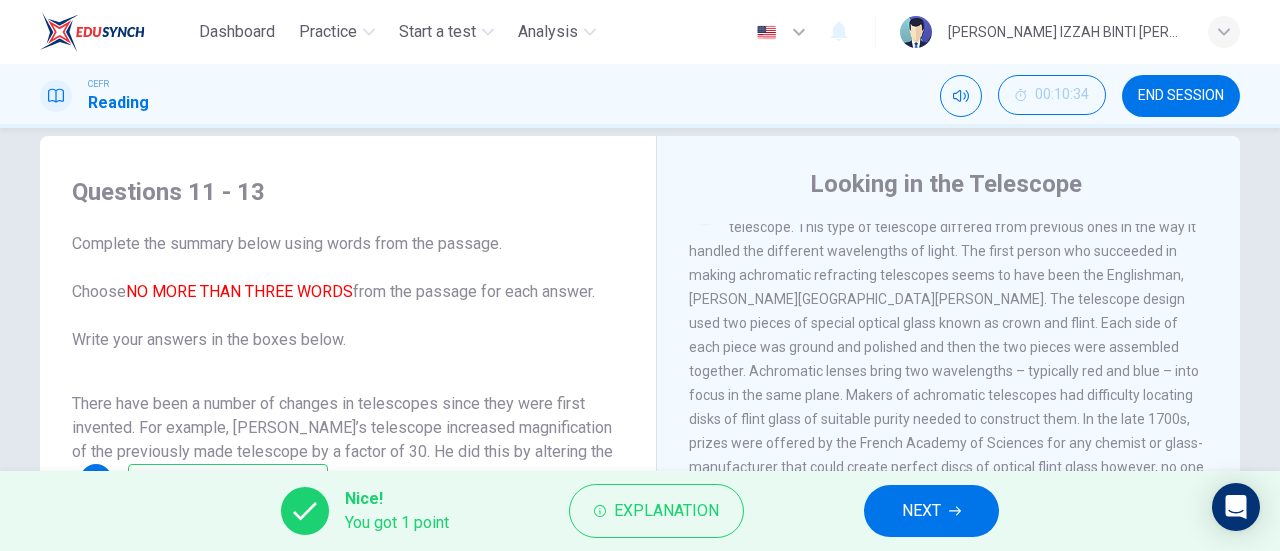 scroll, scrollTop: 232, scrollLeft: 0, axis: vertical 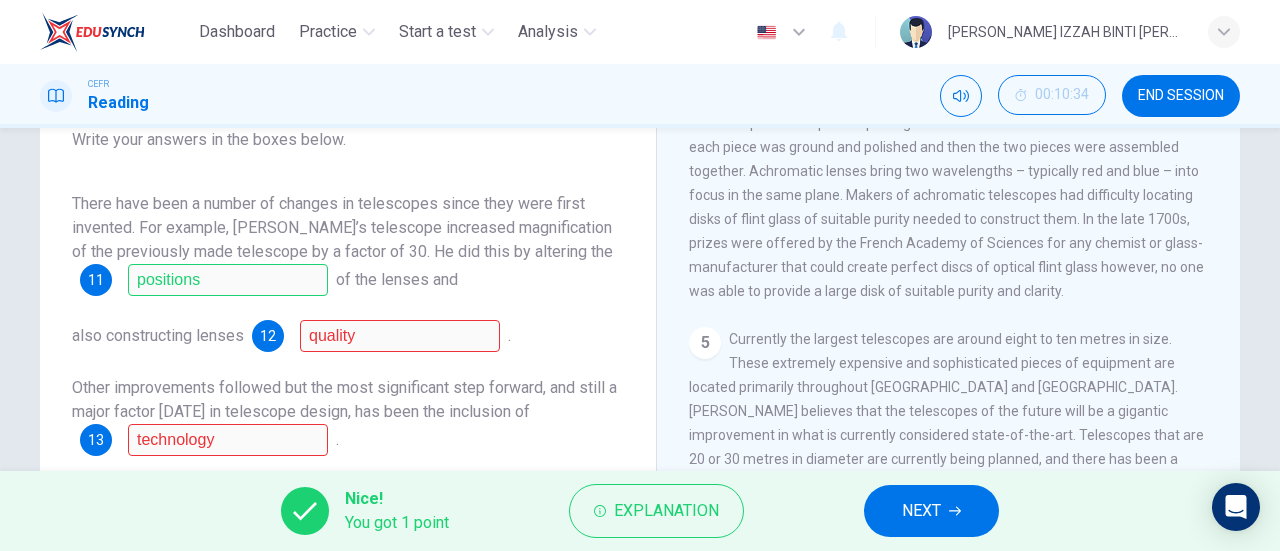 click on "NEXT" at bounding box center (921, 511) 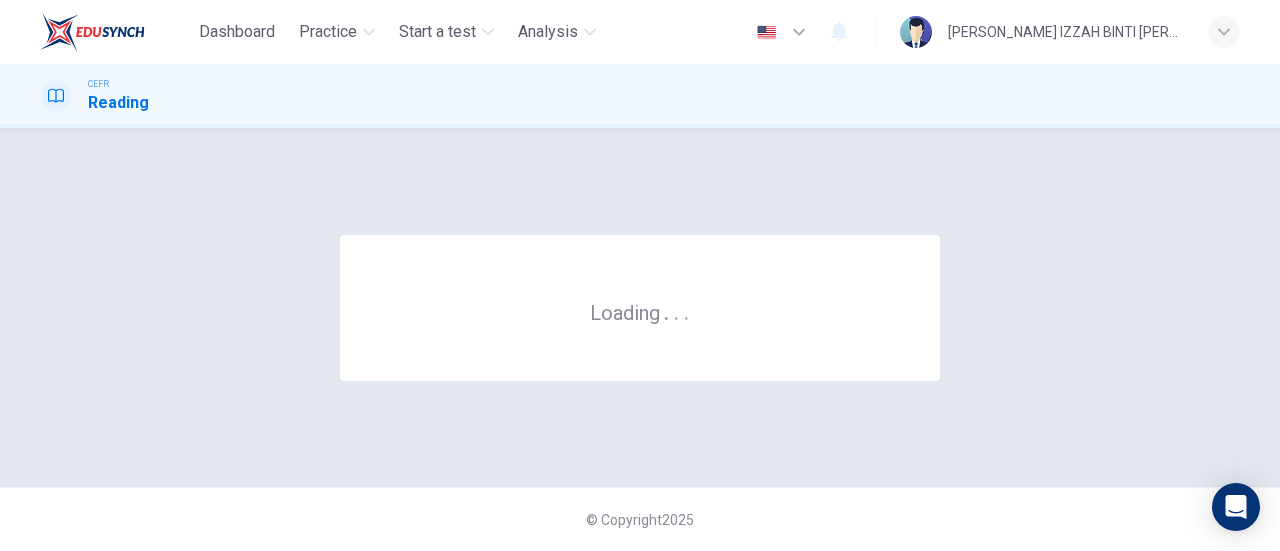 scroll, scrollTop: 0, scrollLeft: 0, axis: both 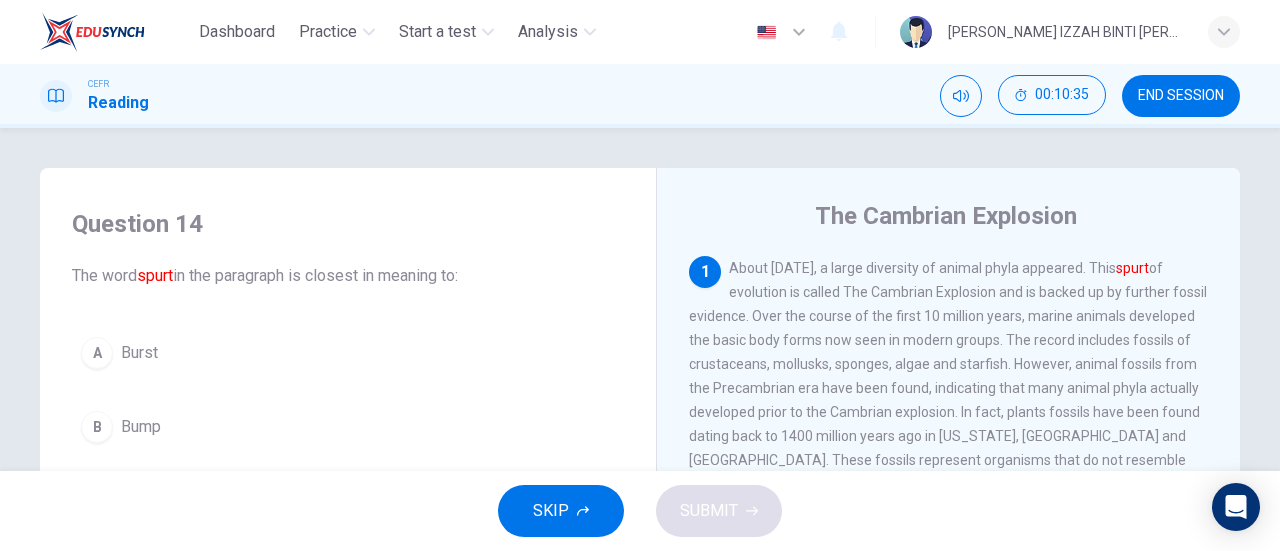 click on "END SESSION" at bounding box center (1181, 96) 